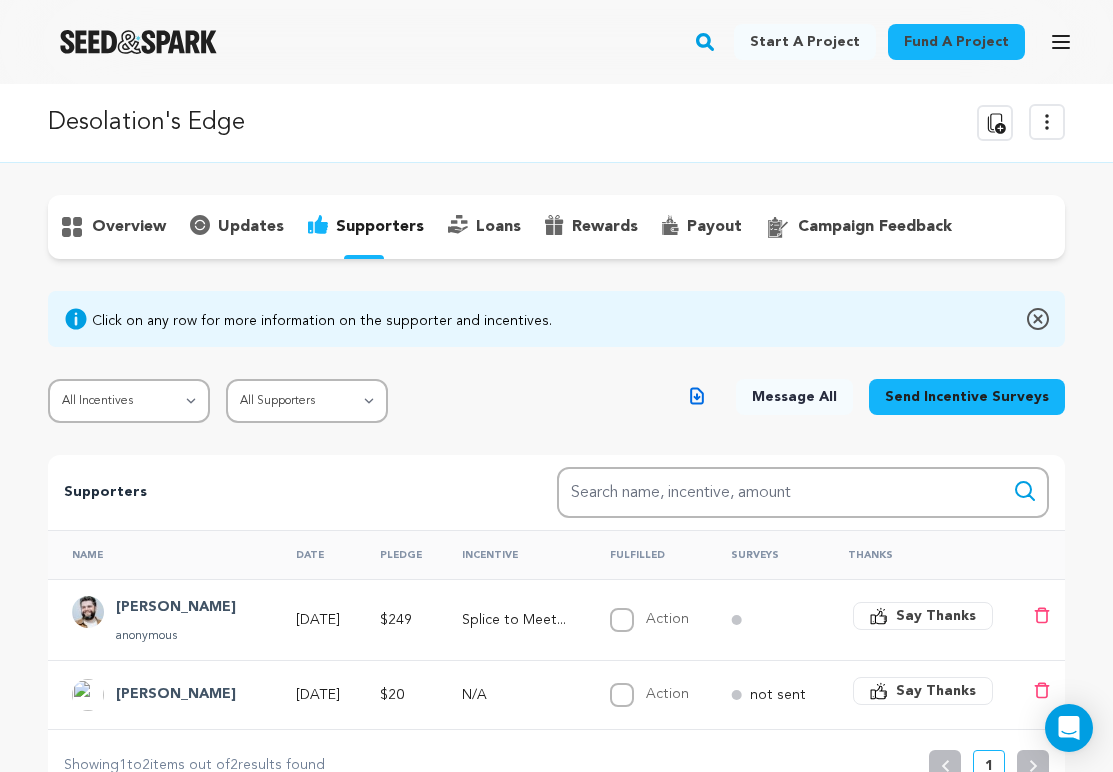 scroll, scrollTop: 0, scrollLeft: 0, axis: both 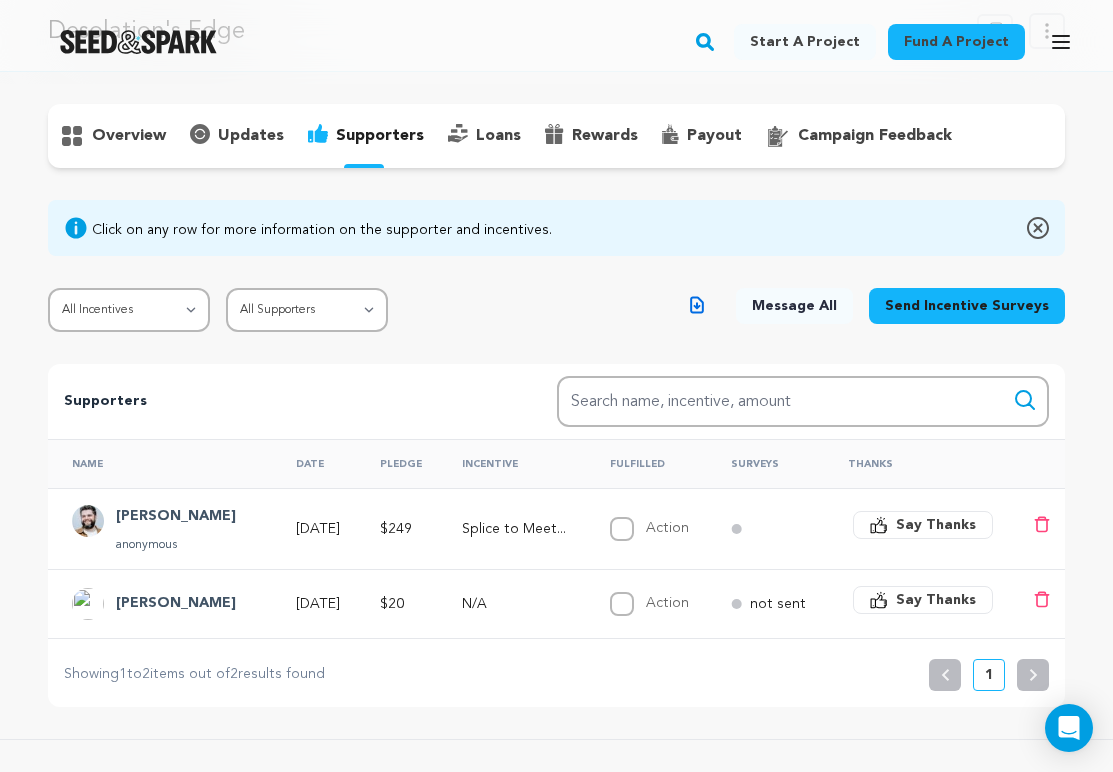 click at bounding box center [138, 42] 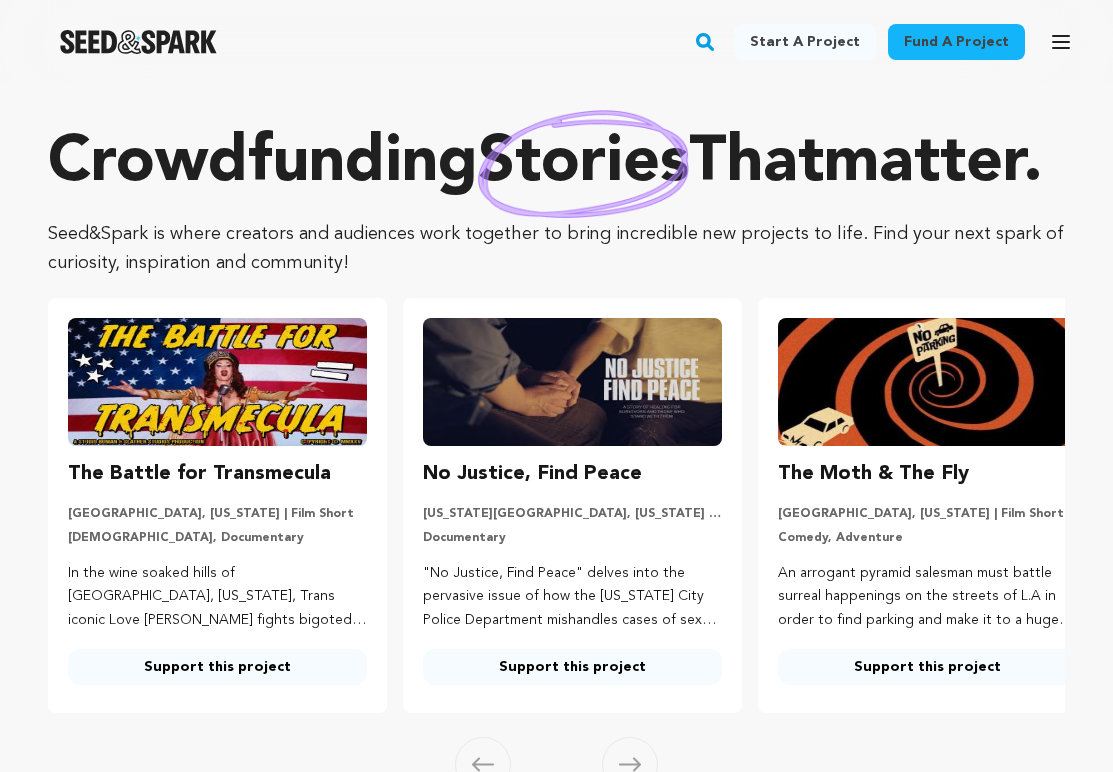 scroll, scrollTop: 0, scrollLeft: 0, axis: both 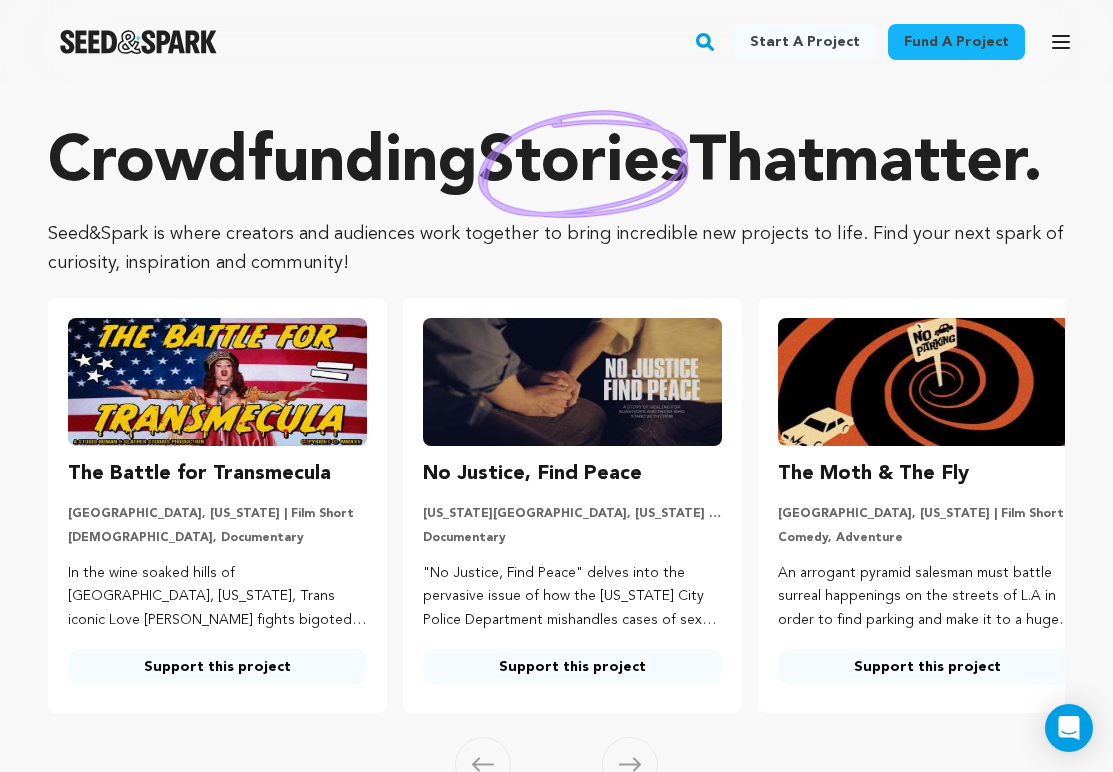 click 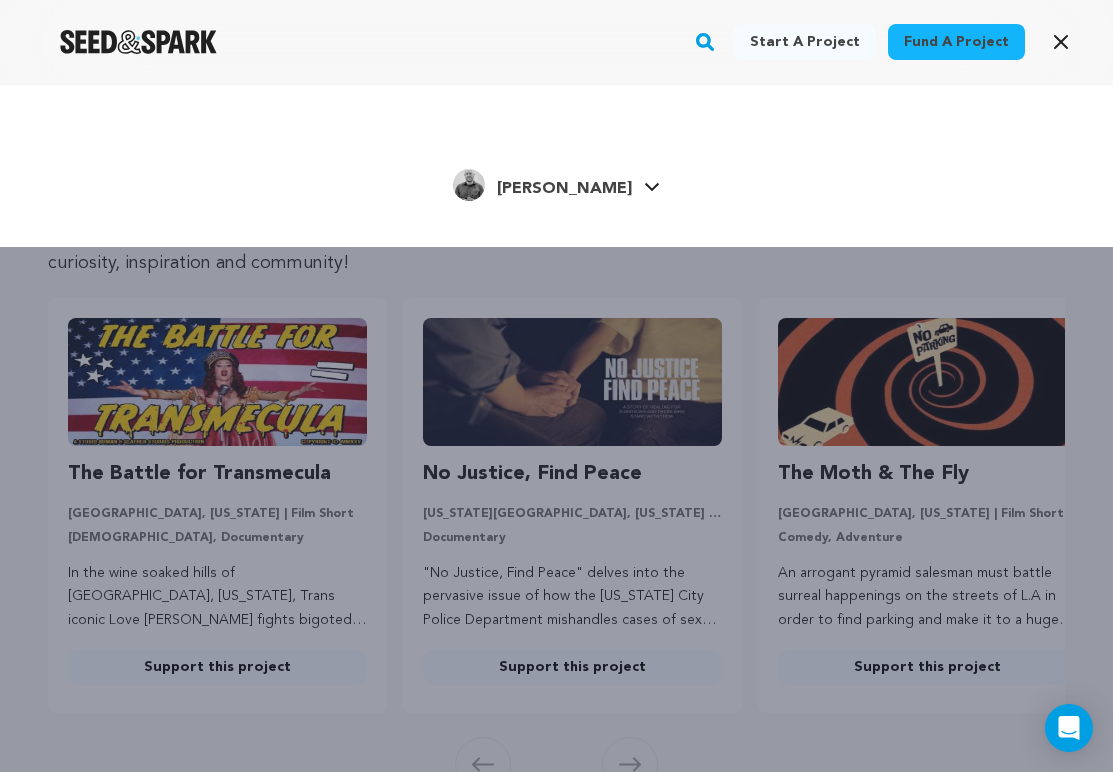 click on "[PERSON_NAME]" at bounding box center (564, 189) 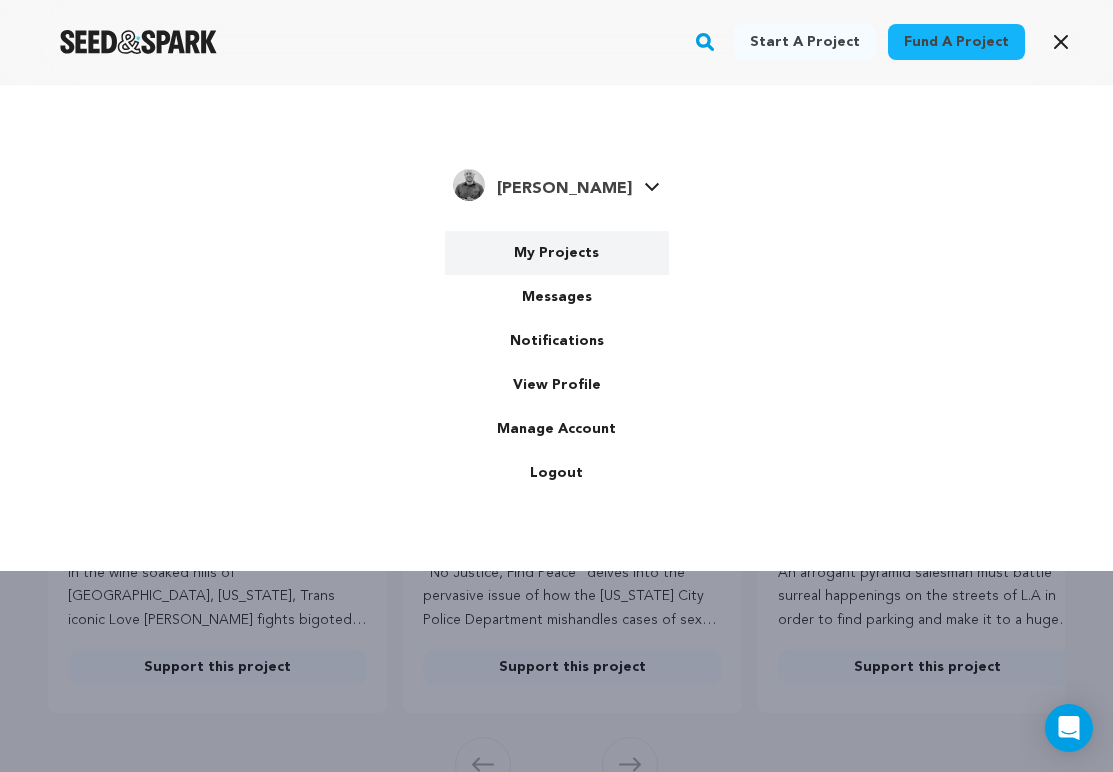 click on "My Projects" at bounding box center (557, 253) 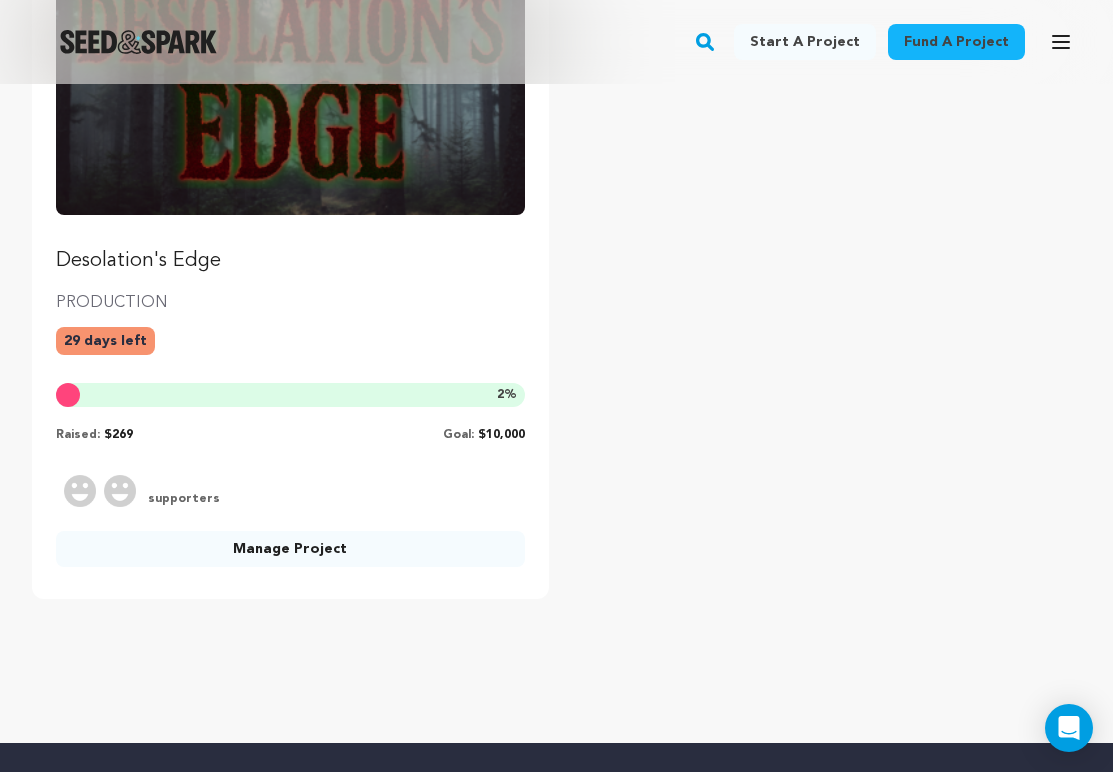 scroll, scrollTop: 326, scrollLeft: 0, axis: vertical 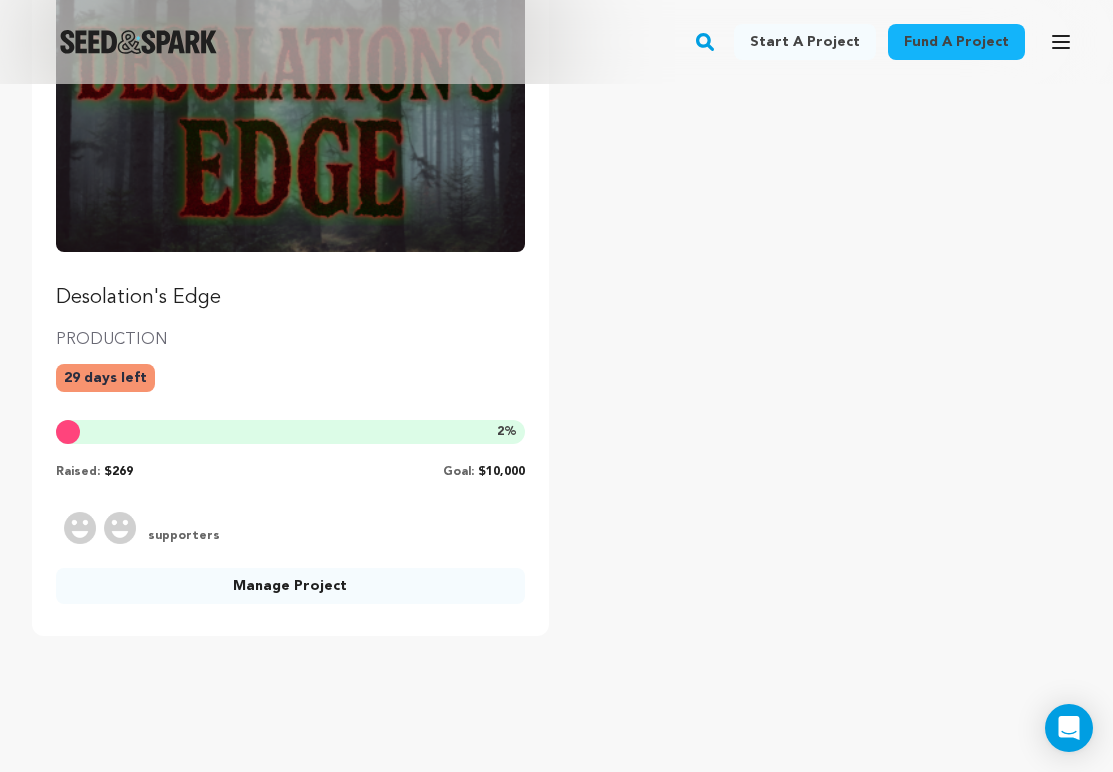 click on "Manage Project" at bounding box center [290, 586] 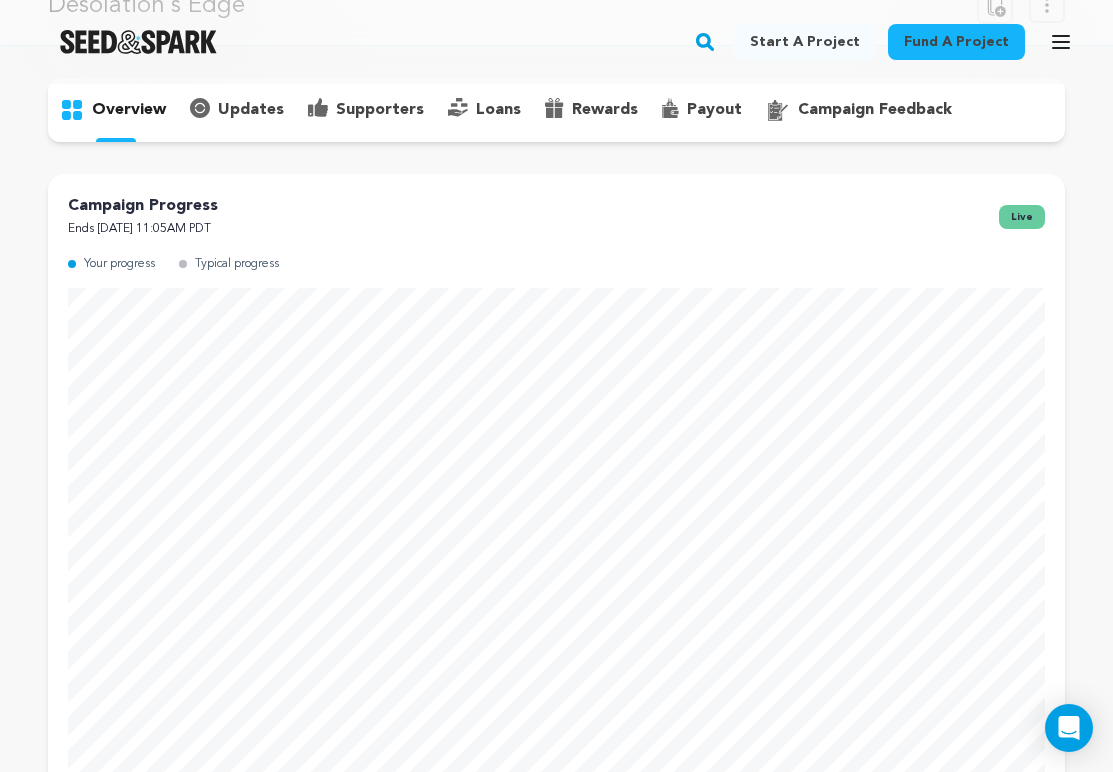 scroll, scrollTop: 120, scrollLeft: 0, axis: vertical 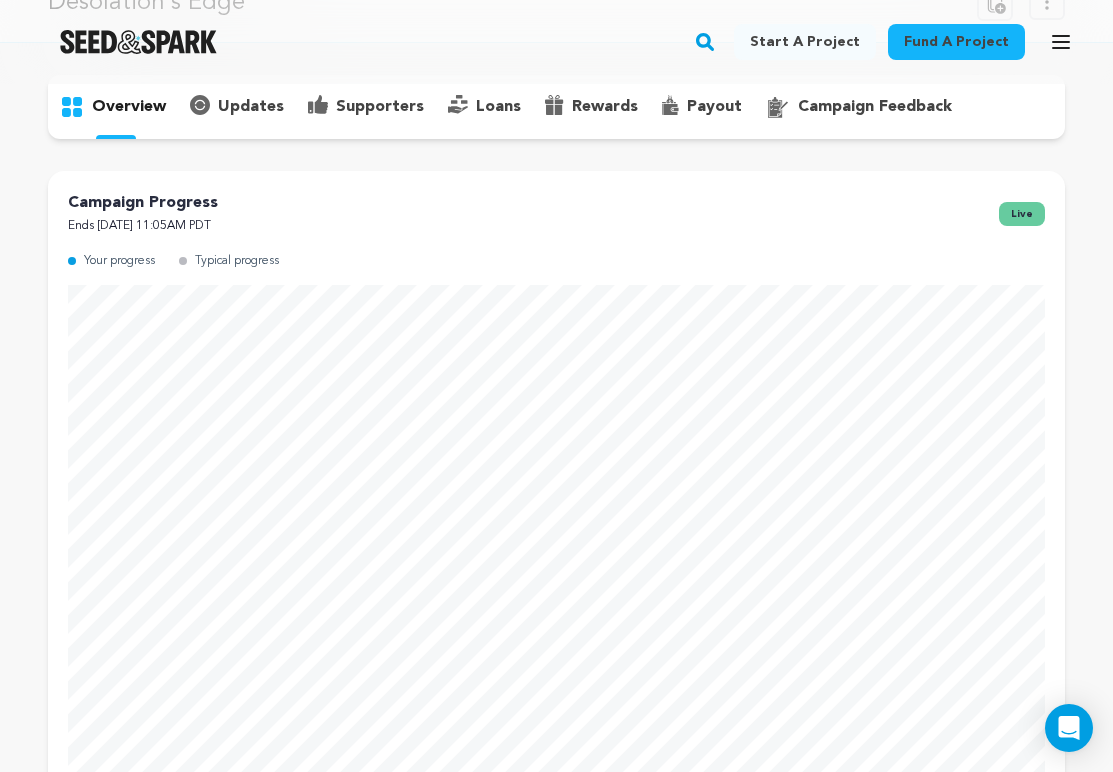 click on "Fund a project
Start a project
Search" at bounding box center [556, 42] 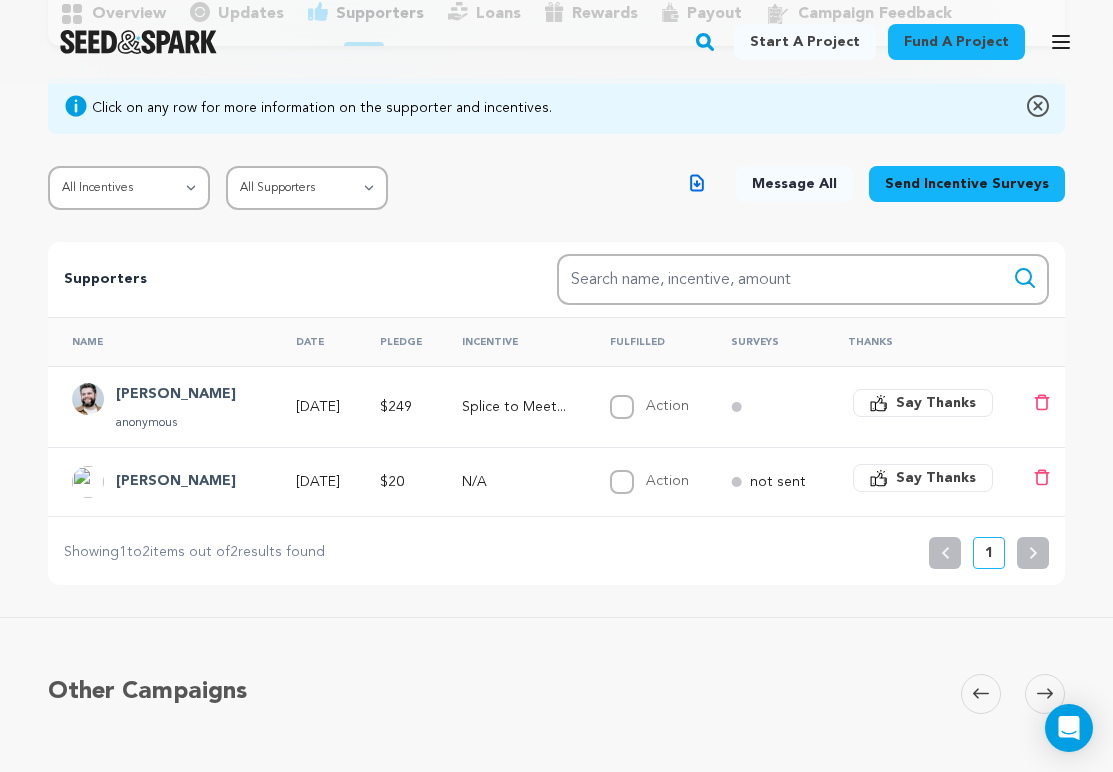 scroll, scrollTop: 212, scrollLeft: 0, axis: vertical 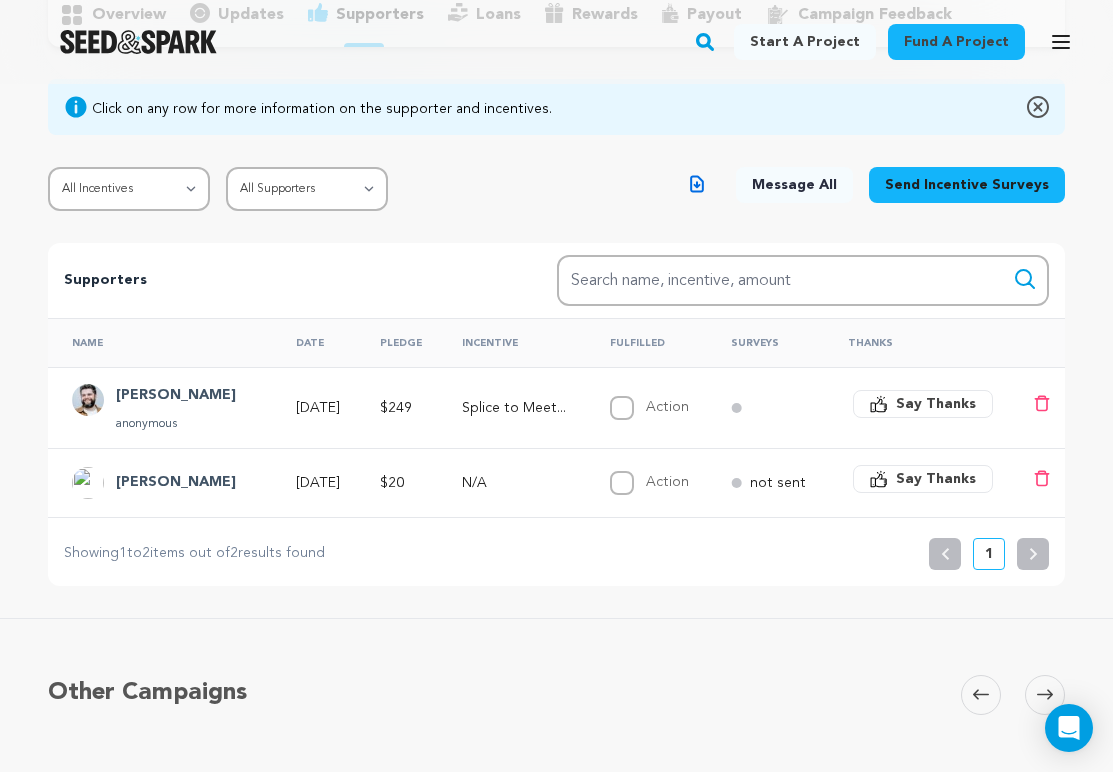 click on "[PERSON_NAME]" at bounding box center (176, 396) 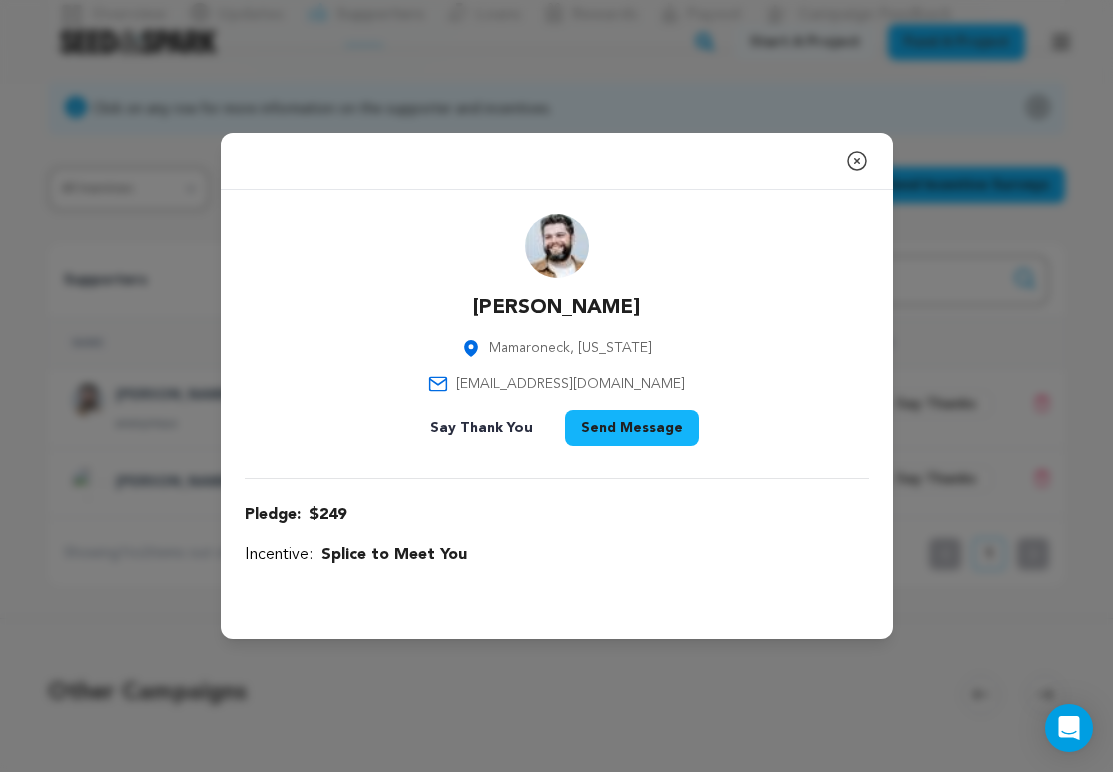 click on "Close modal
Pierre Guillet
Mamaroneck, New York
affirmativeyouth@gmail.com
$249" at bounding box center (556, 386) 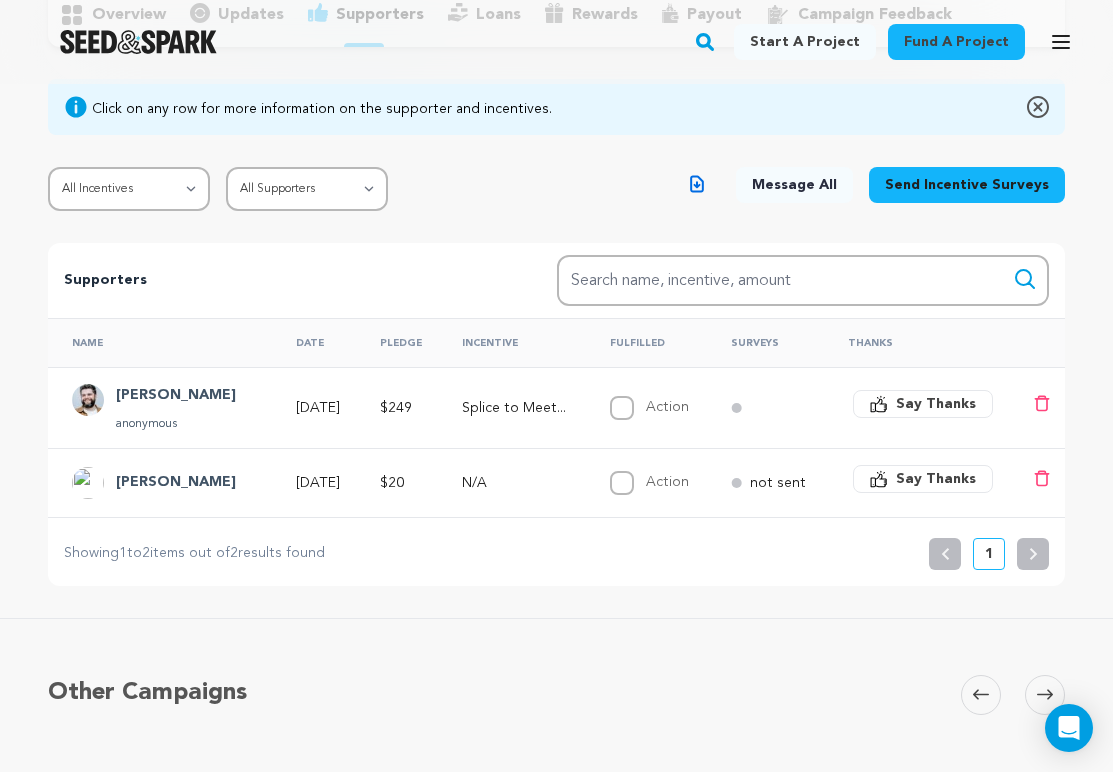 click on "Heffernan John" at bounding box center (176, 483) 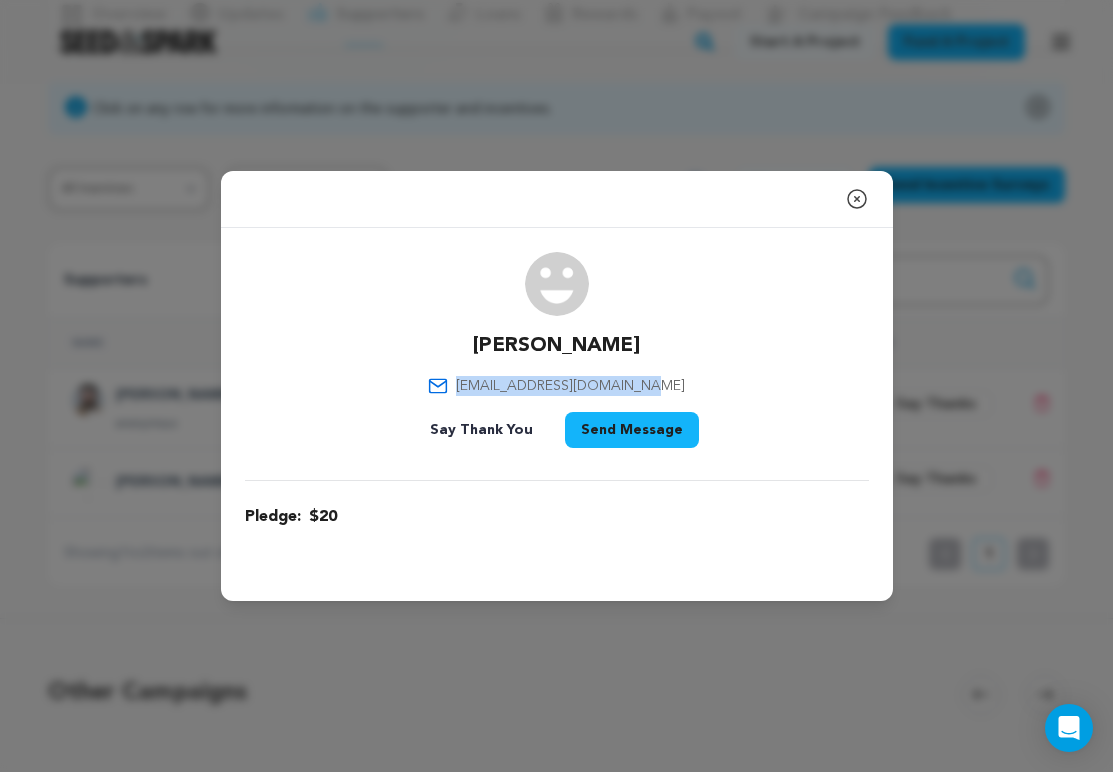 drag, startPoint x: 671, startPoint y: 380, endPoint x: 488, endPoint y: 389, distance: 183.22118 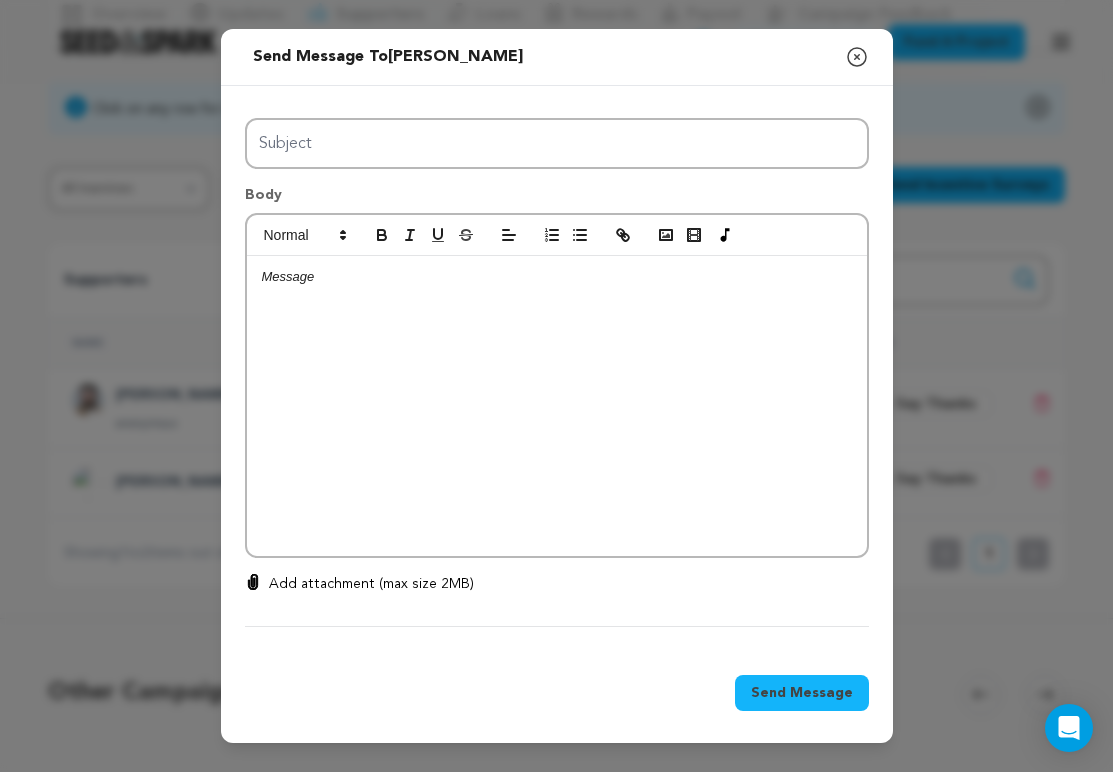 click on "Send message to  Heffernan John
Say thanks to  Heffernan John
Compose New Message
Close modal
All Incentives
Thank You!!!
Cartridge Club
The Final Draft" at bounding box center (556, 386) 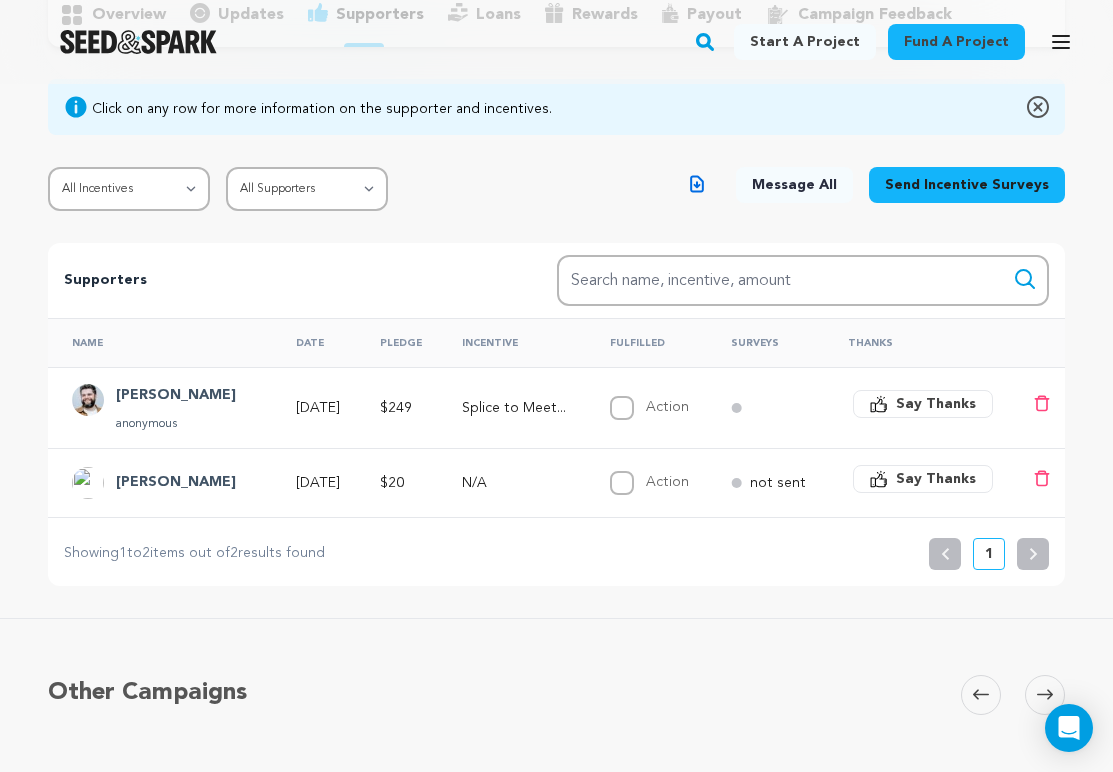 click on "Heffernan John" at bounding box center [176, 483] 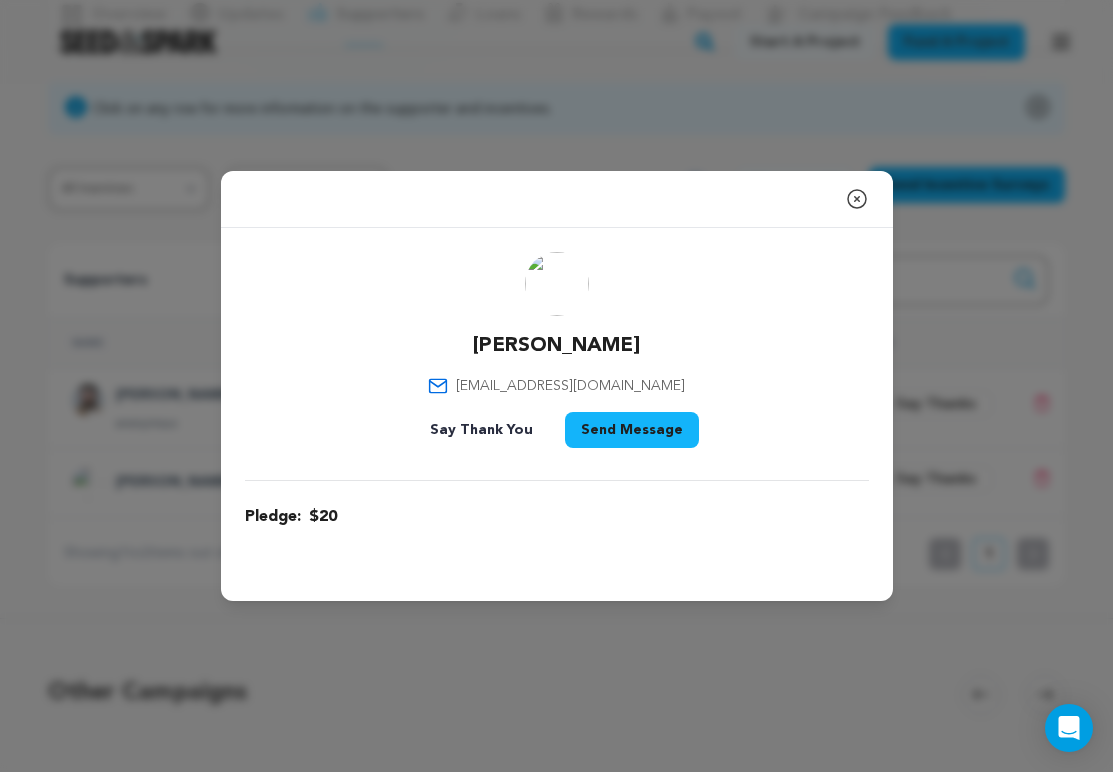 click 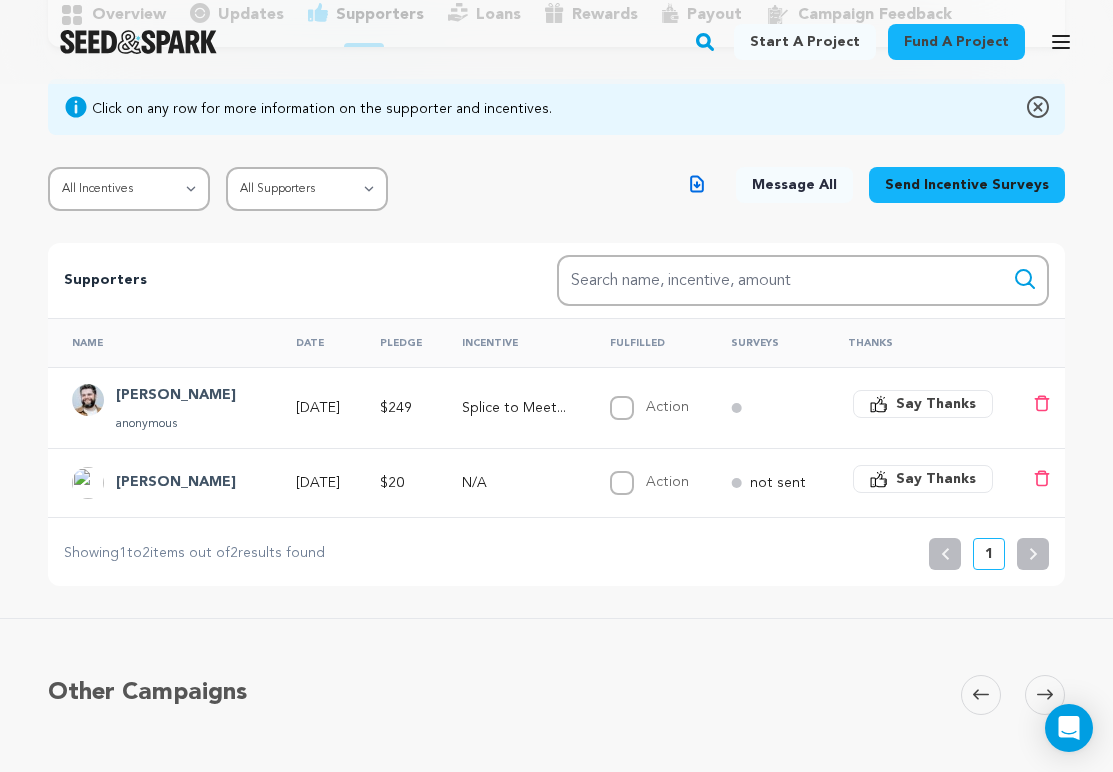 click on "anonymous" at bounding box center (176, 424) 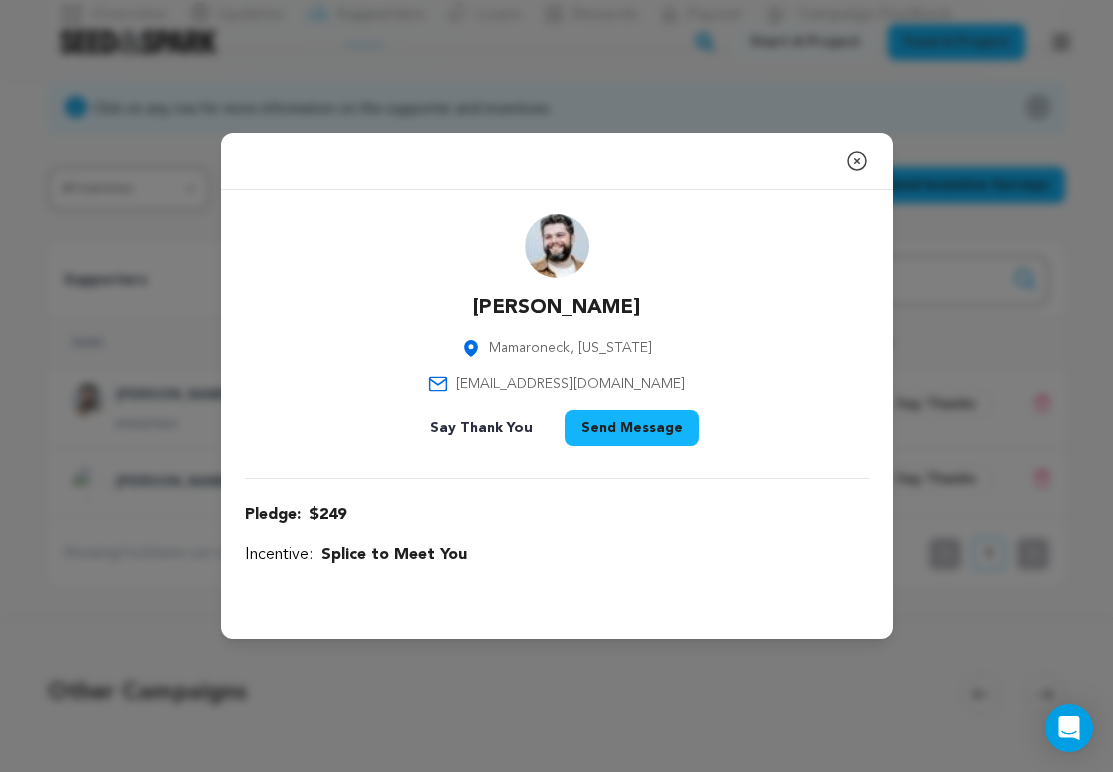 click 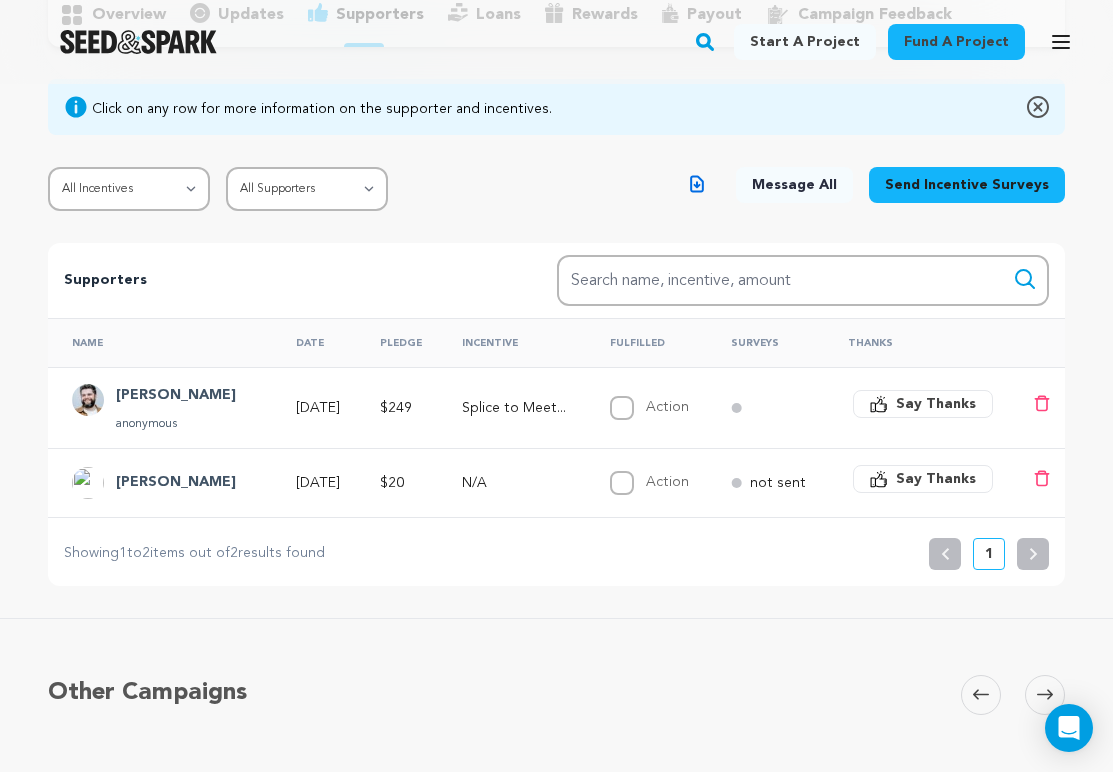 click on "[PERSON_NAME]" at bounding box center [176, 483] 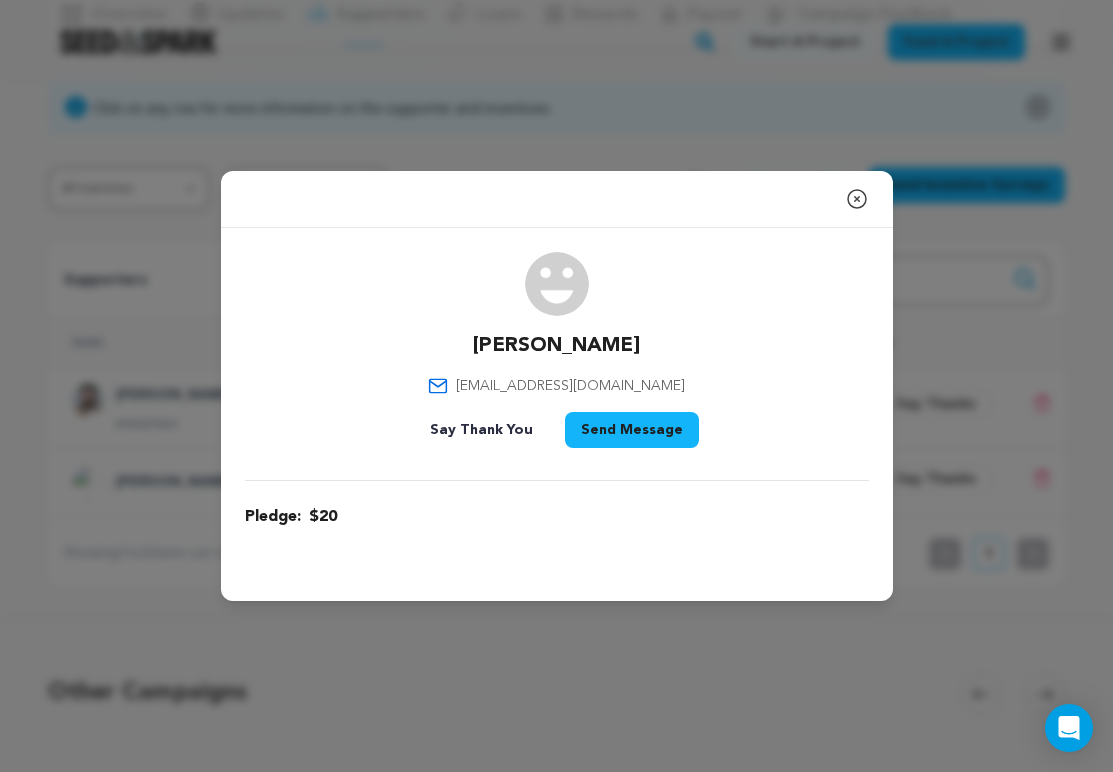 click on "Close modal
Heffernan John
cotterheffernan@gmail.com" at bounding box center [556, 386] 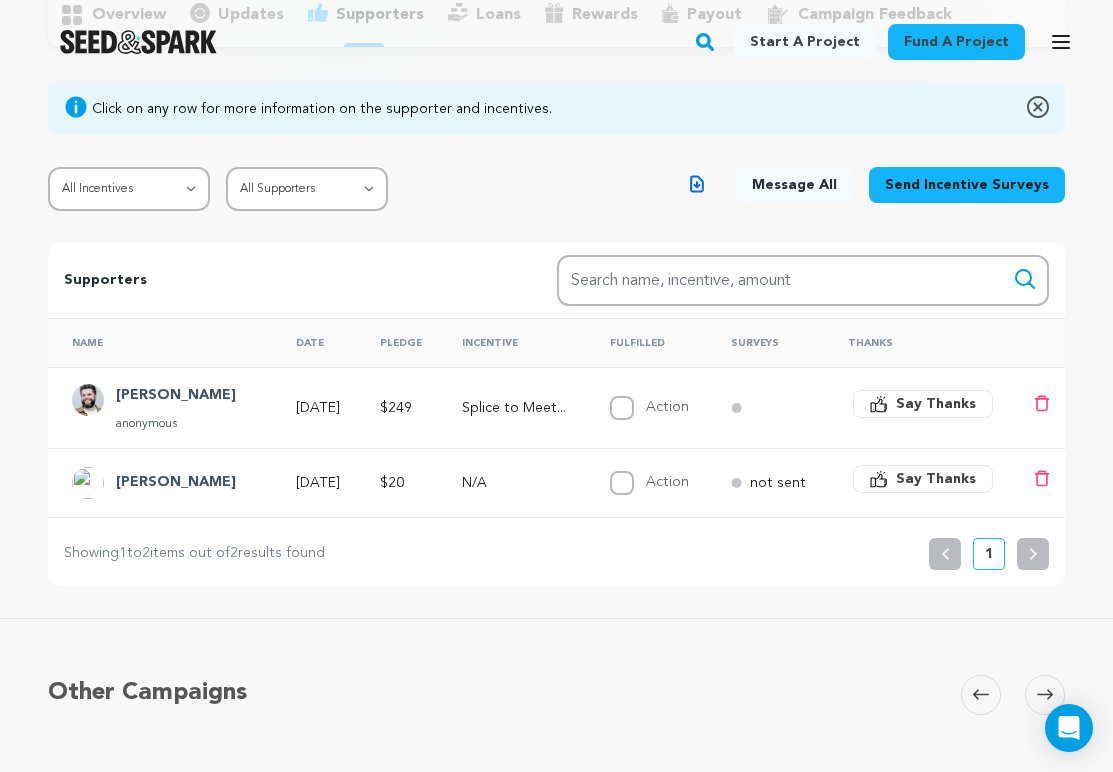 click on "Action" at bounding box center [622, 408] 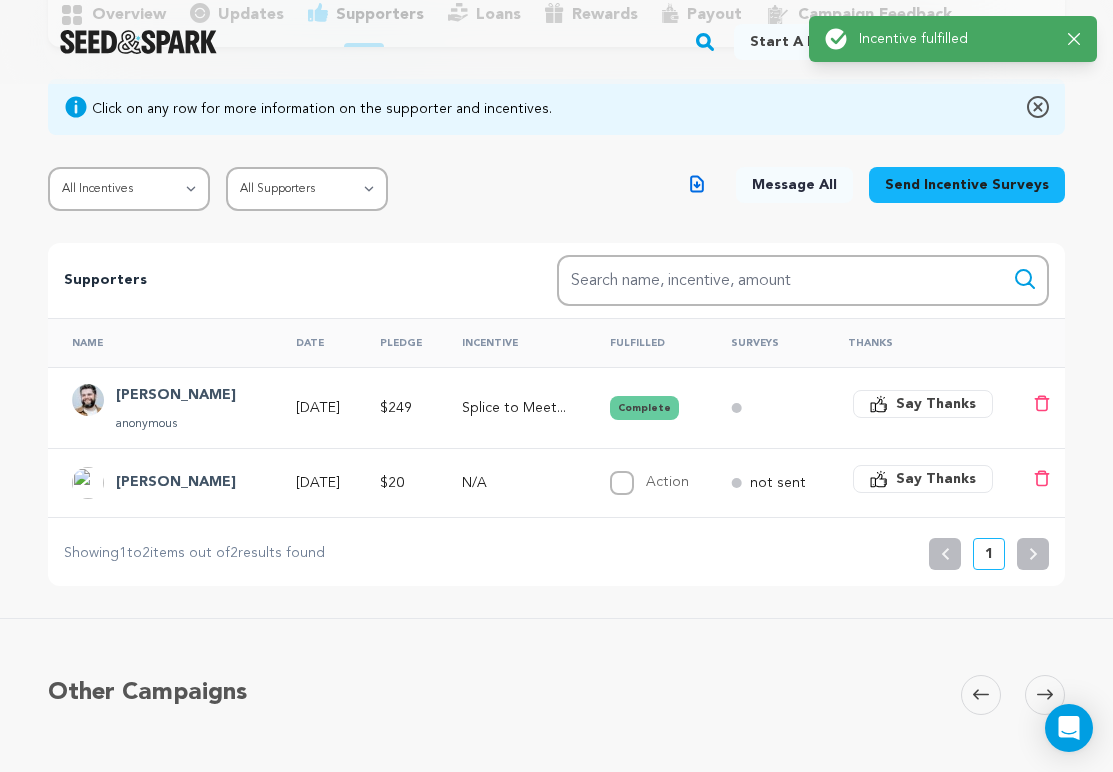 click on "Say Thanks" at bounding box center [923, 404] 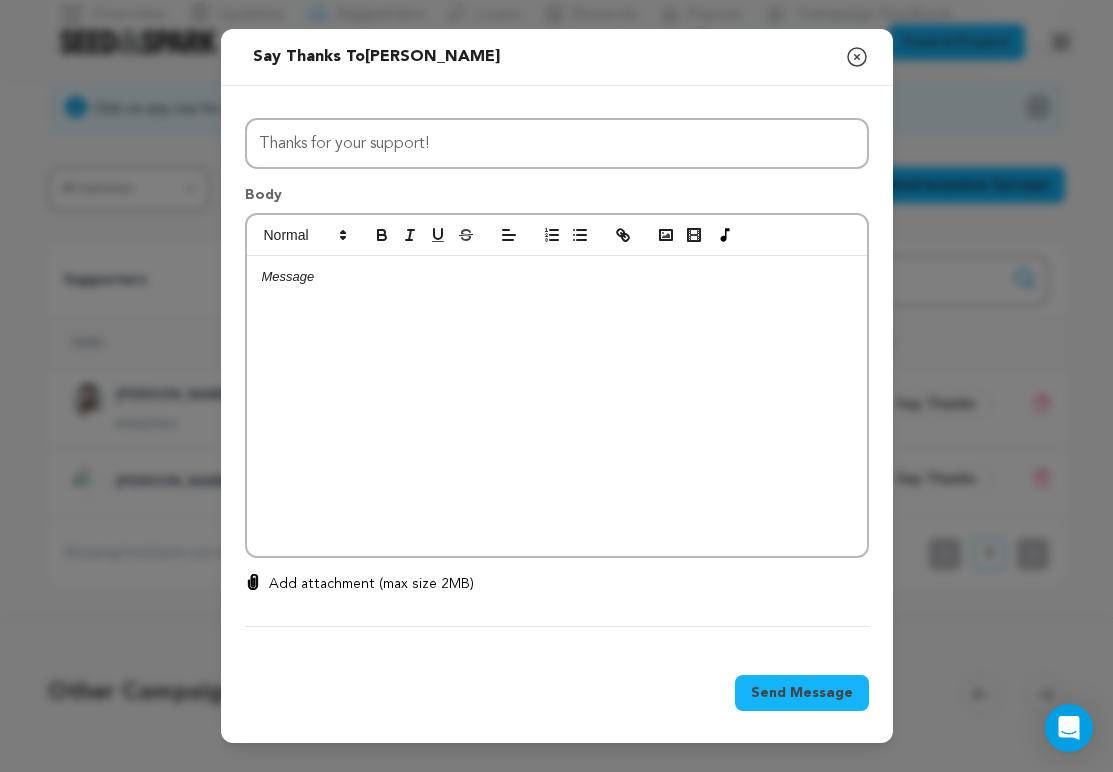 click on "Success:
Info:
Warning:
Error:
Incentive fulfilled
Close notification" at bounding box center [953, 39] 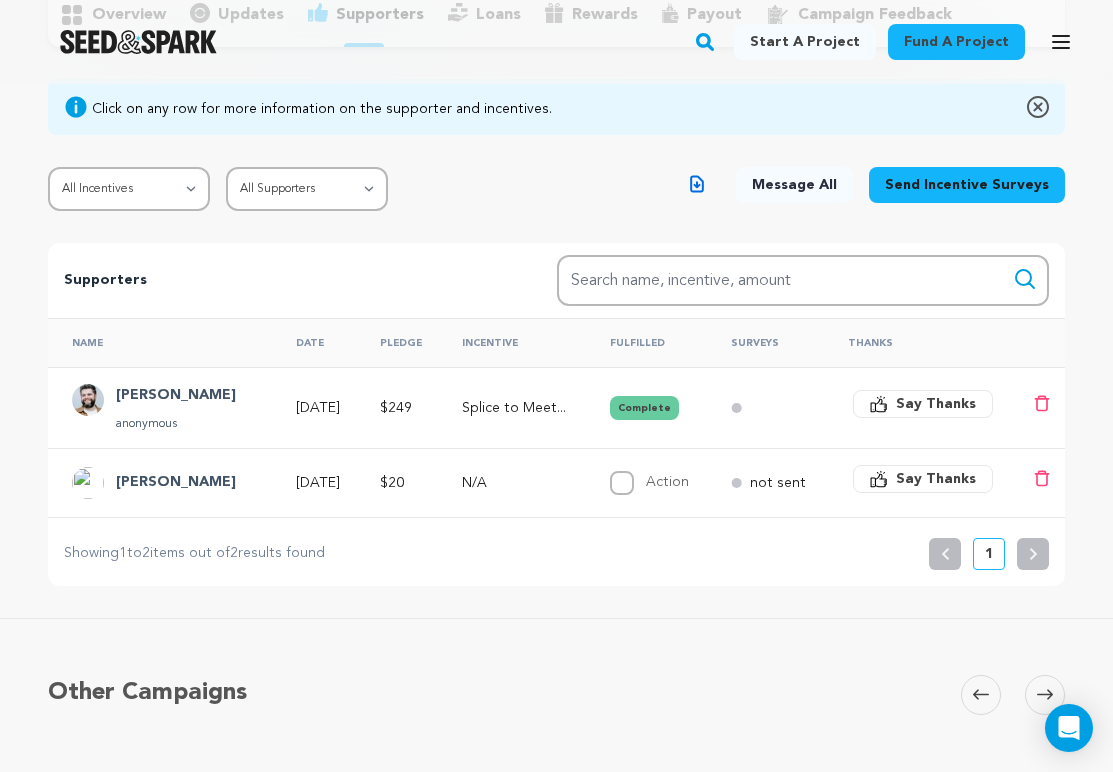 click on "Say Thanks" at bounding box center (936, 479) 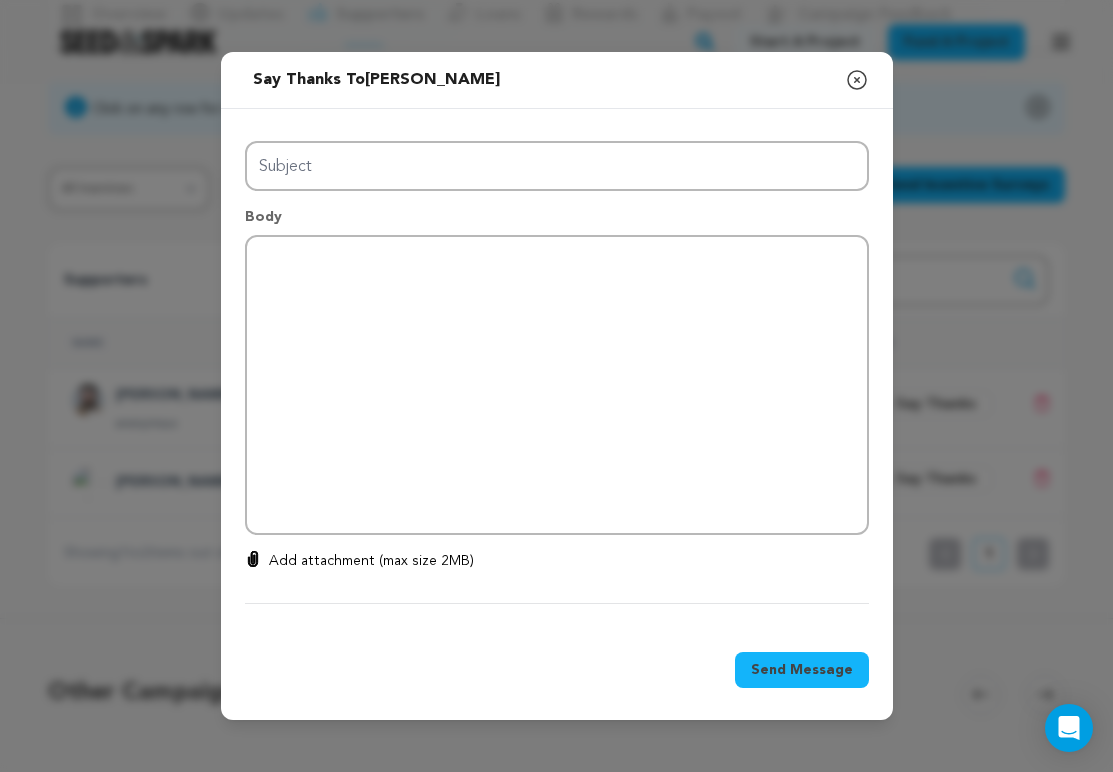 type on "Thanks for your support!" 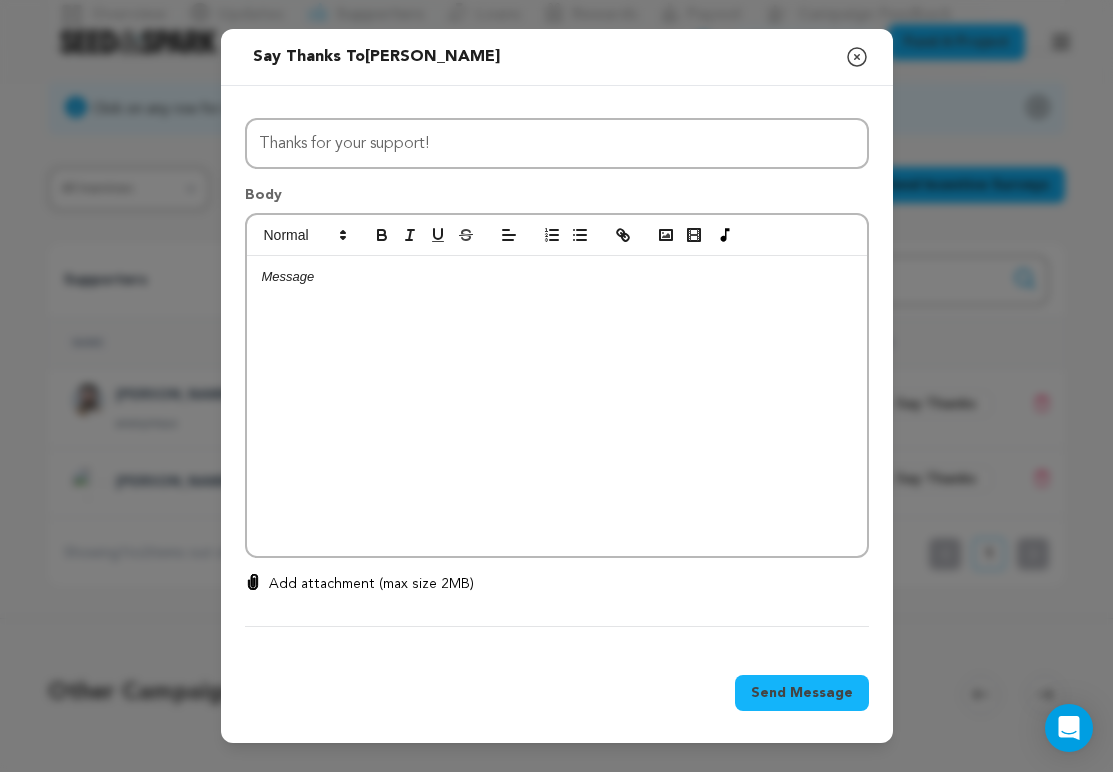 click on "Add attachment (max size 2MB)" at bounding box center (371, 584) 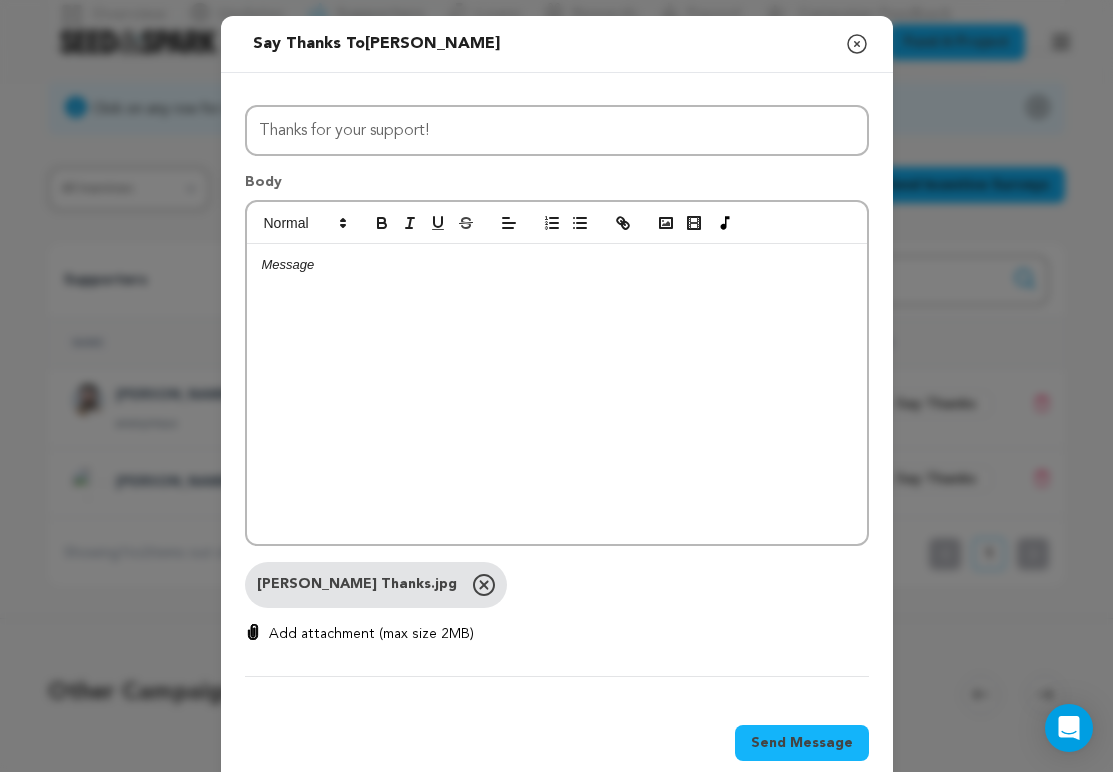 click at bounding box center (557, 394) 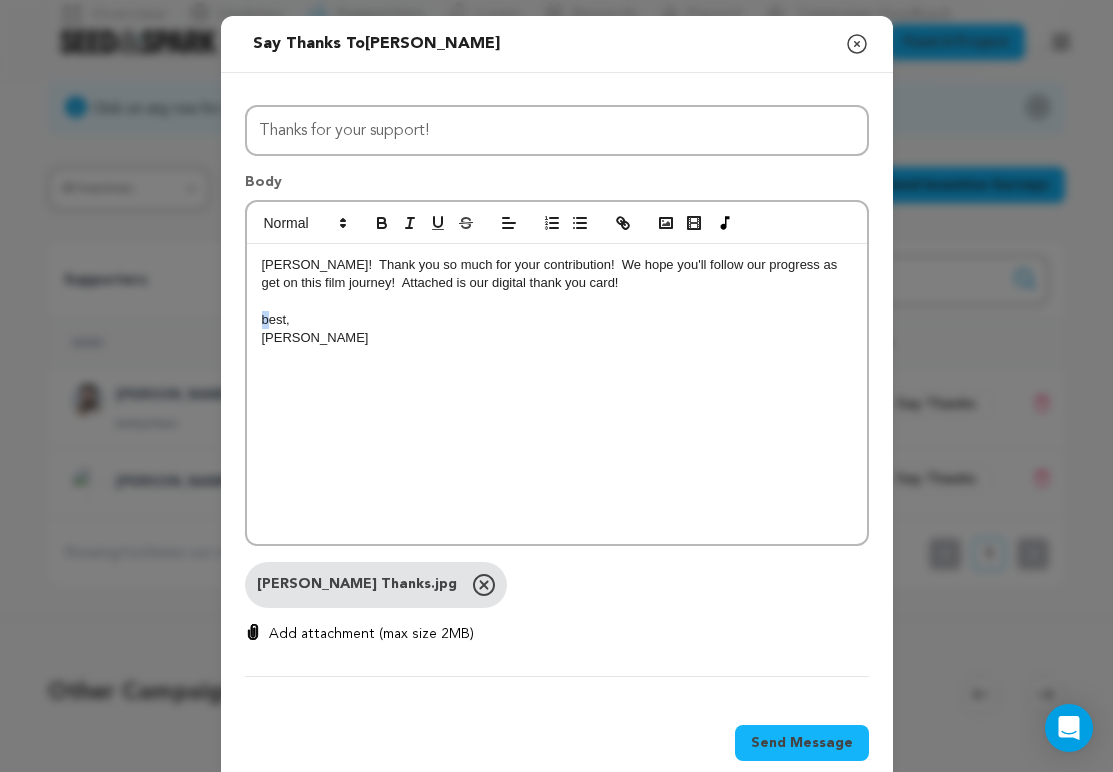click on "John!  Thank you so much for your contribution!  We hope you'll follow our progress as get on this film journey!  Attached is our digital thank you card! best, Mike" at bounding box center (557, 394) 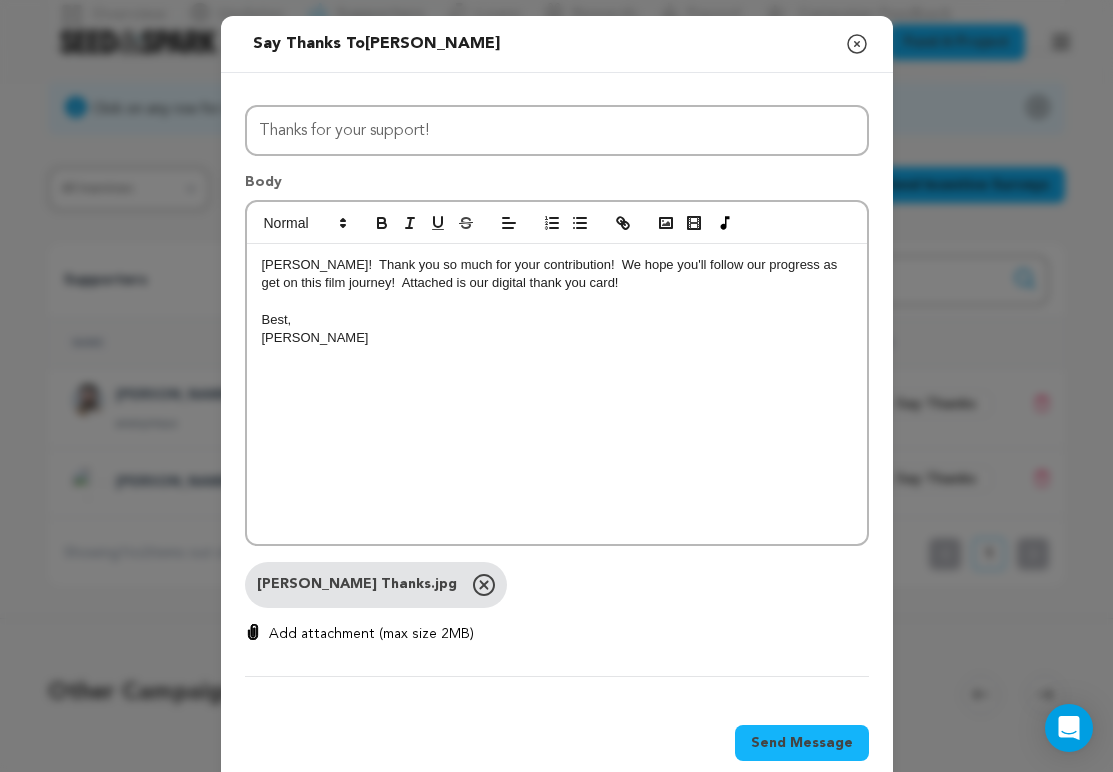 click on "Send Message" at bounding box center (802, 743) 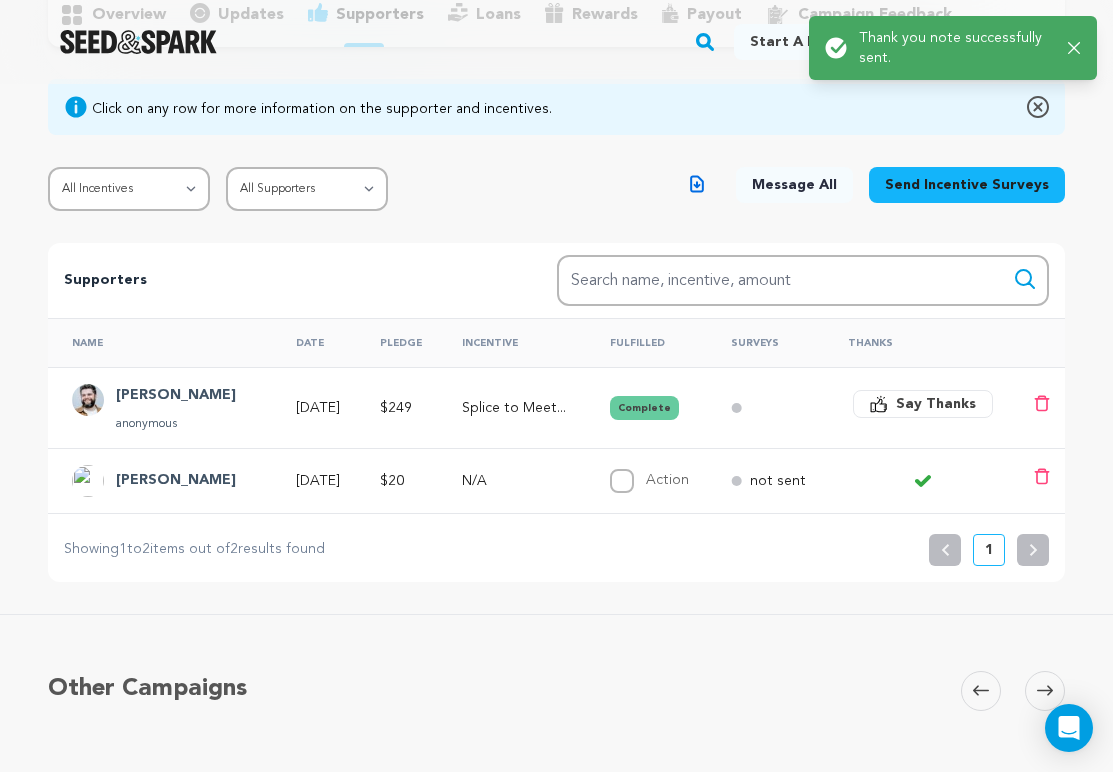 click on "Action" at bounding box center (622, 481) 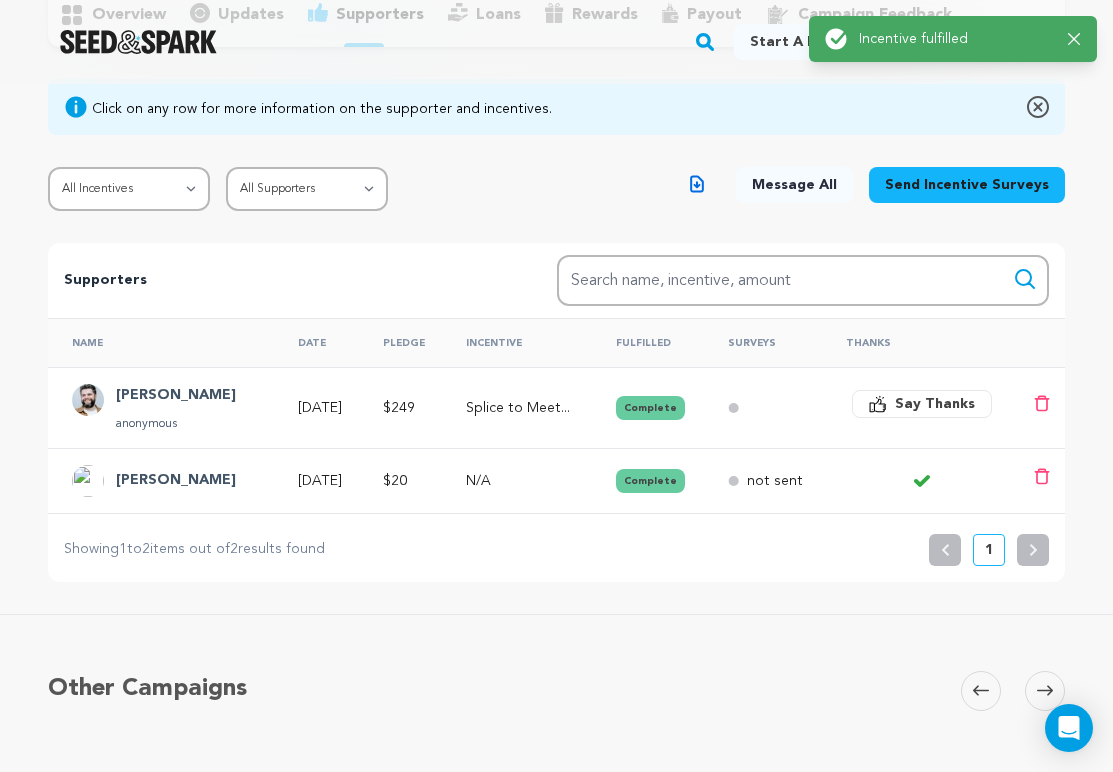 click at bounding box center (763, 407) 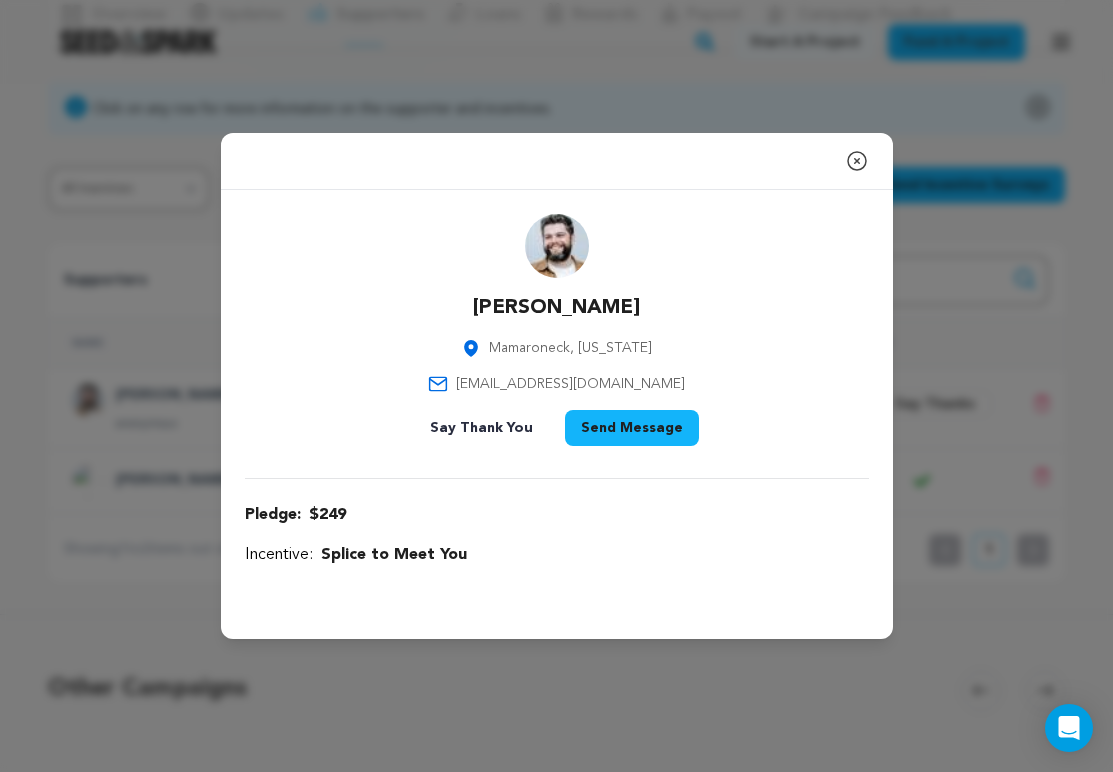 click 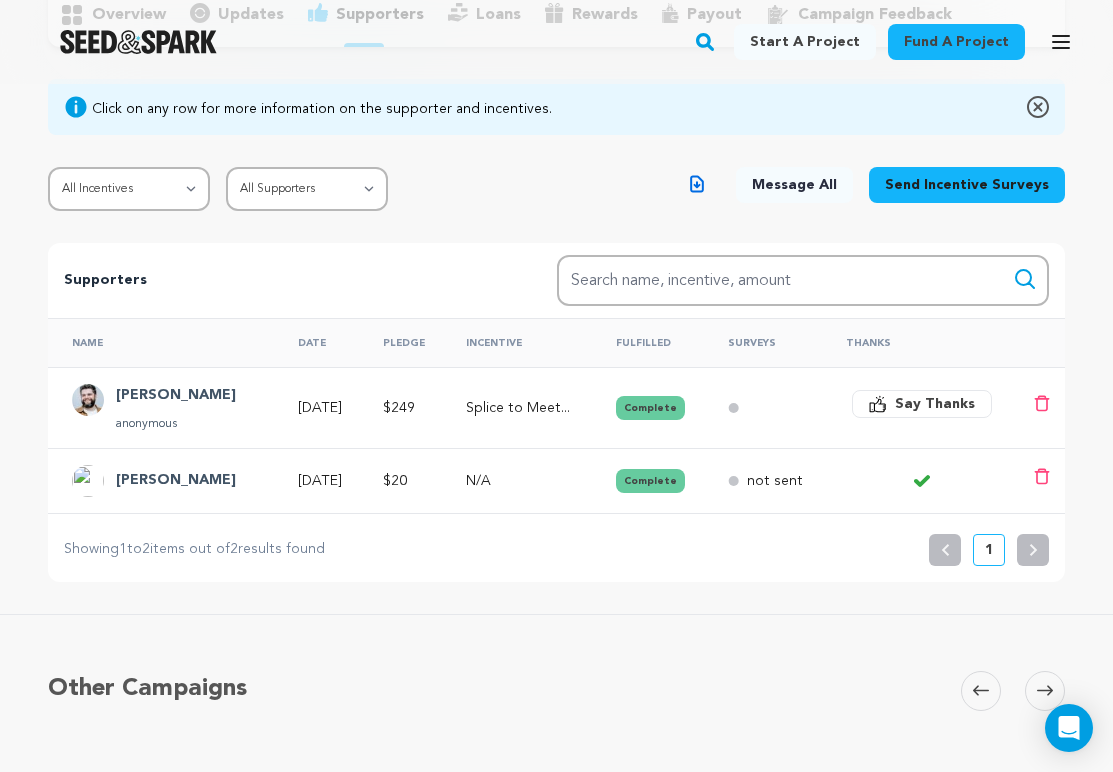 click on "not sent" at bounding box center [775, 481] 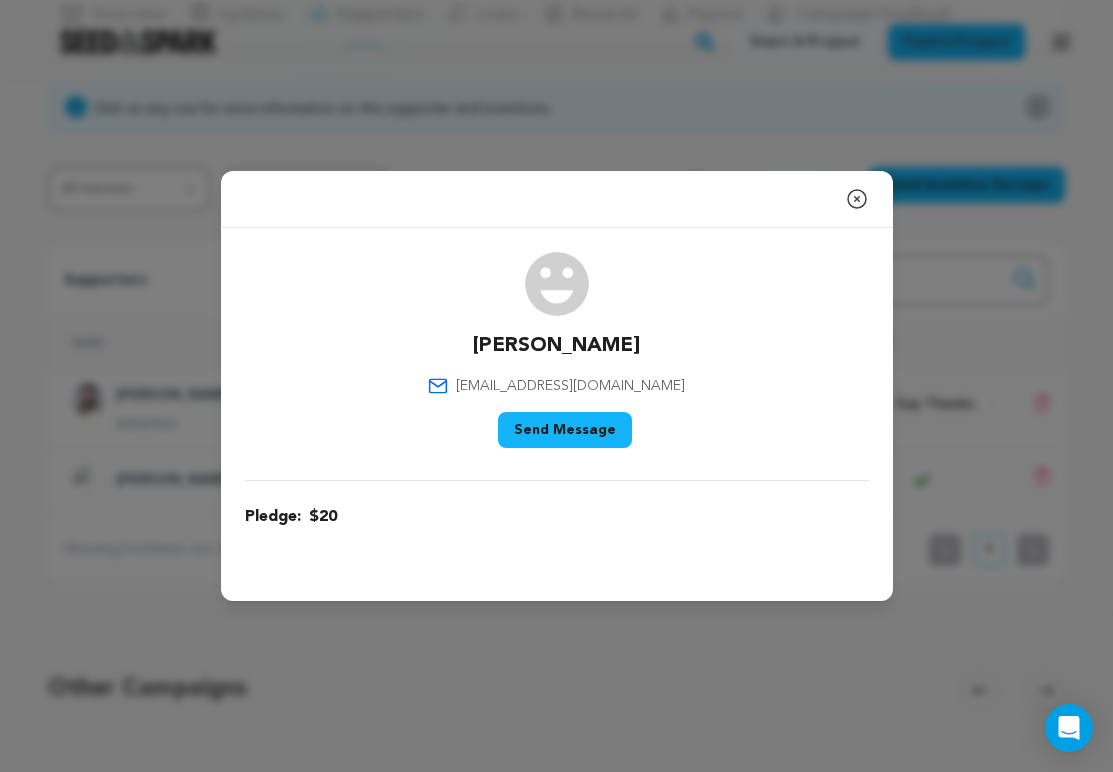 click 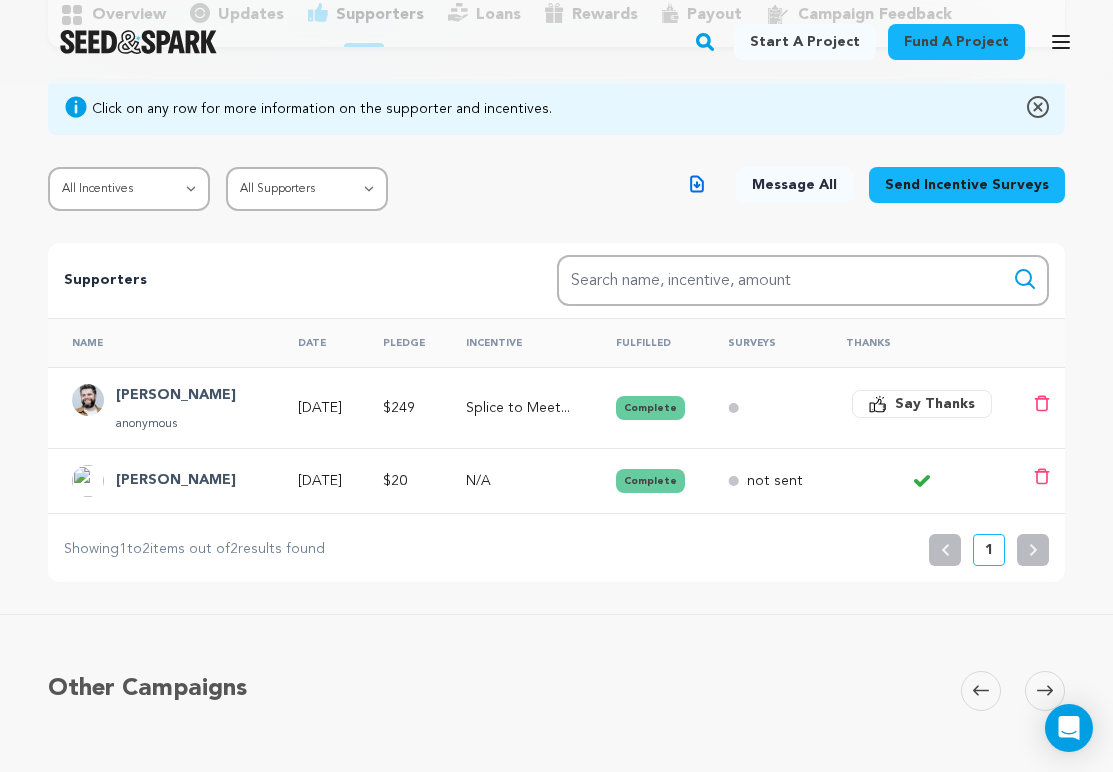 click on "Say Thanks" at bounding box center [935, 404] 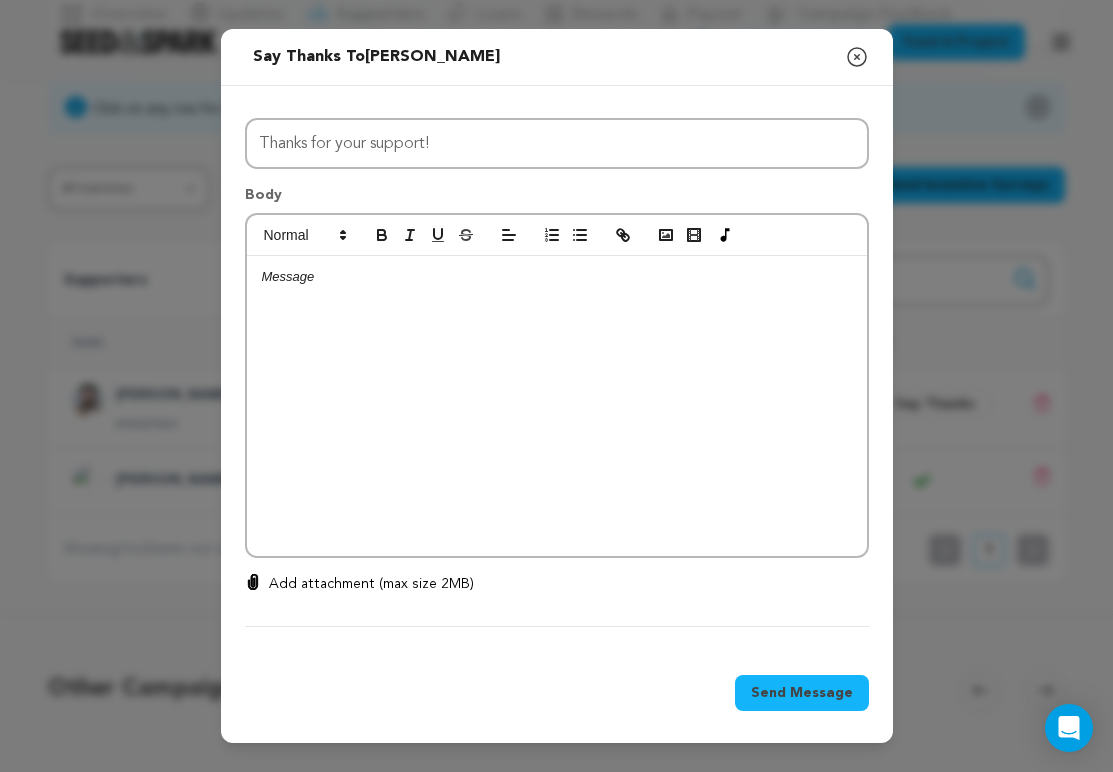 click 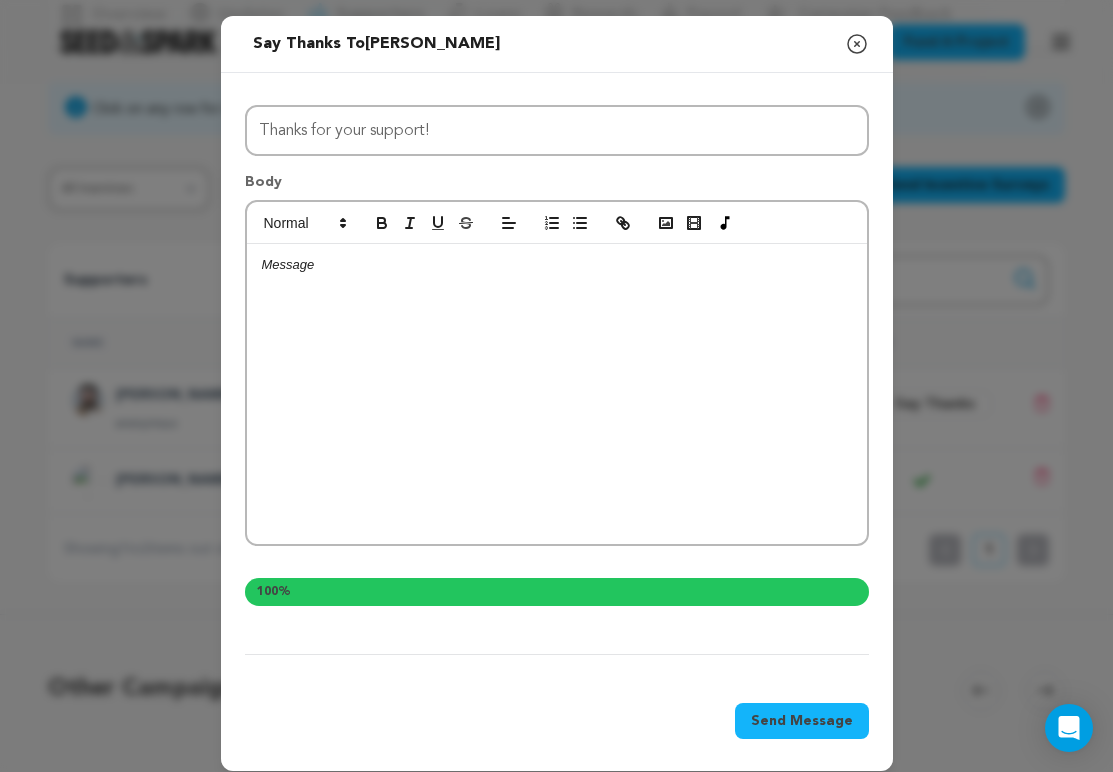 click at bounding box center [557, 394] 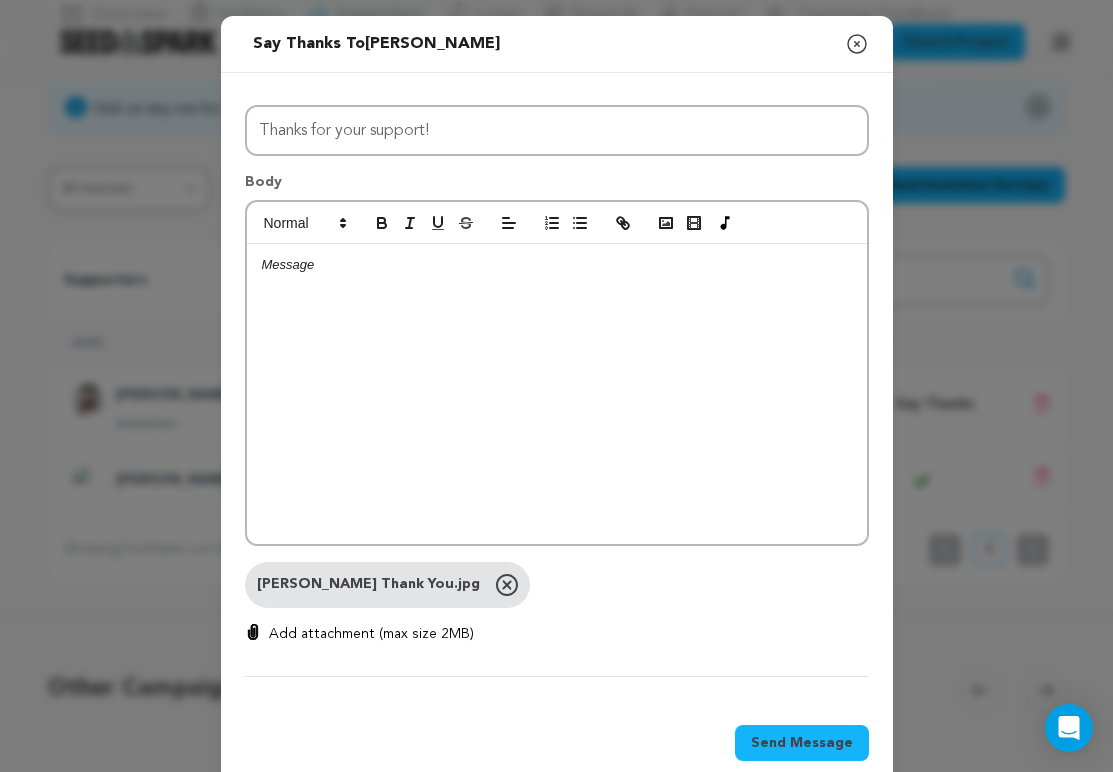 type 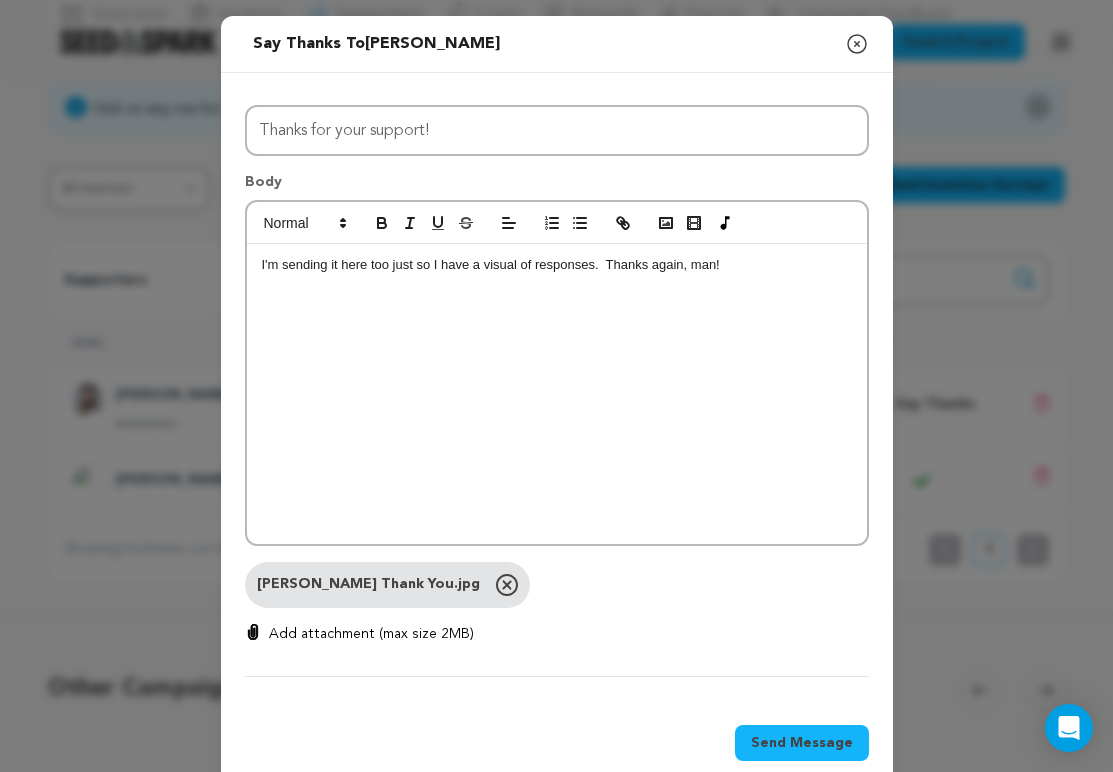 click on "Send Message" at bounding box center [802, 743] 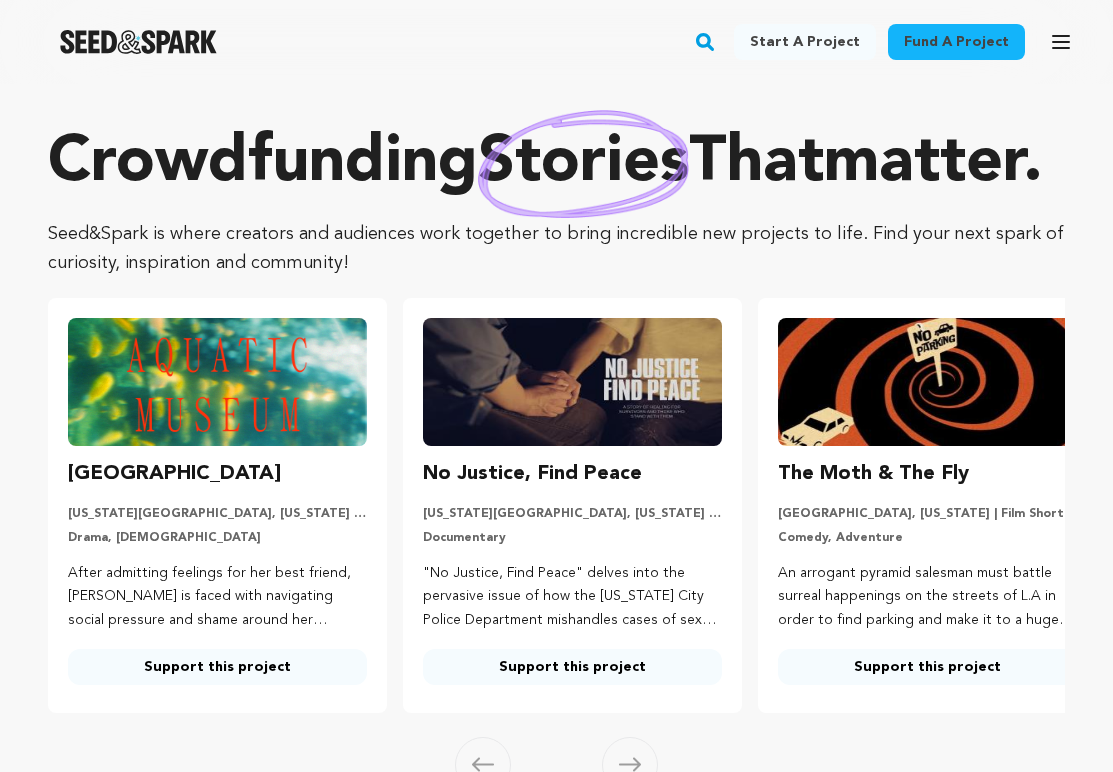 scroll, scrollTop: 0, scrollLeft: 0, axis: both 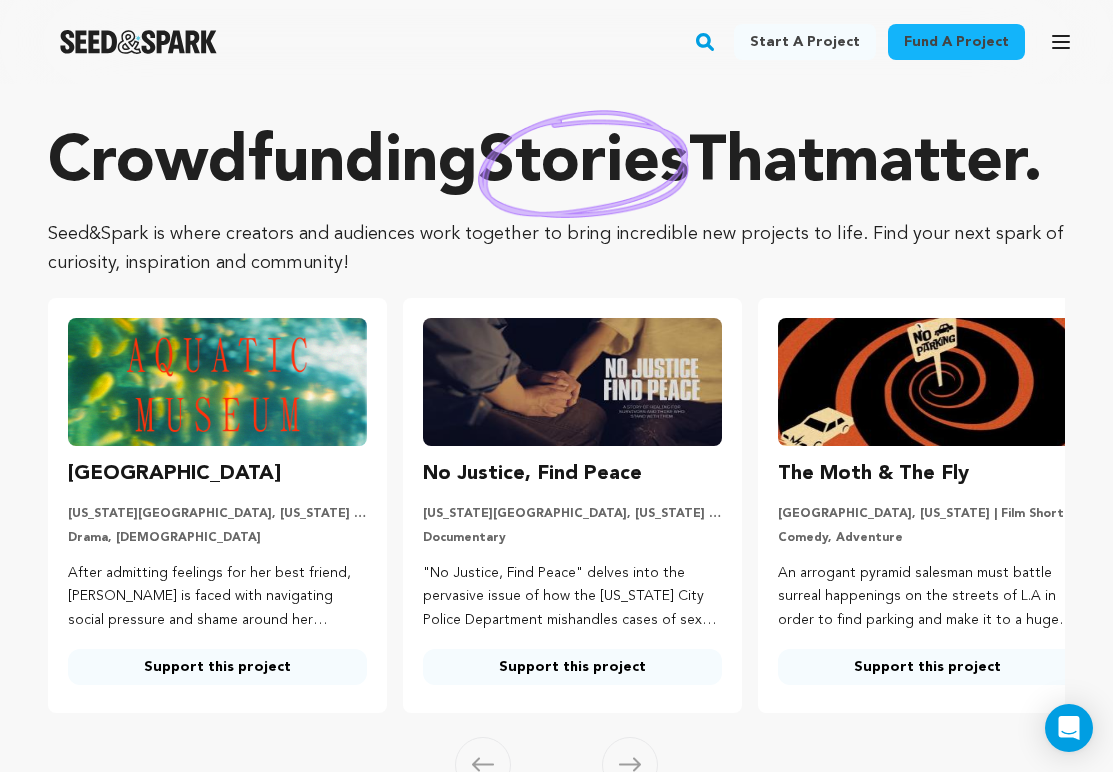 click 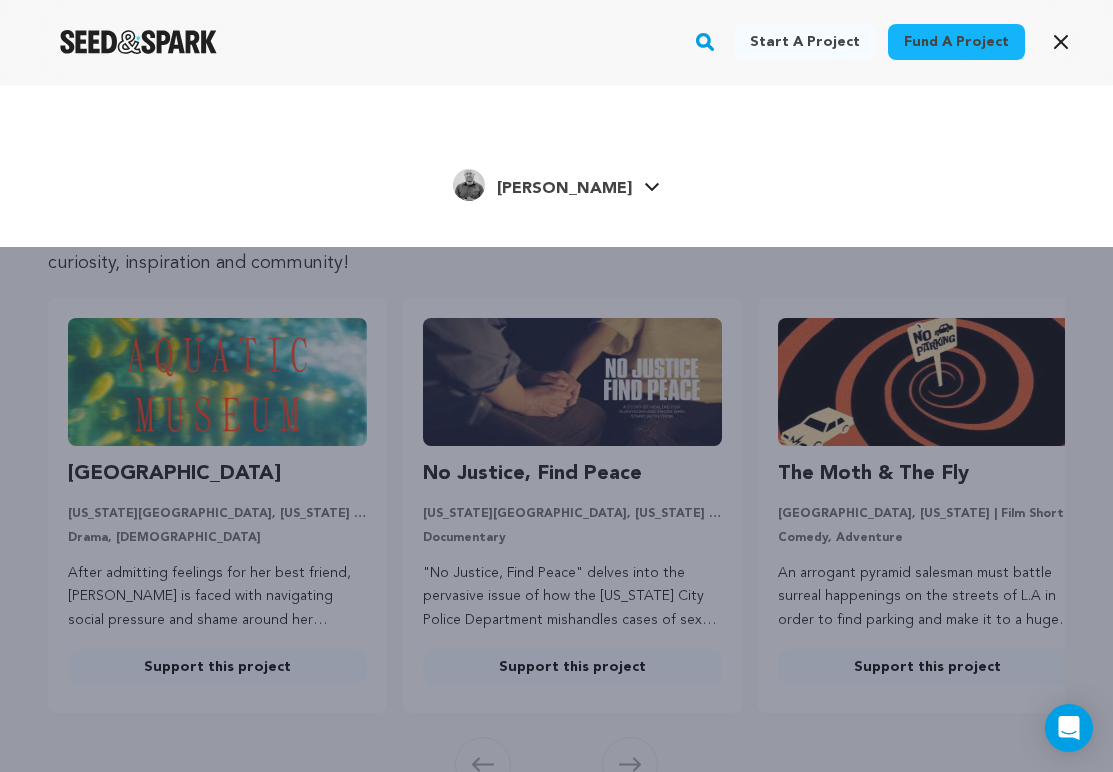click on "[PERSON_NAME]" at bounding box center [564, 189] 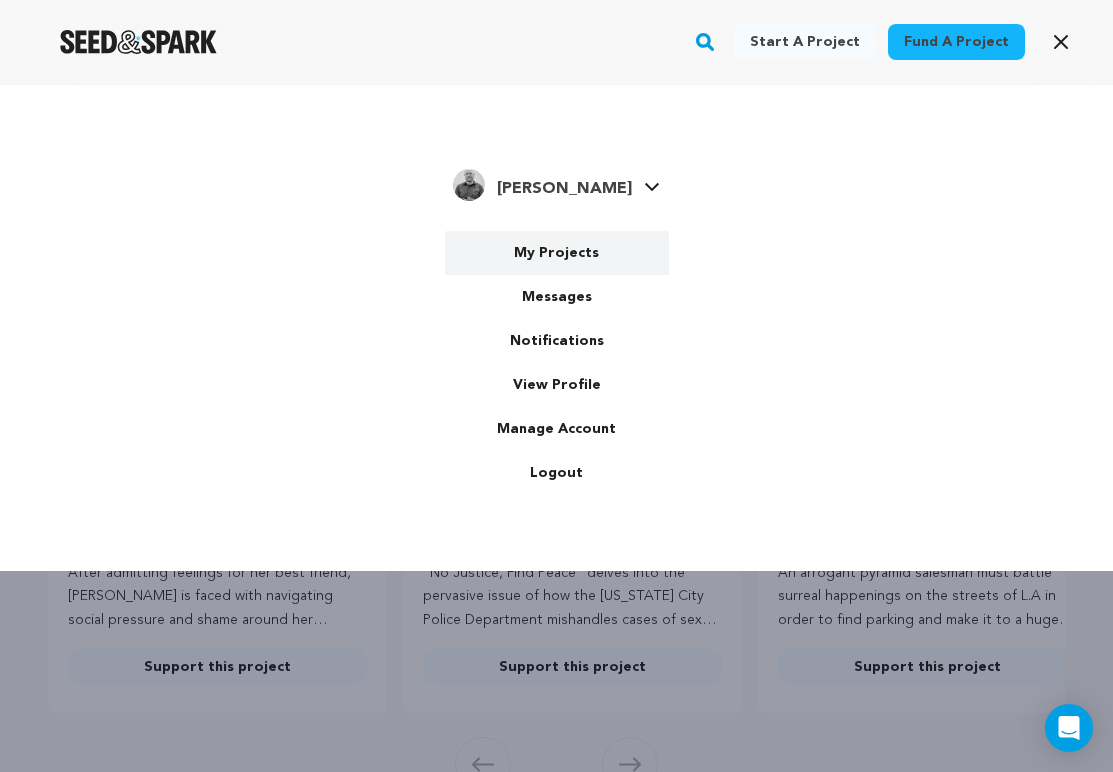 click on "My Projects" at bounding box center [557, 253] 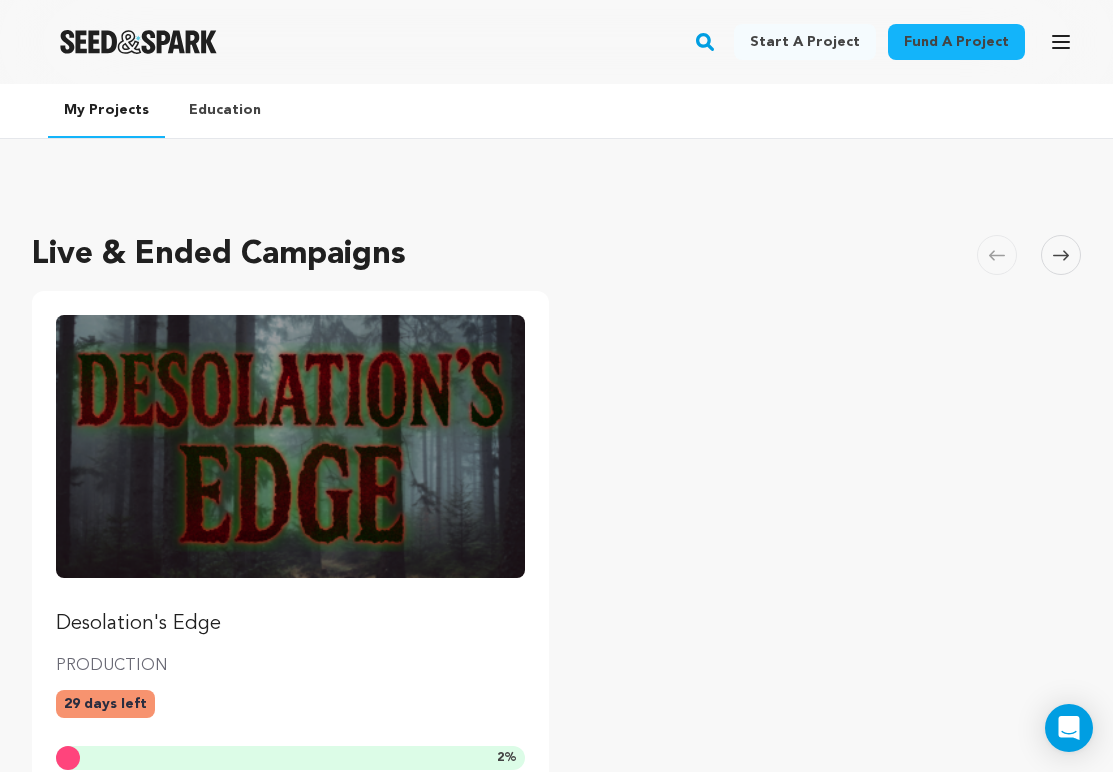 scroll, scrollTop: 0, scrollLeft: 0, axis: both 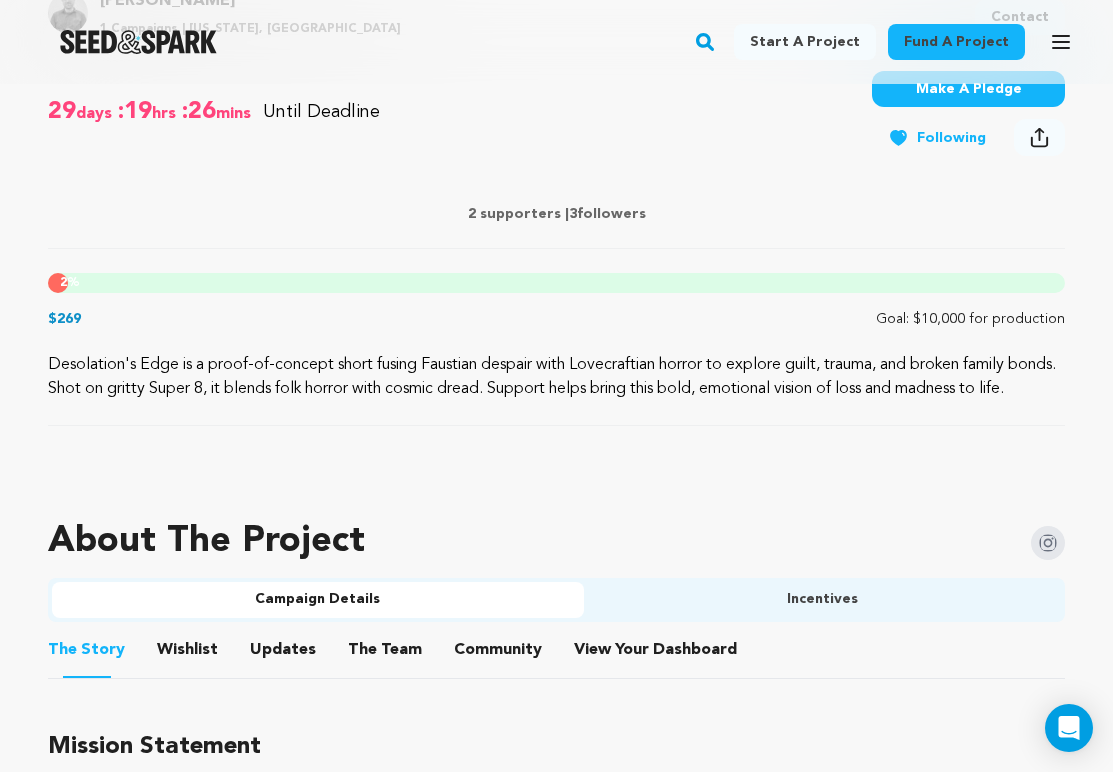 click on "Incentives" at bounding box center (823, 600) 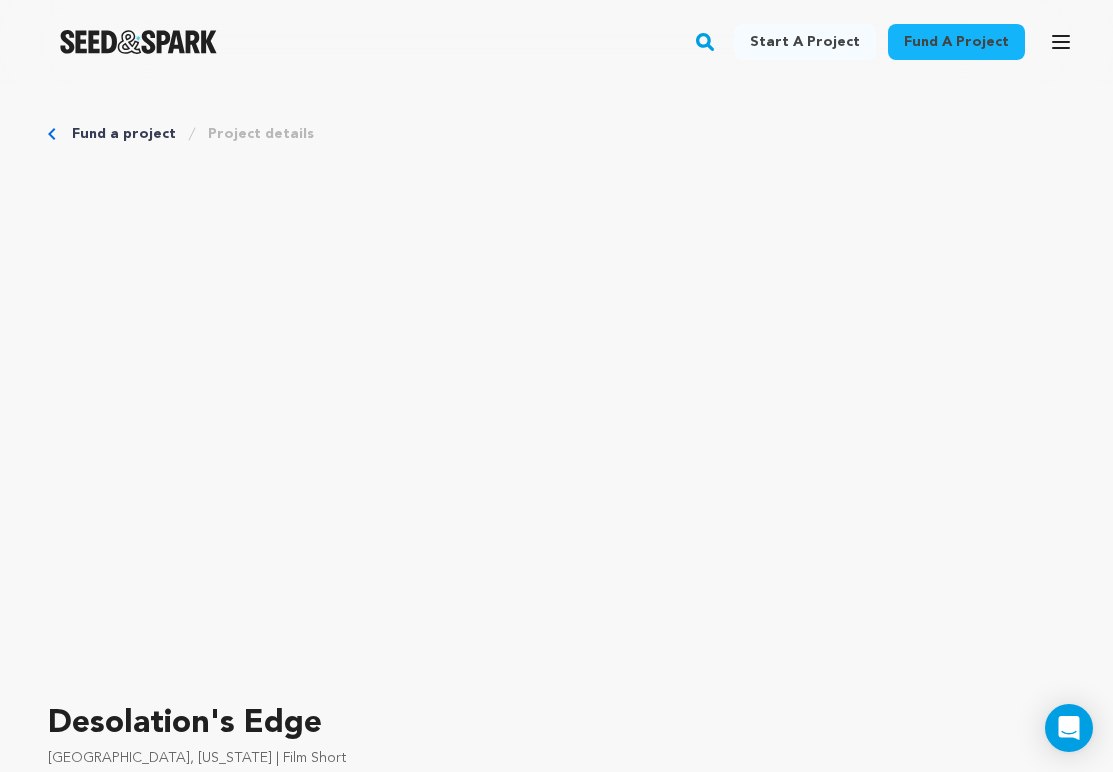 scroll, scrollTop: 0, scrollLeft: 0, axis: both 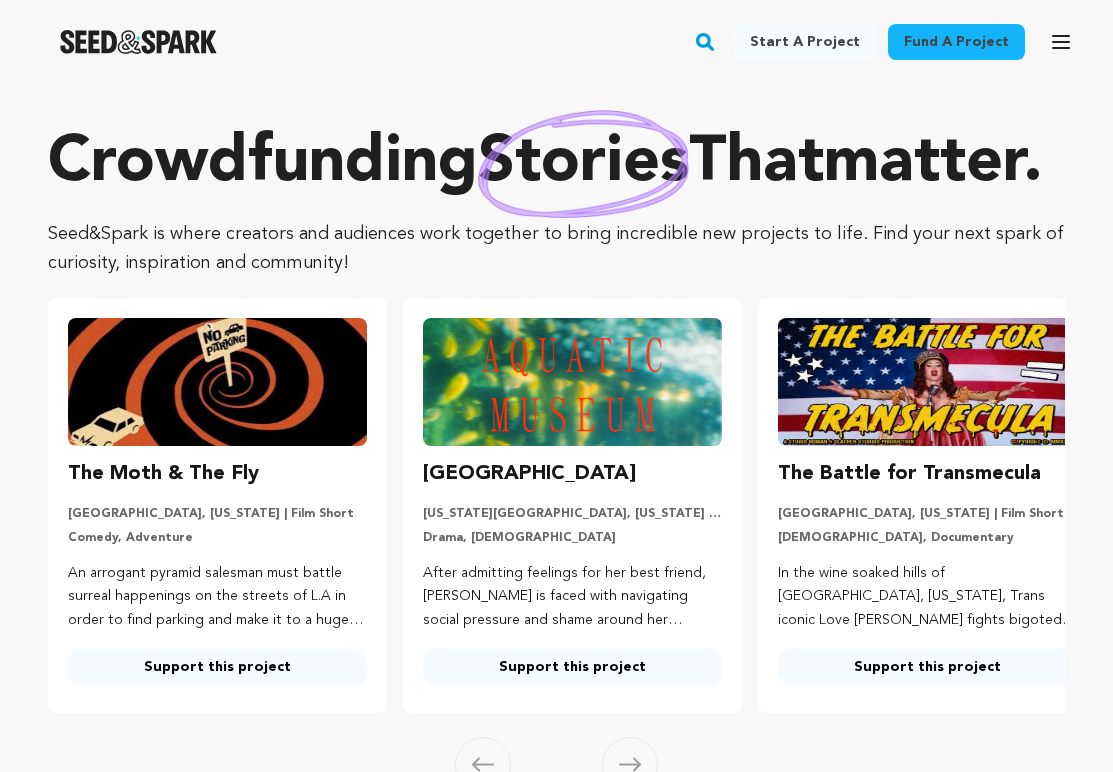 click 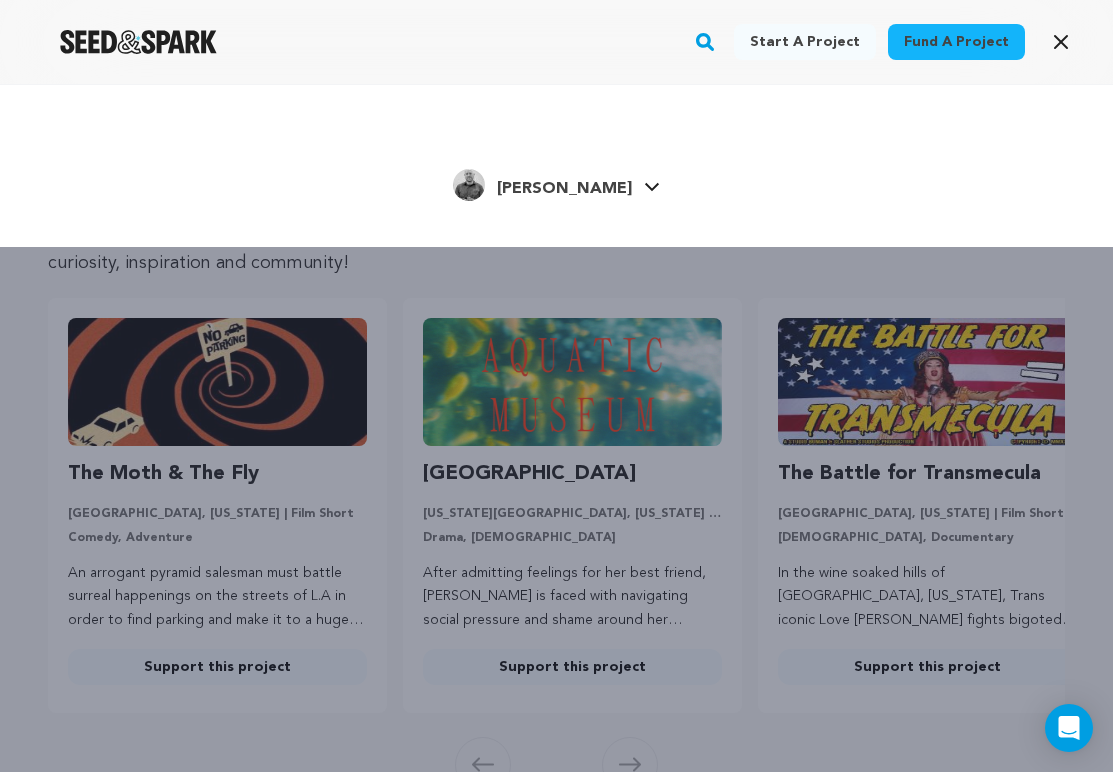 click on "[PERSON_NAME]" at bounding box center (564, 189) 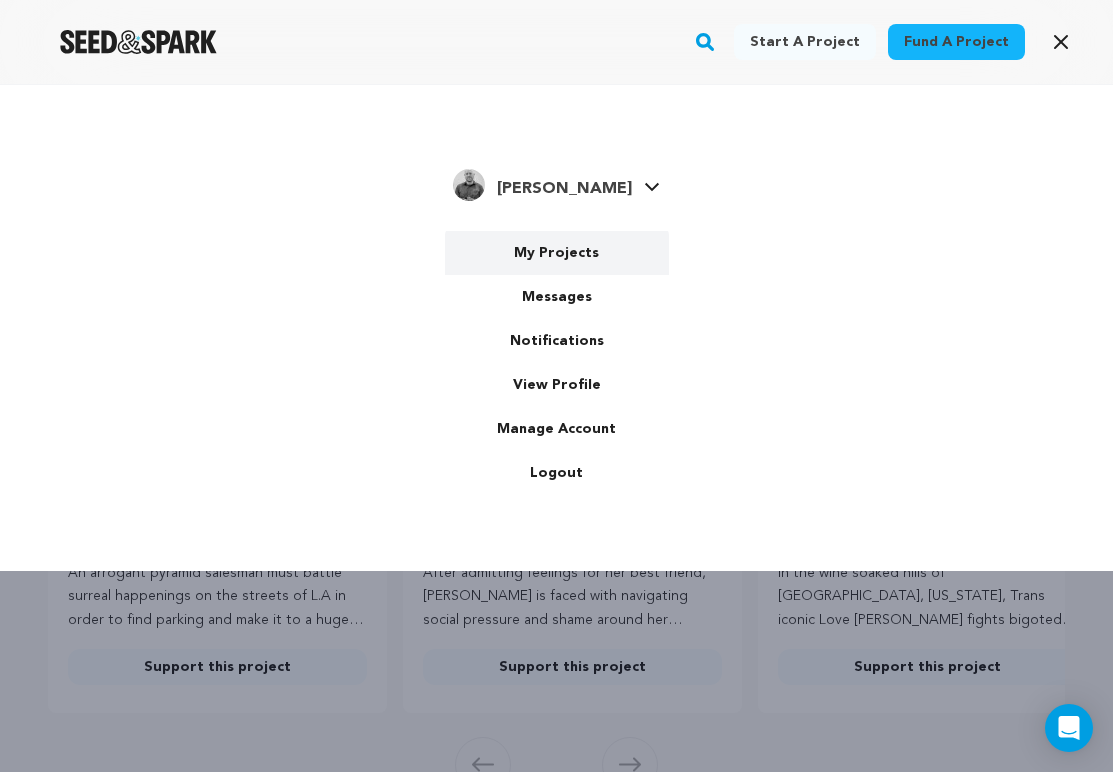 click on "My Projects" at bounding box center [557, 253] 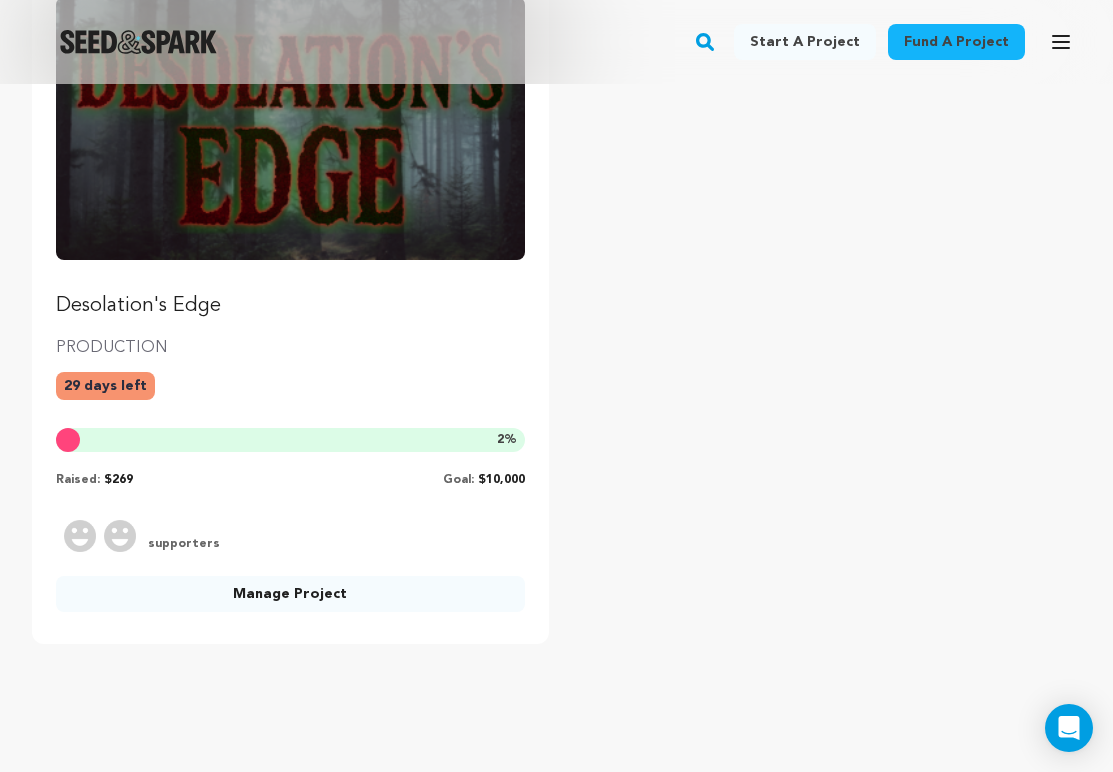 scroll, scrollTop: 317, scrollLeft: 0, axis: vertical 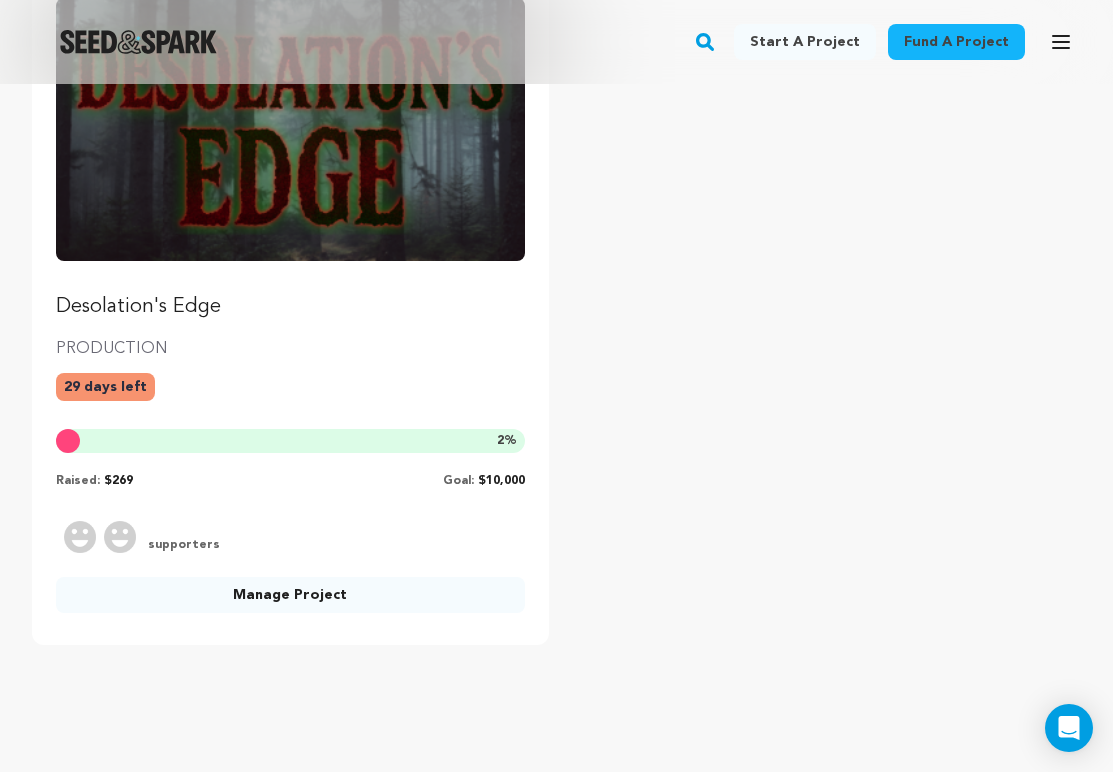click on "Manage Project" at bounding box center [290, 595] 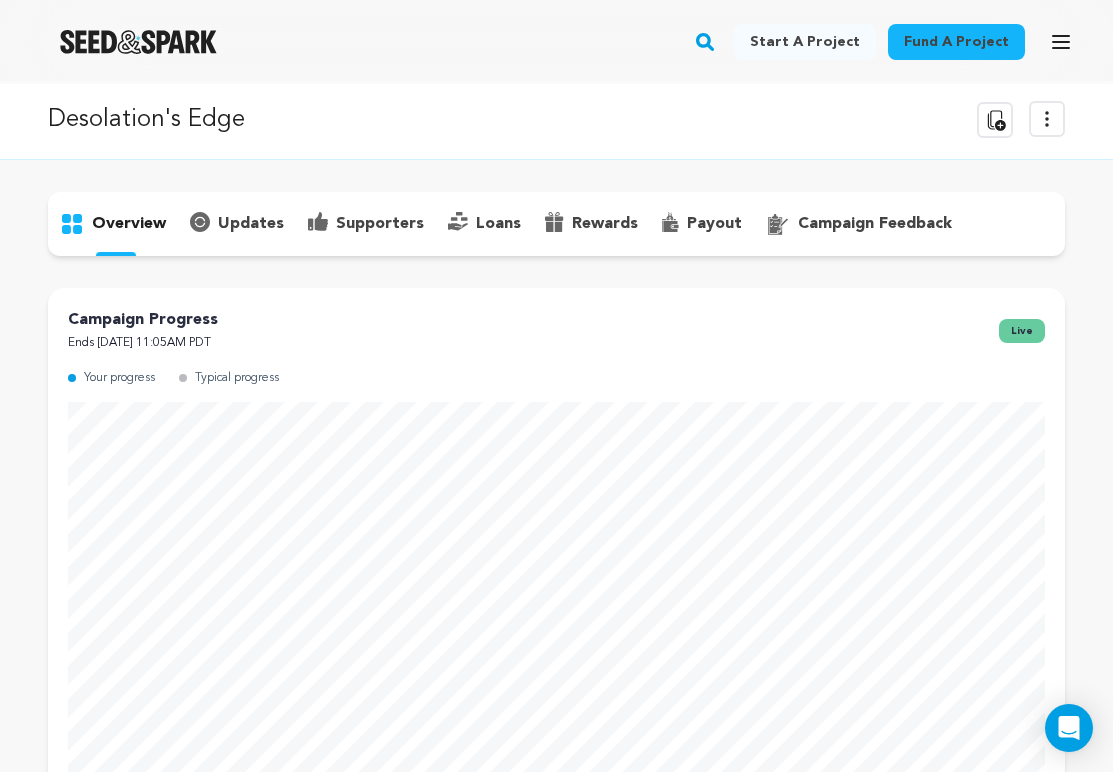 scroll, scrollTop: 3, scrollLeft: 0, axis: vertical 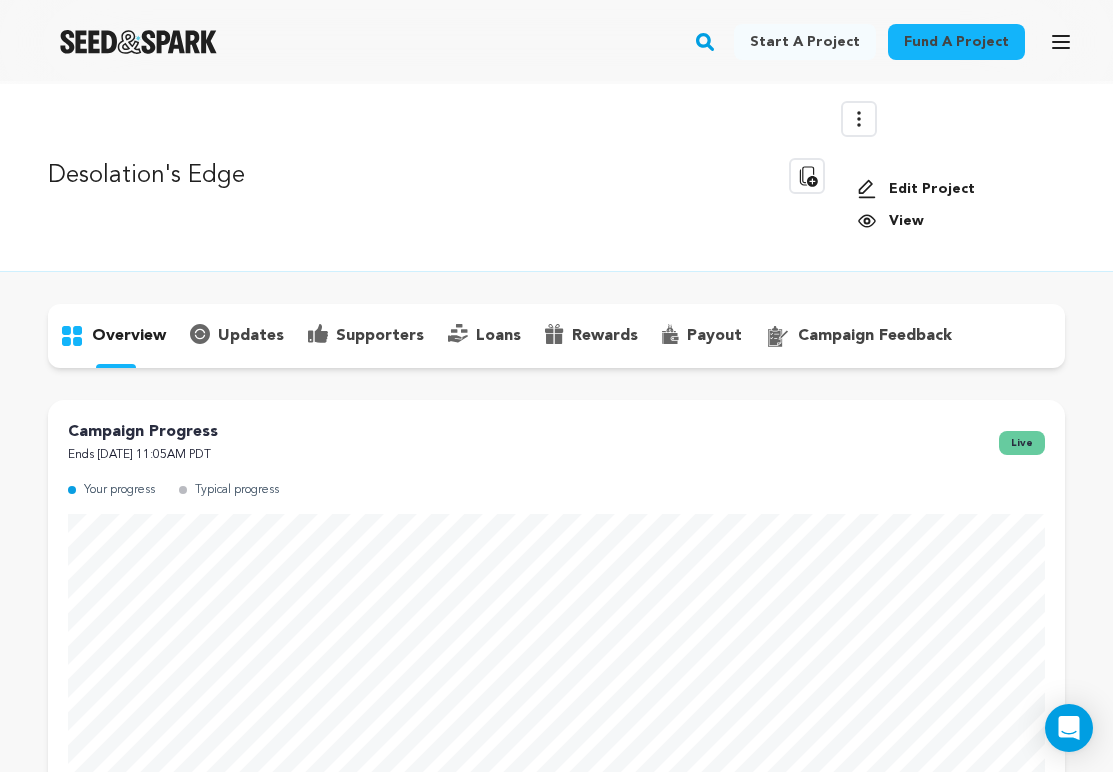 click on "Edit Project" at bounding box center [953, 189] 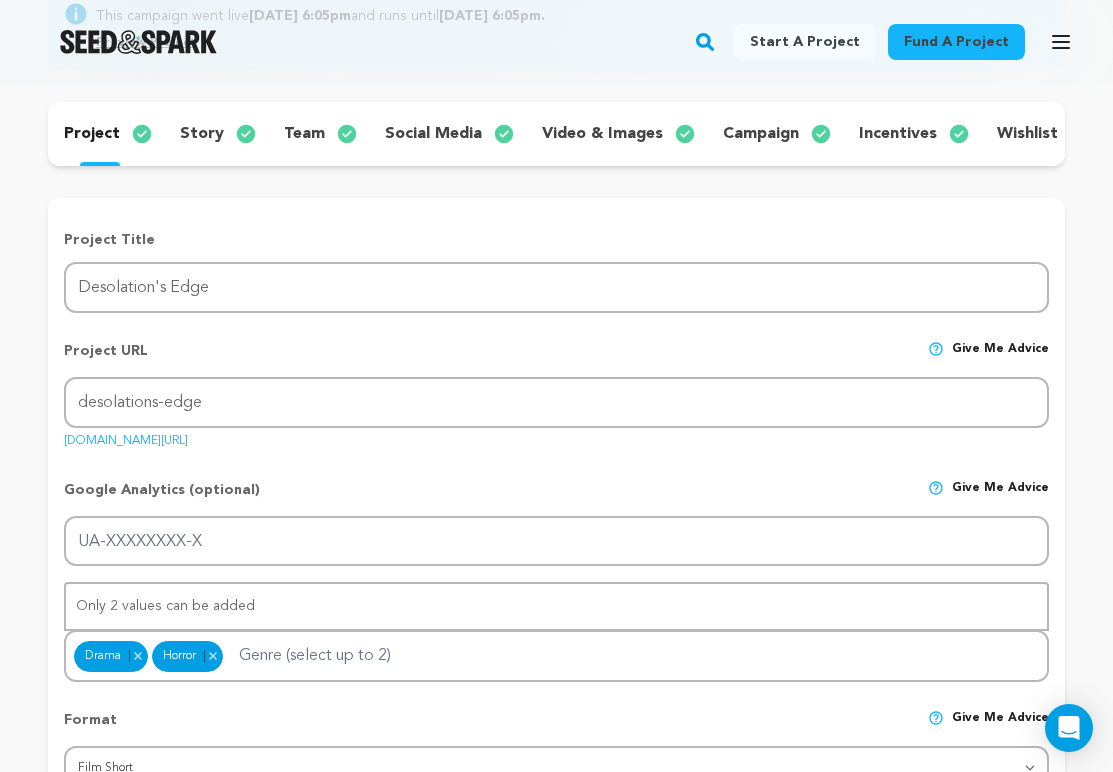 scroll, scrollTop: 250, scrollLeft: 0, axis: vertical 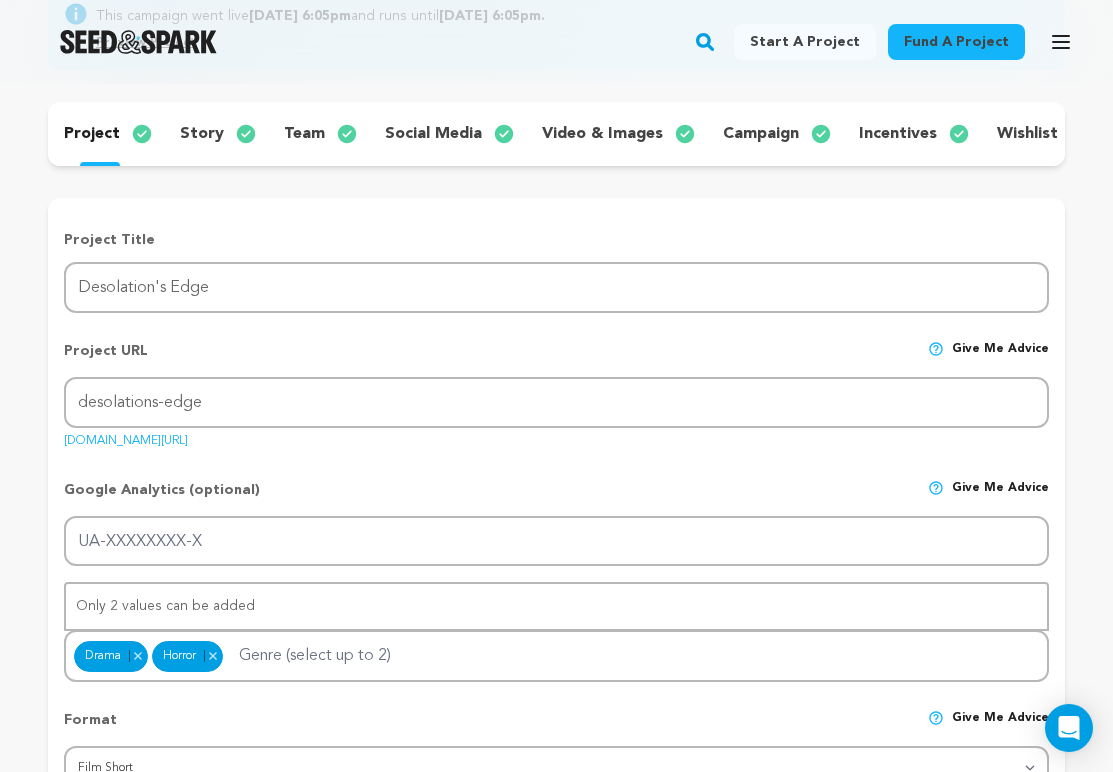 click on "Project URL
Give me advice
Project URL
desolations-edge
[DOMAIN_NAME][URL]" at bounding box center [556, 388] 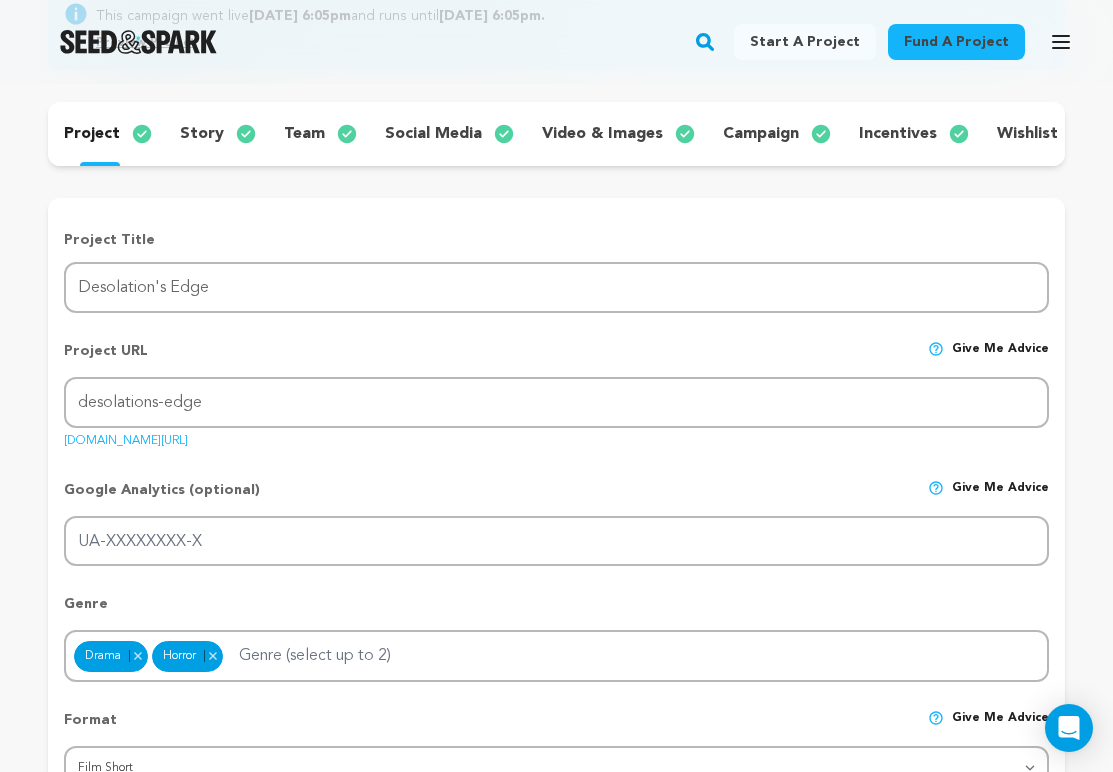 copy on "[DOMAIN_NAME][URL]" 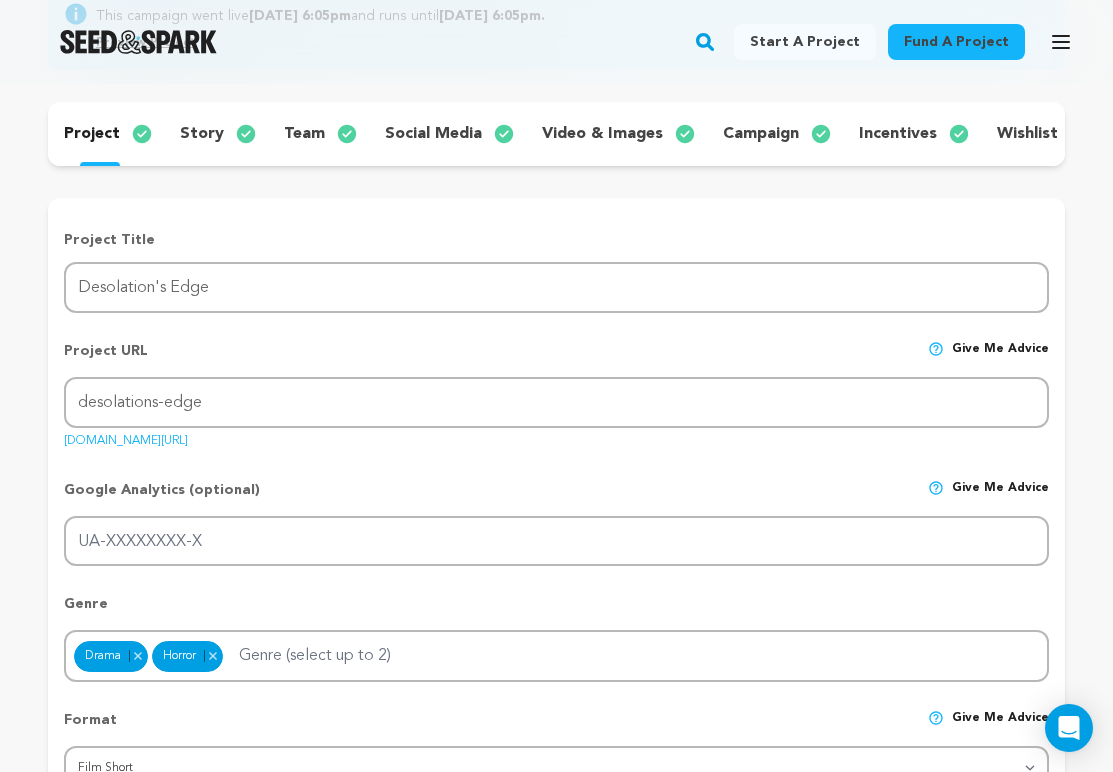 click at bounding box center [138, 42] 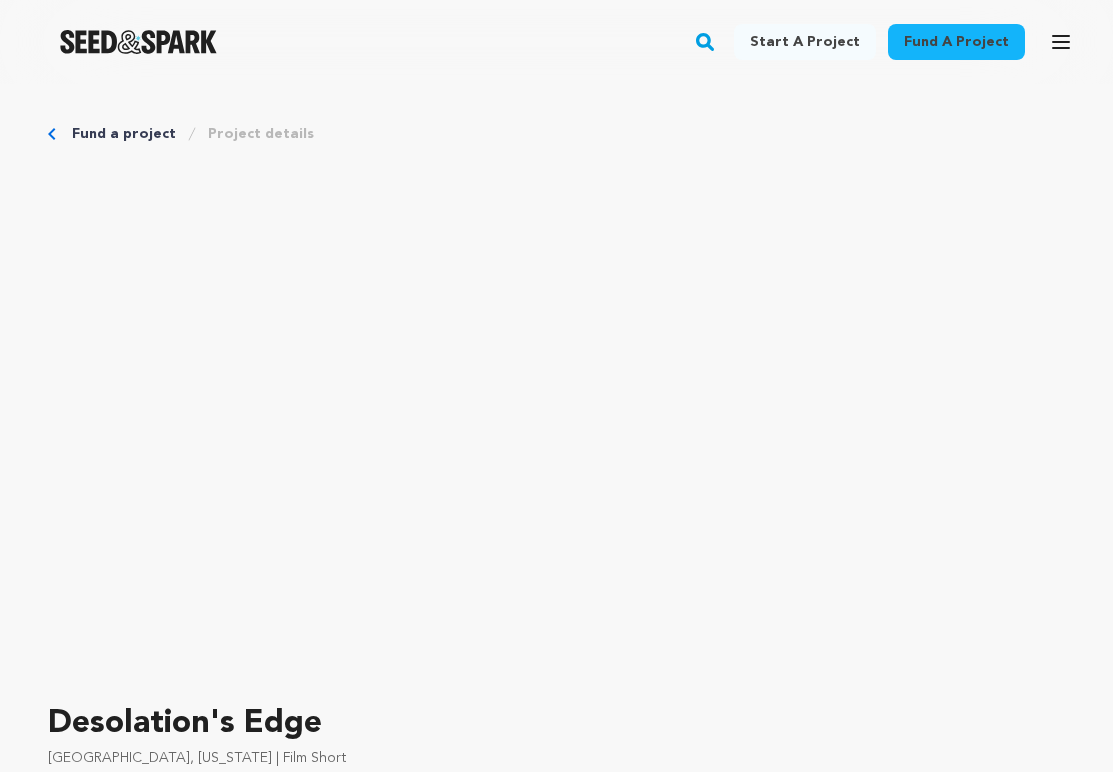 scroll, scrollTop: 0, scrollLeft: 0, axis: both 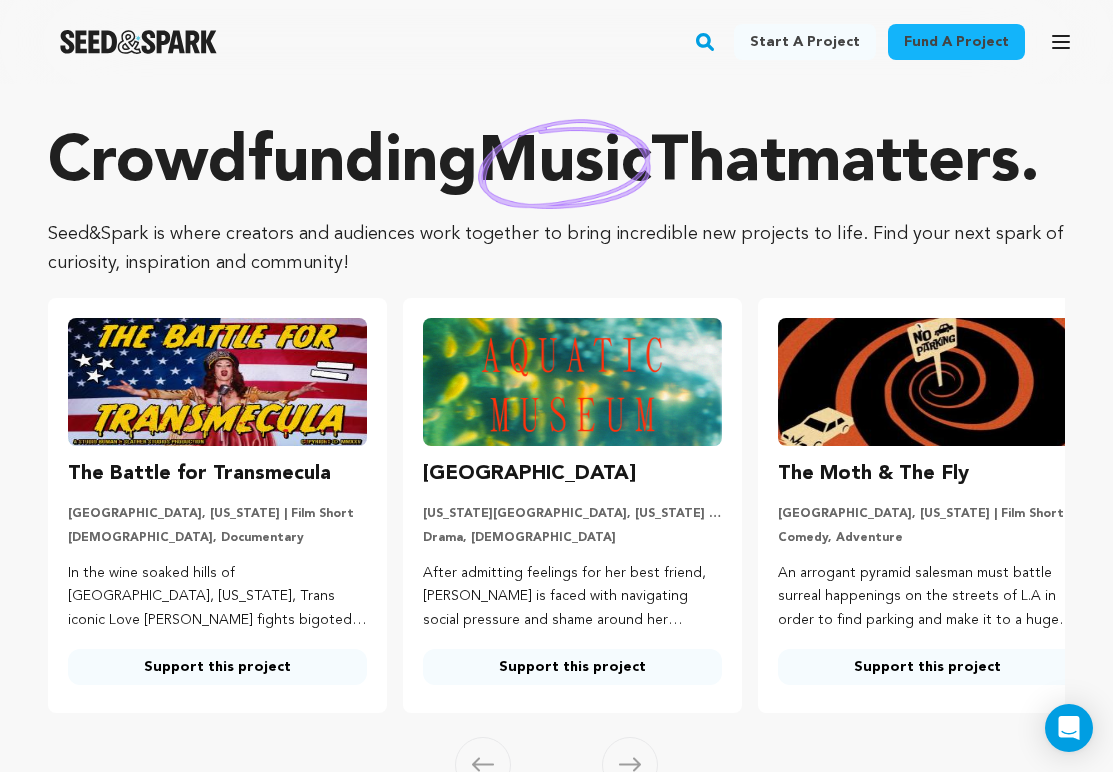 click on "Open main menu" at bounding box center (1061, 42) 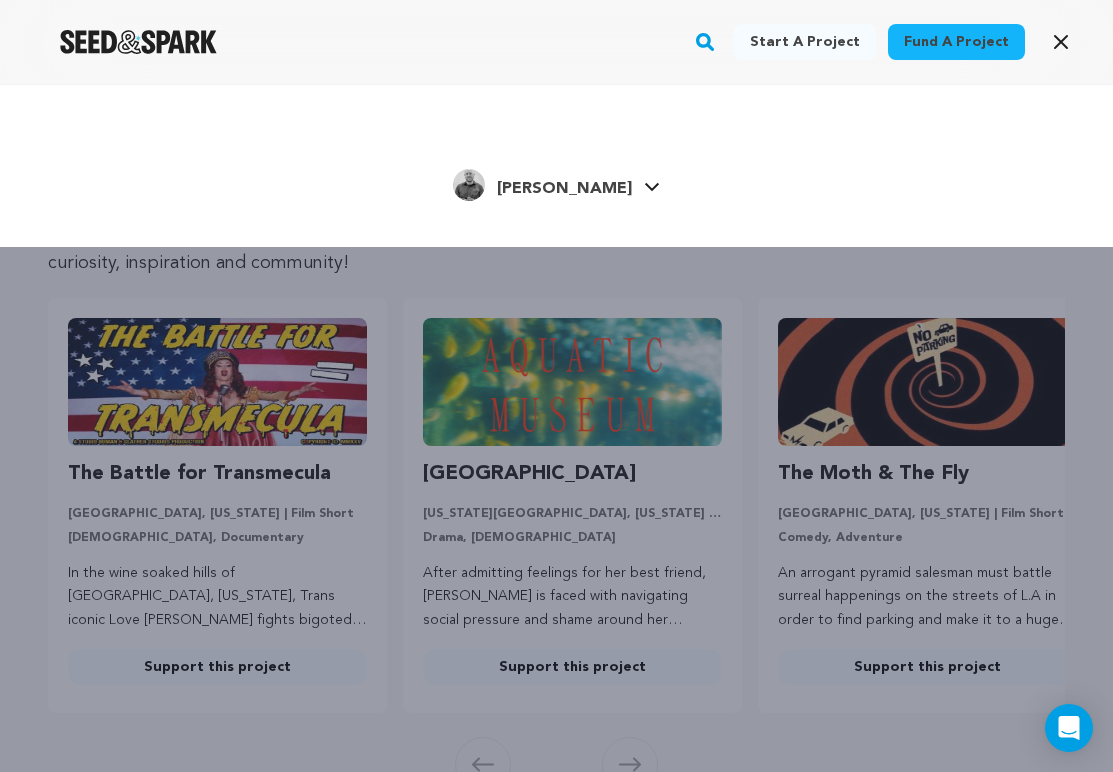 click on "[PERSON_NAME]" at bounding box center (564, 189) 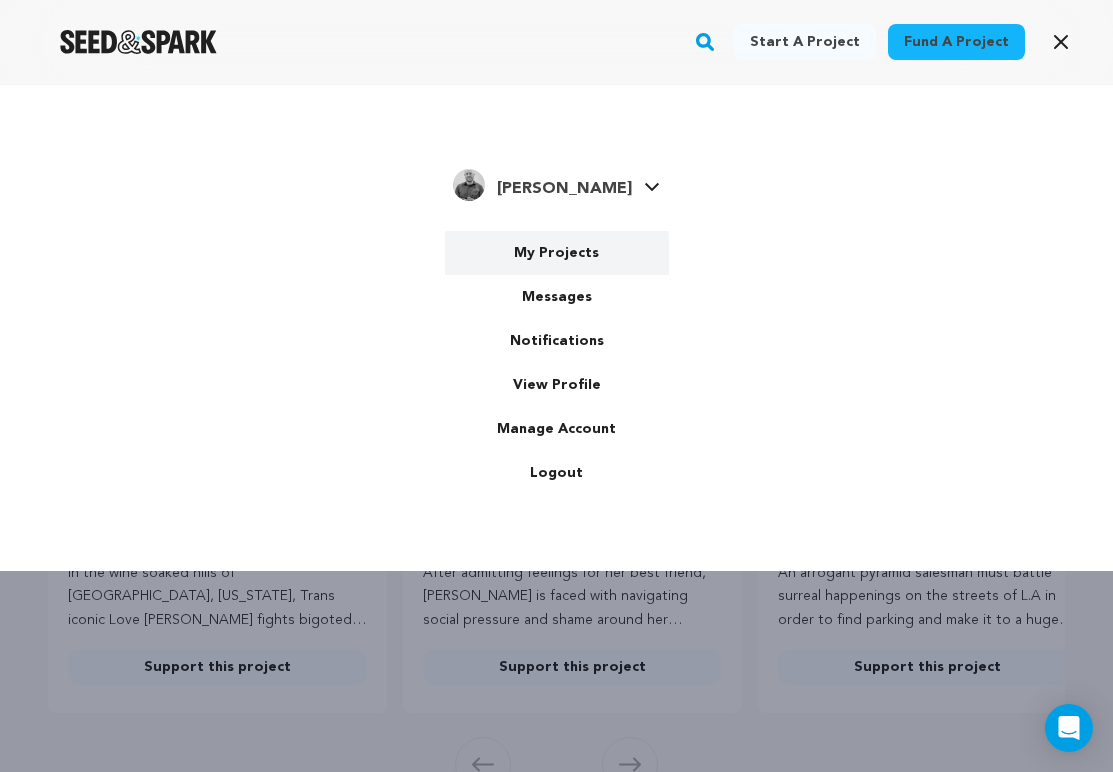 click on "My Projects" at bounding box center [557, 253] 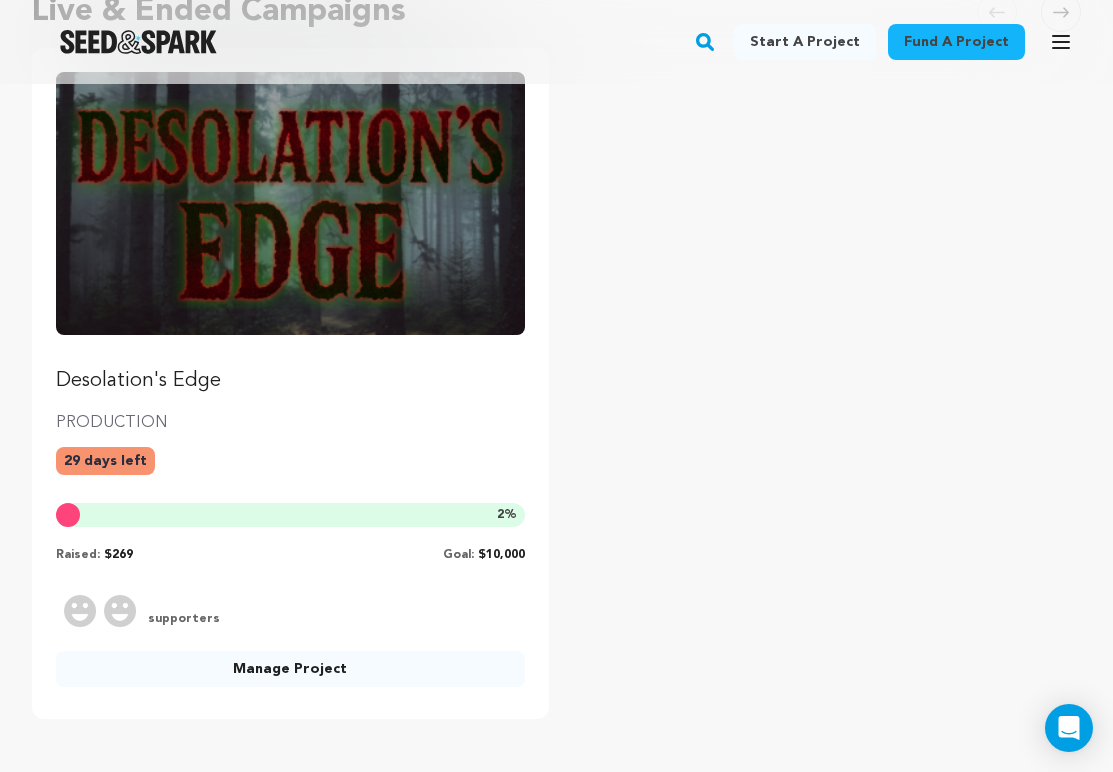 scroll, scrollTop: 242, scrollLeft: 0, axis: vertical 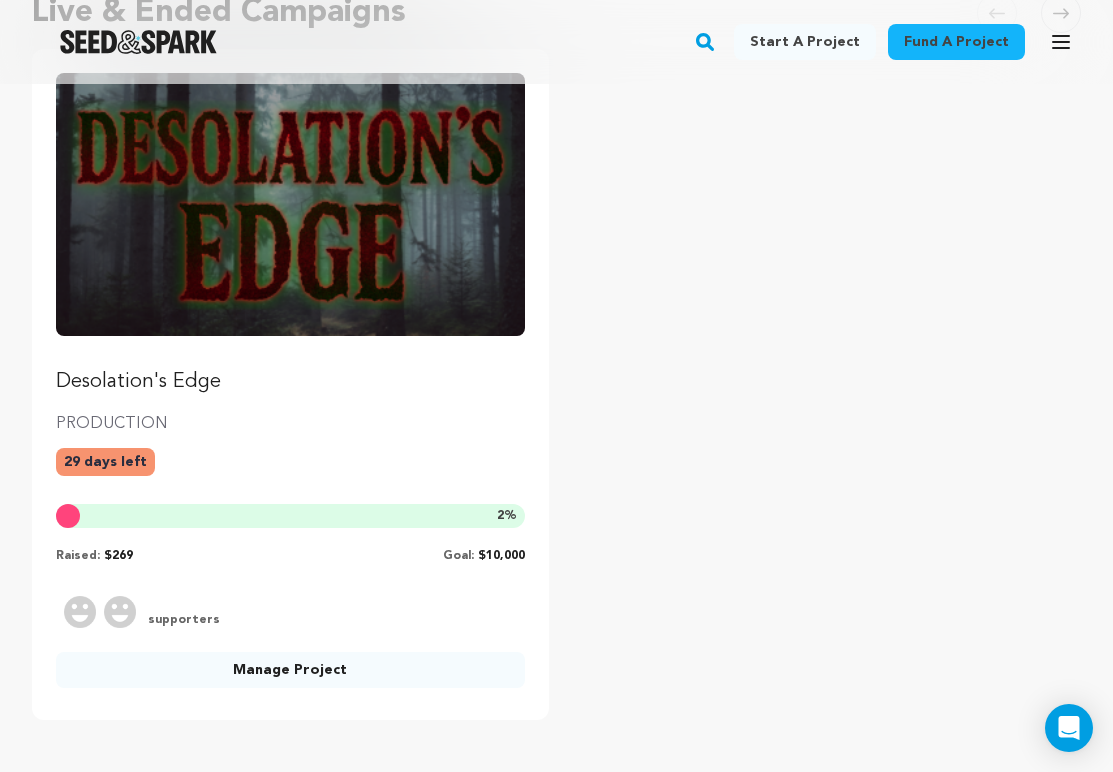 click on "Manage Project" at bounding box center [290, 670] 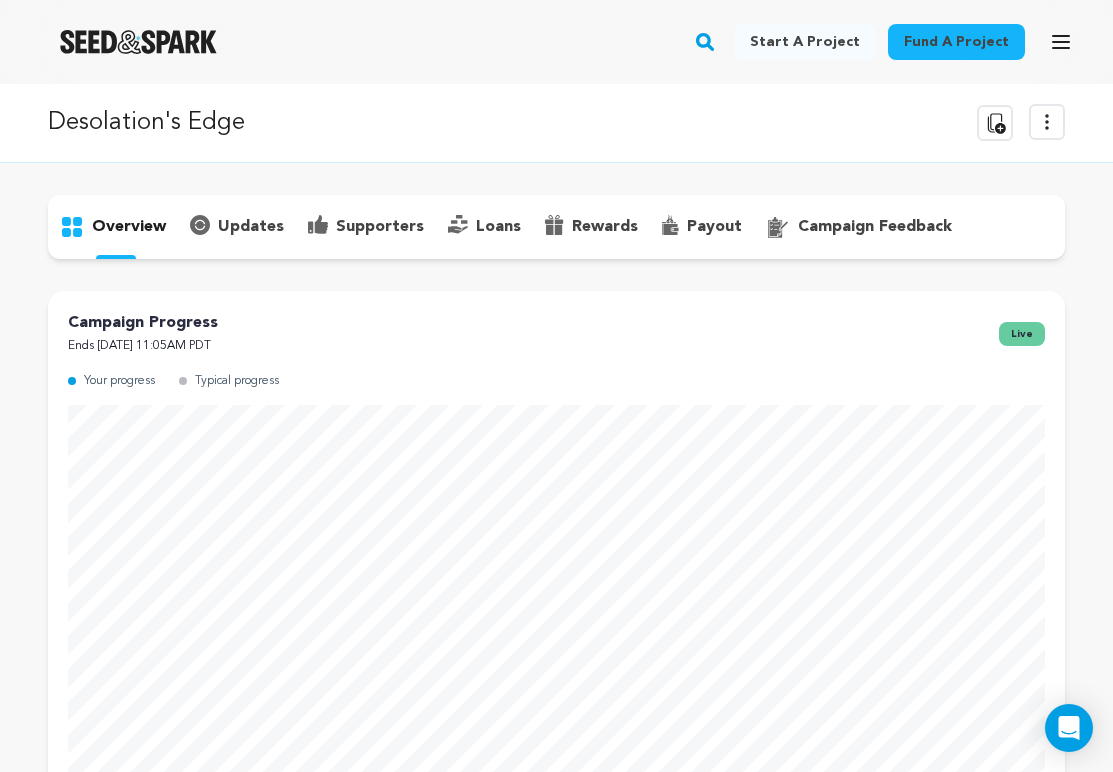 scroll, scrollTop: 0, scrollLeft: 0, axis: both 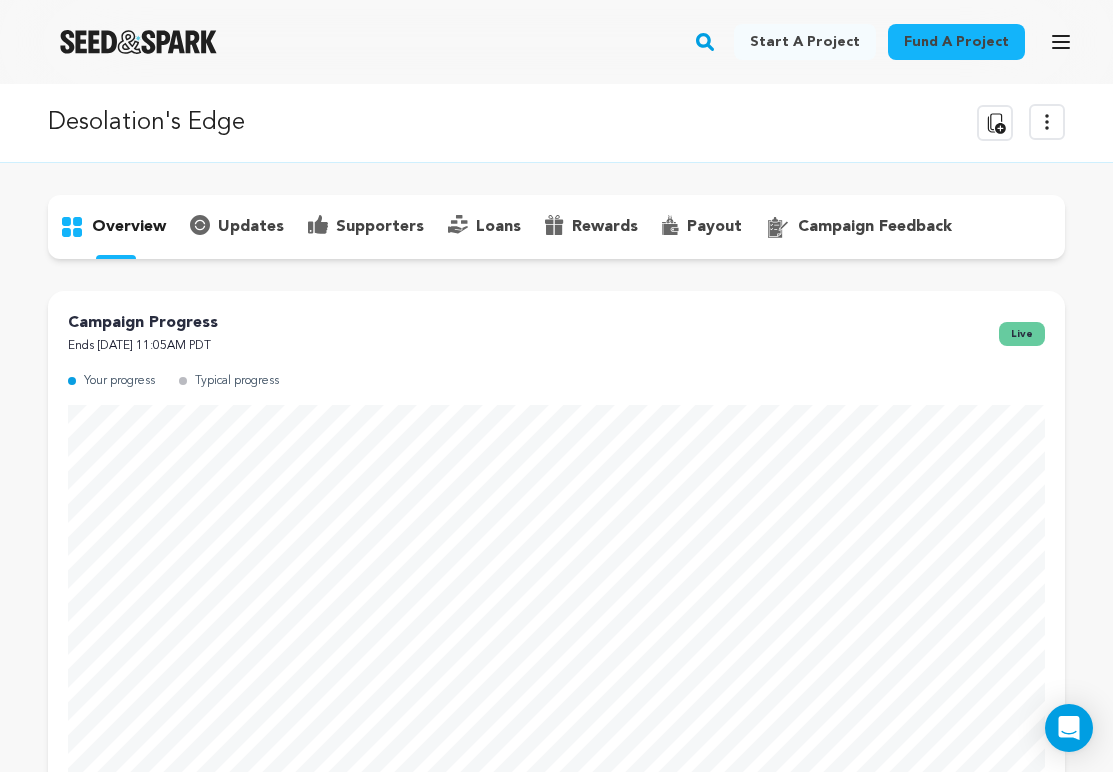 click on "View more option" at bounding box center (1047, 122) 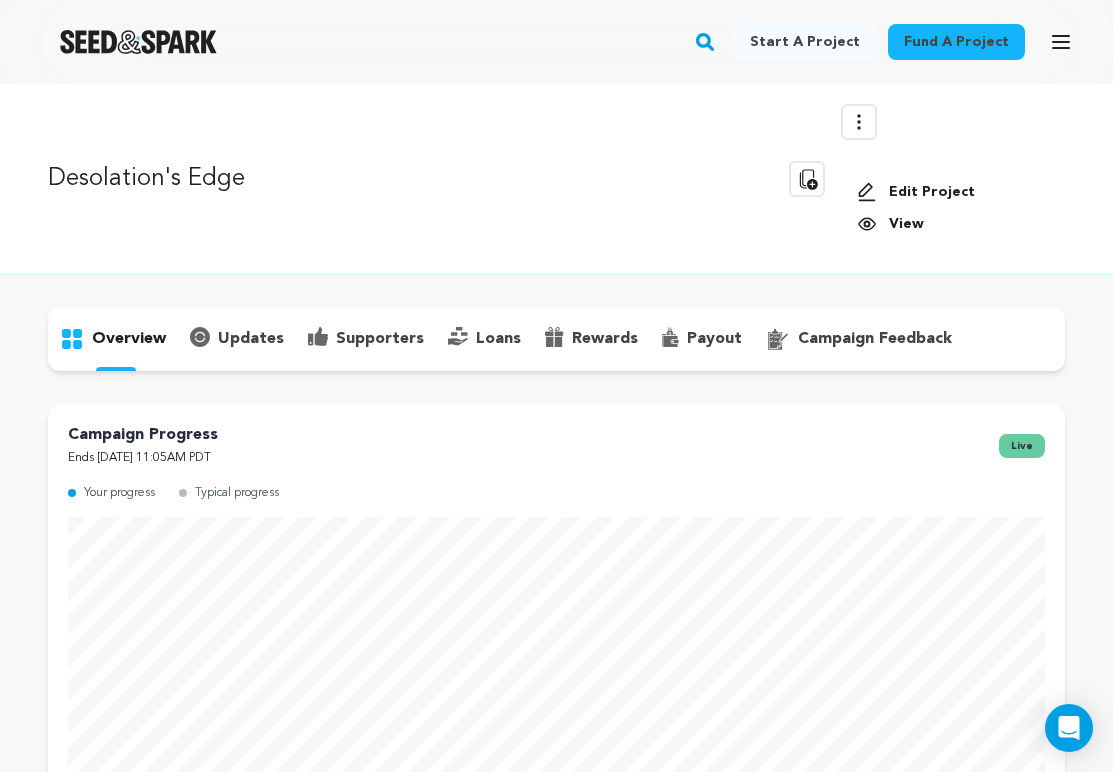click on "Edit Project" at bounding box center (953, 192) 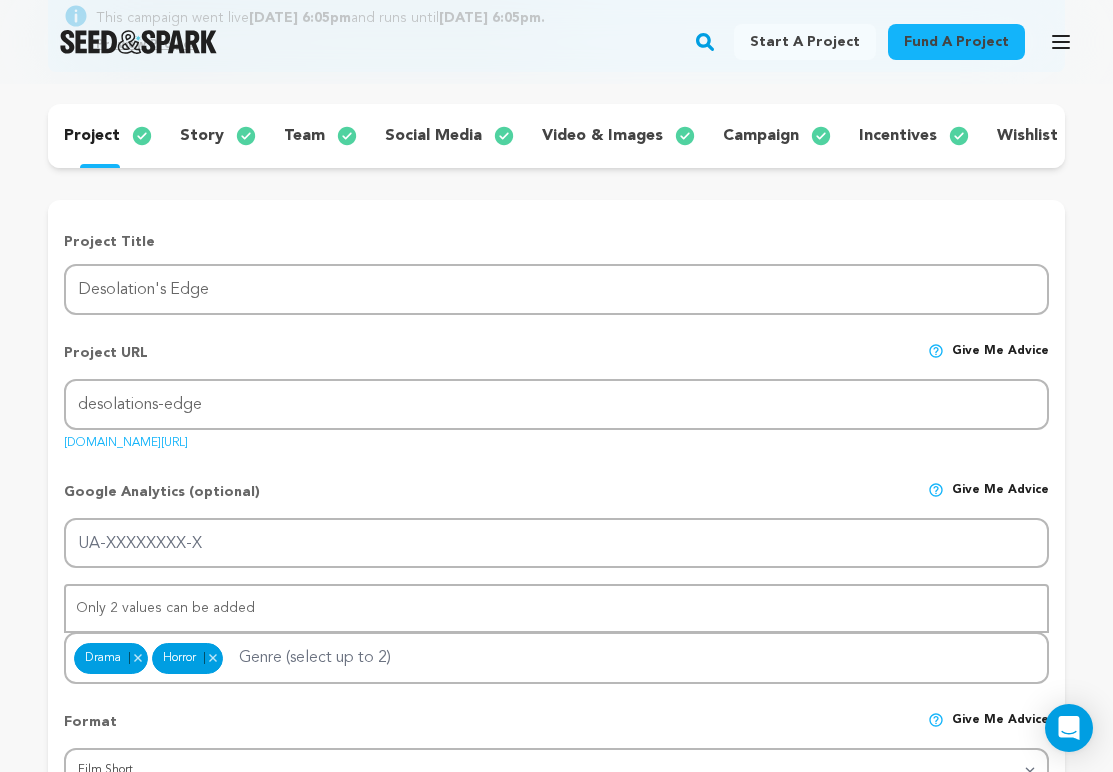 scroll, scrollTop: 253, scrollLeft: 0, axis: vertical 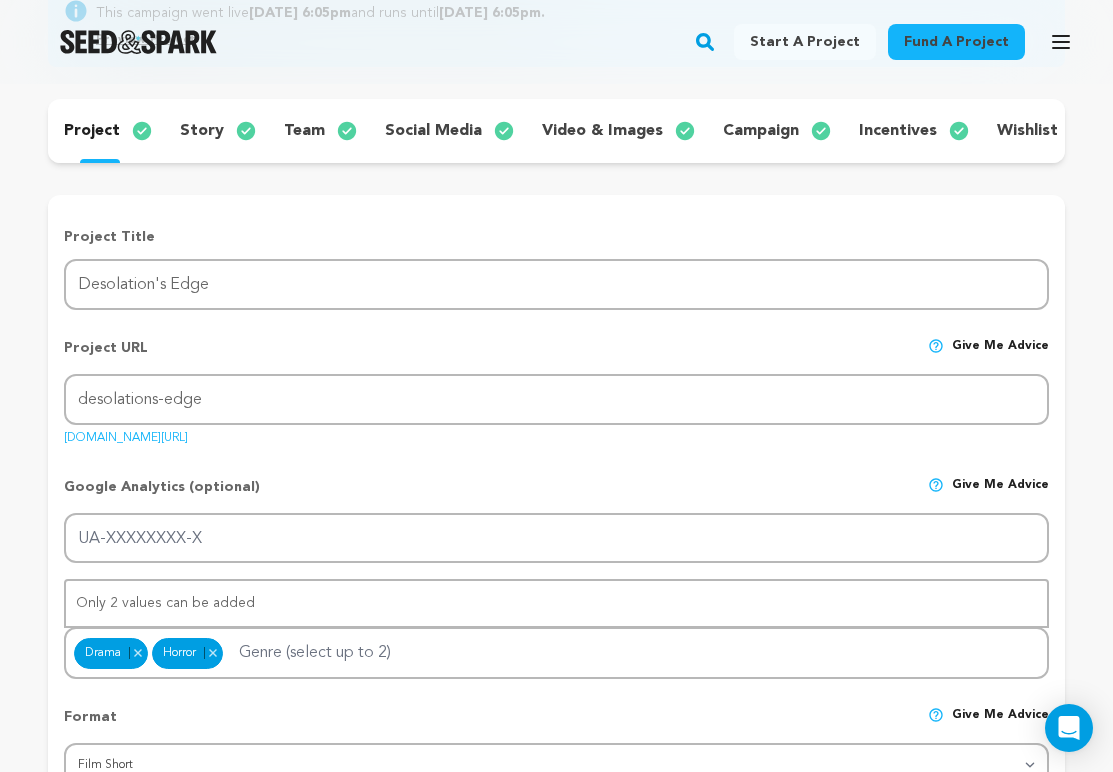drag, startPoint x: 294, startPoint y: 435, endPoint x: 63, endPoint y: 442, distance: 231.10603 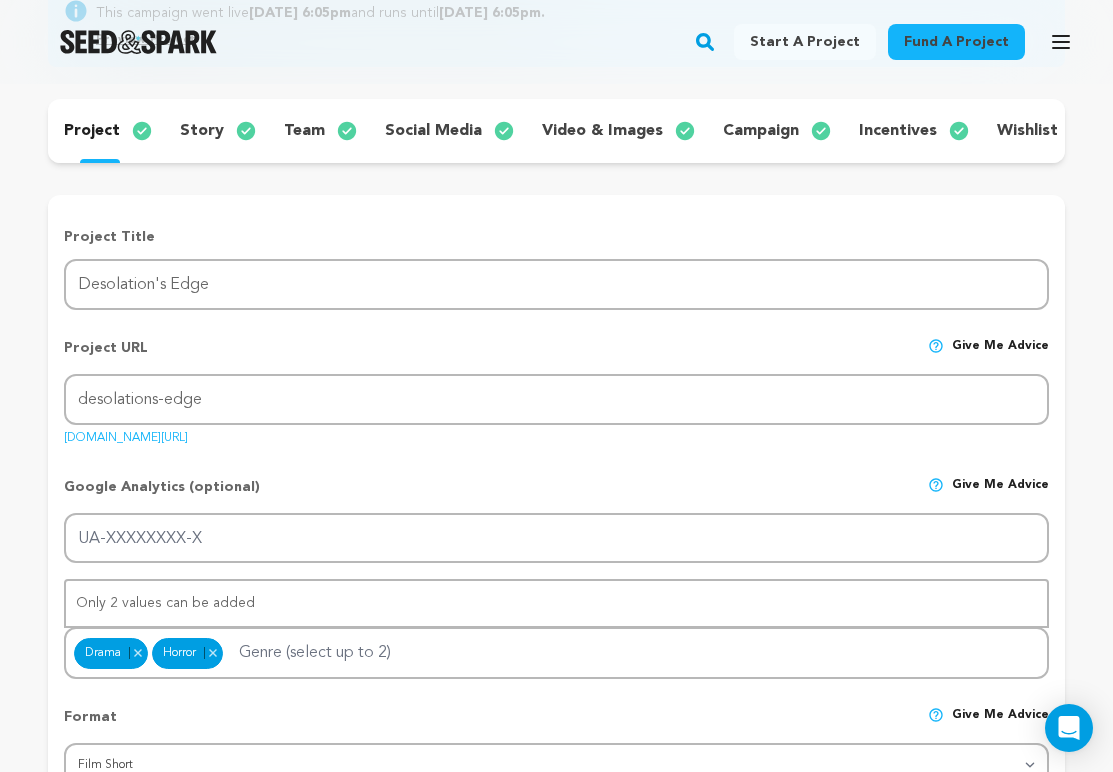 click on "Project Title
Project Name
Desolation's Edge
Project URL
Give me advice
Project URL
desolations-edge
seedandspark.com/fund/desolations-edge
Google Analytics
(optional)
Give me advice
UA-XXXXXXXX-X
Genre
Drama Remove item Horror" at bounding box center (556, 1228) 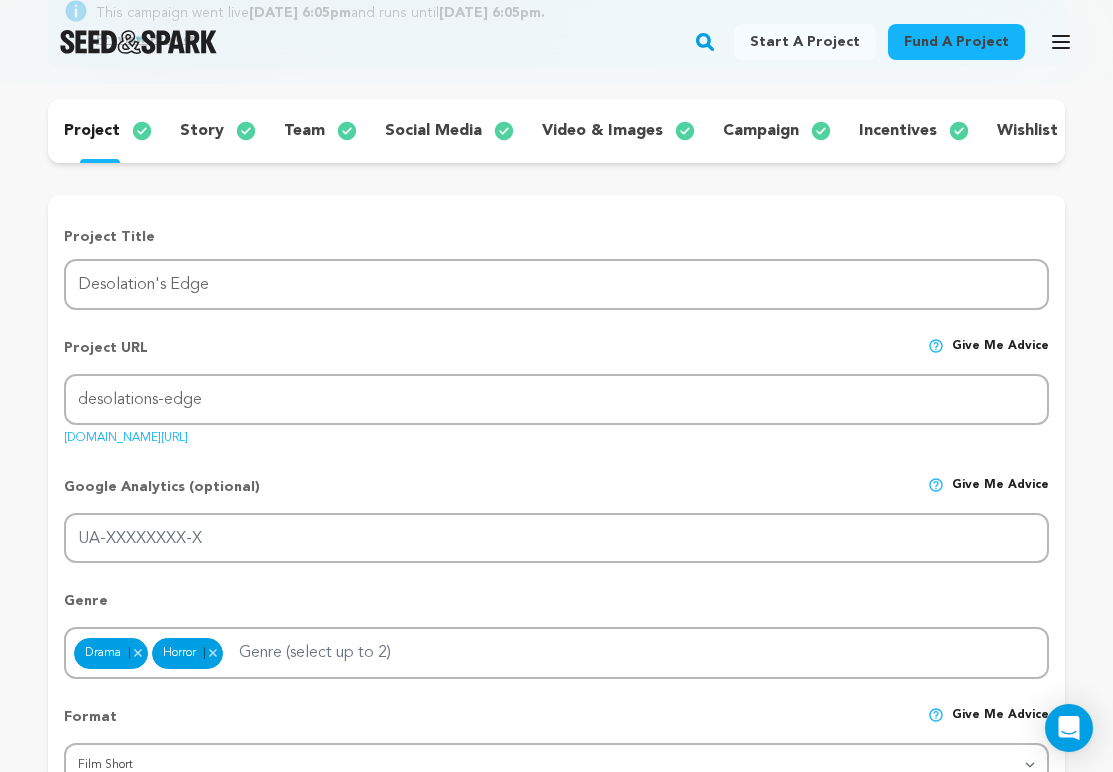 copy on "seedandspark.com/fund/desolations-edge" 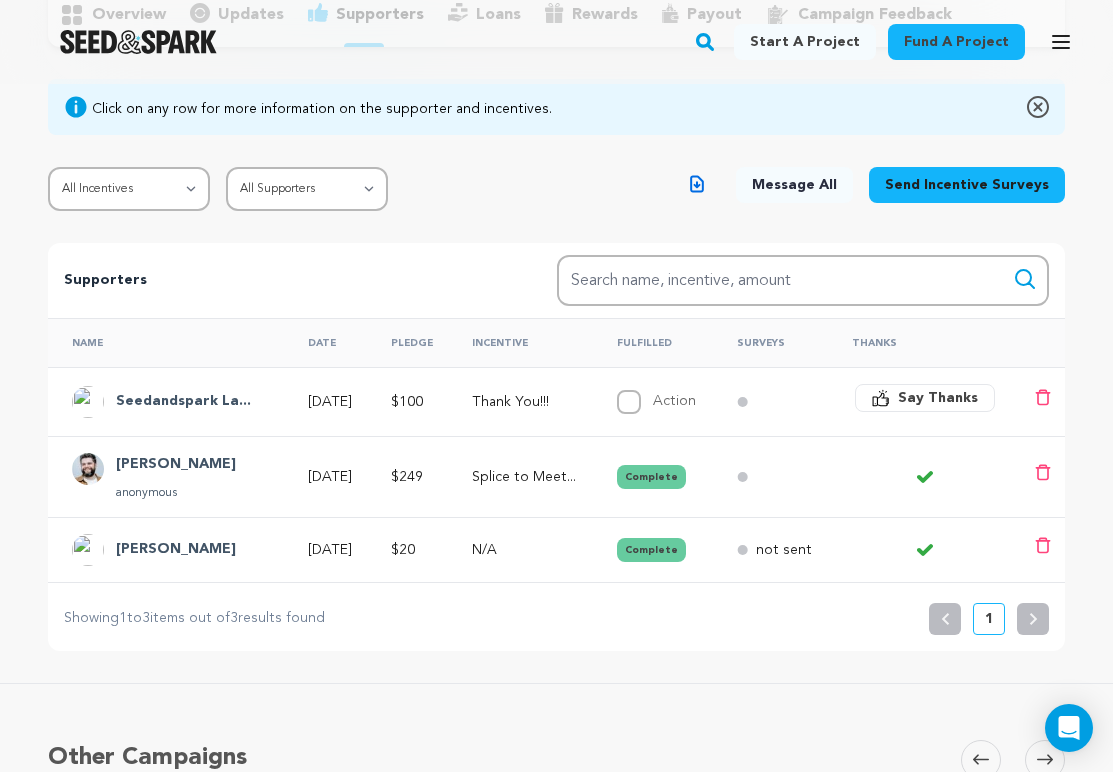 scroll, scrollTop: 361, scrollLeft: 0, axis: vertical 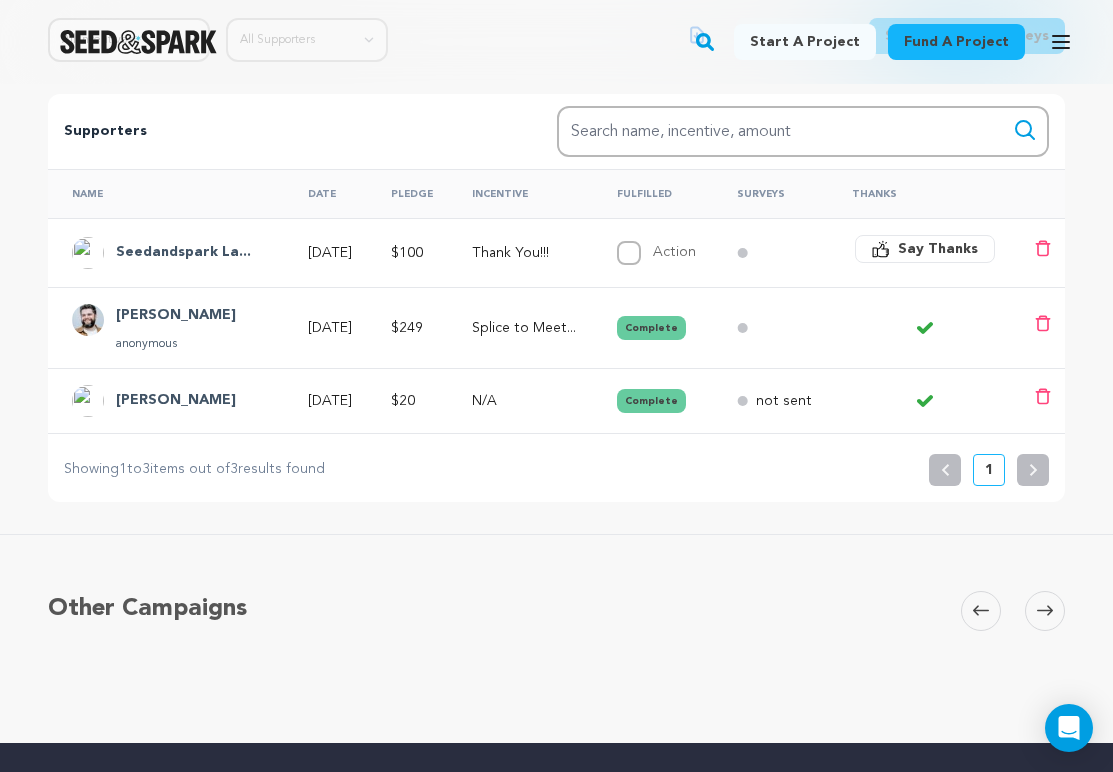 click on "Thank You!!!" at bounding box center [526, 253] 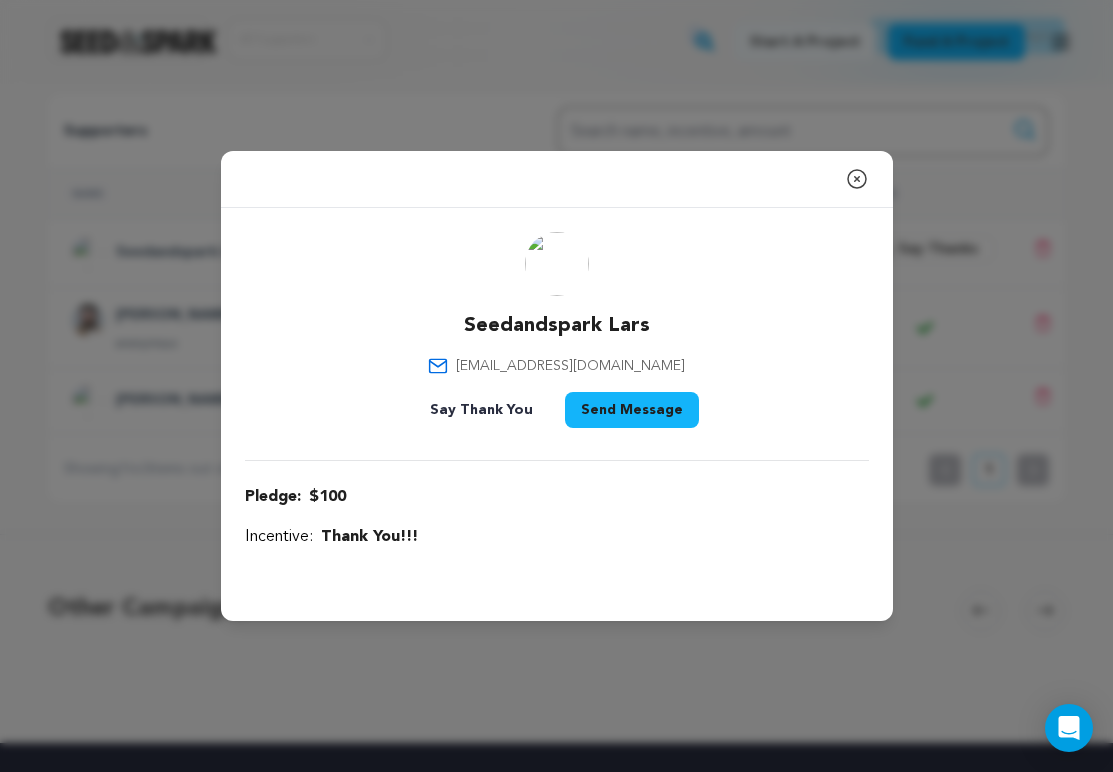 click 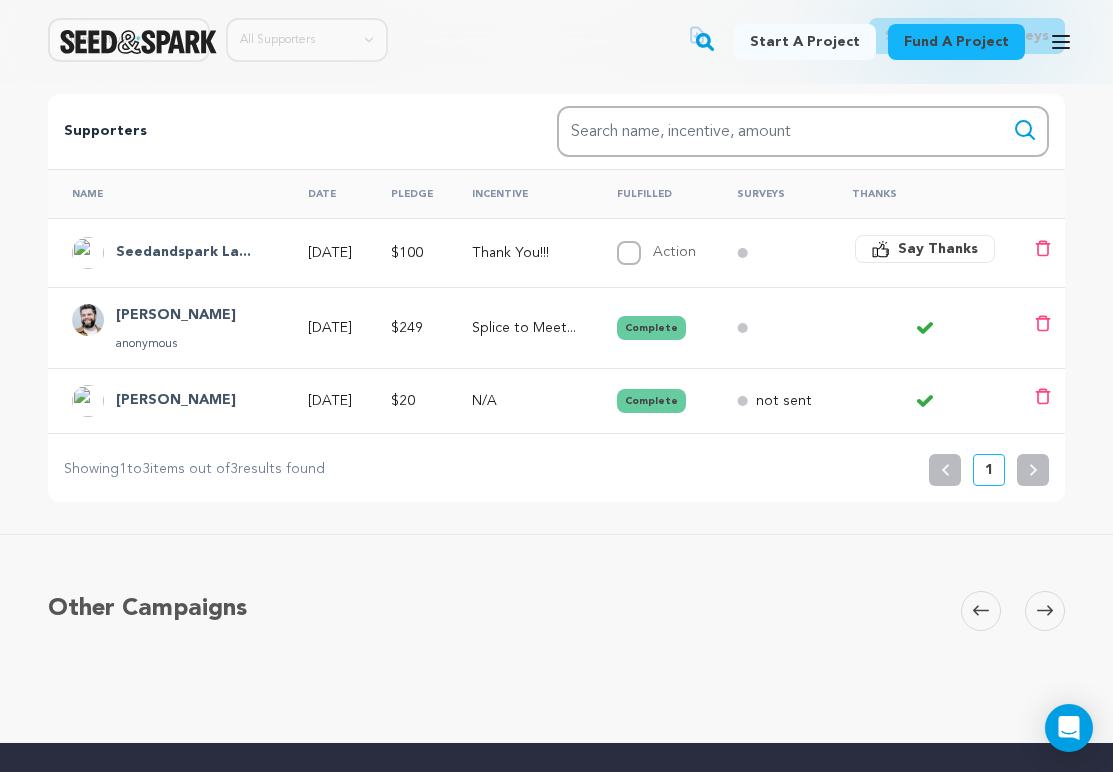 click on "Seedandspark La..." at bounding box center (183, 253) 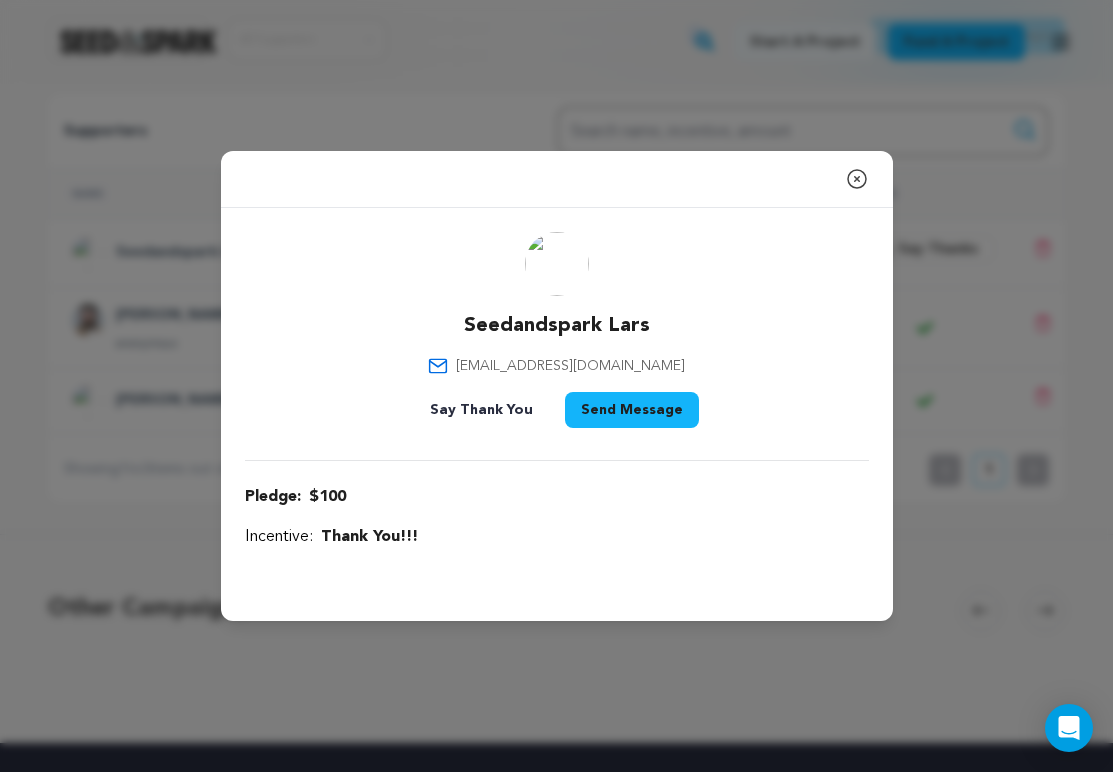 click 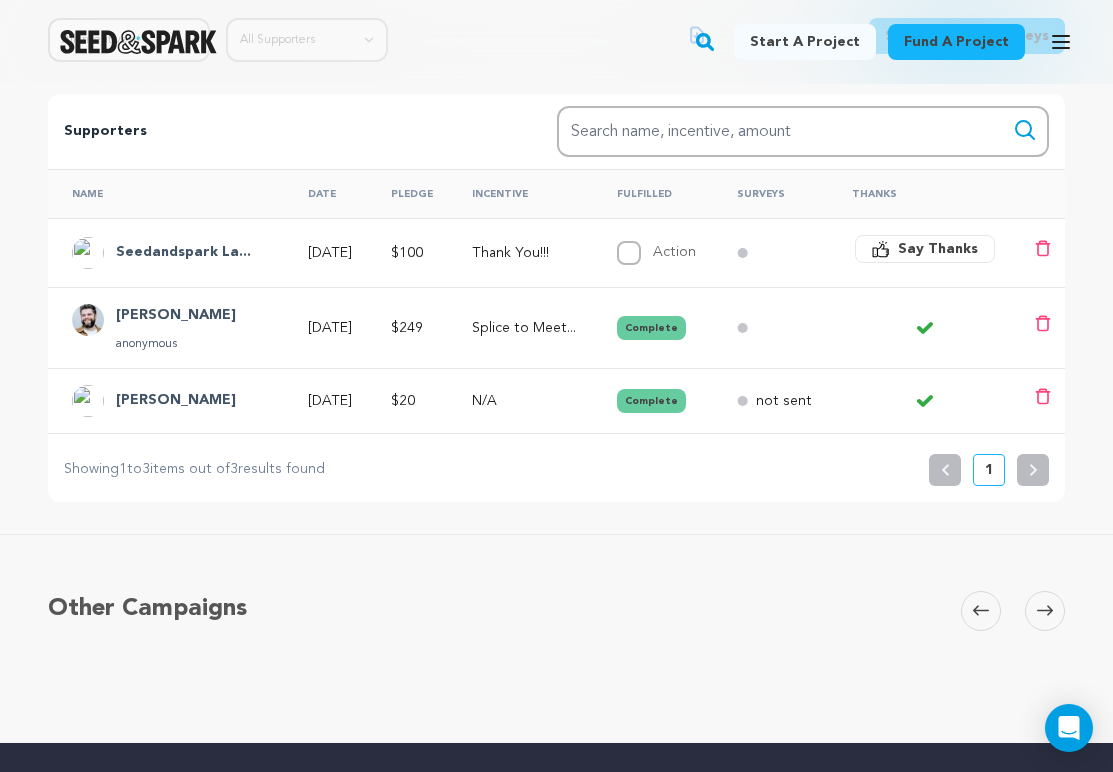 click on "Thank You!!!" at bounding box center [526, 253] 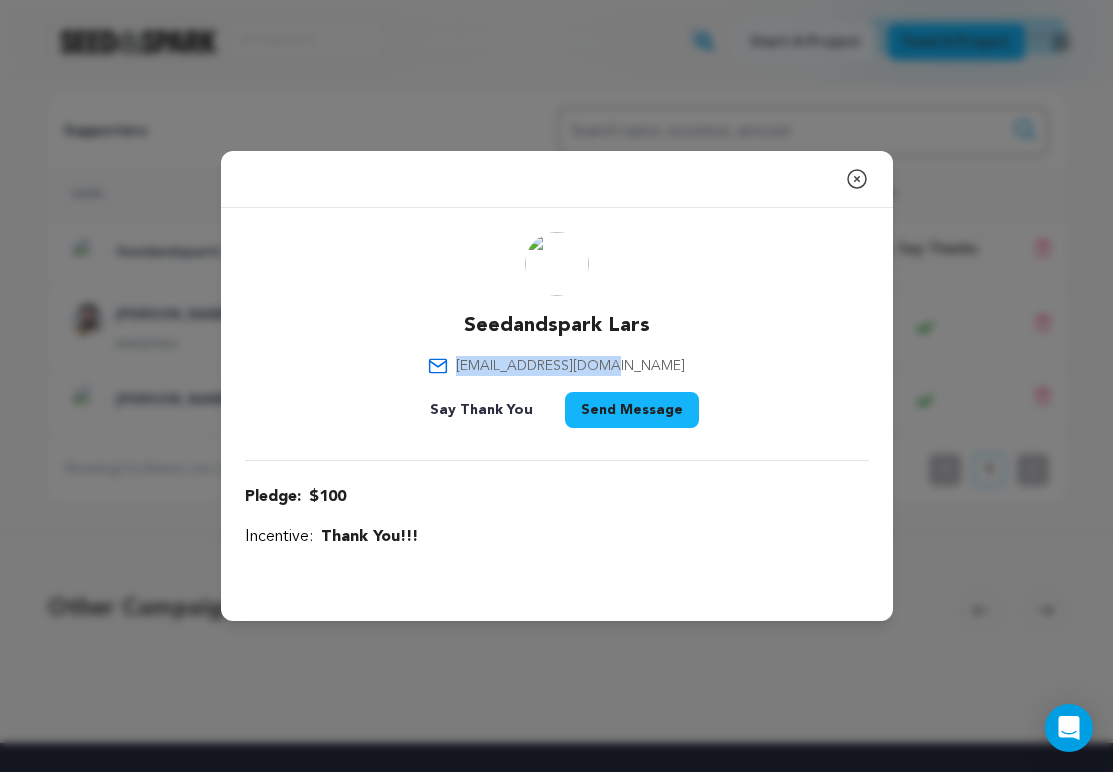 drag, startPoint x: 501, startPoint y: 368, endPoint x: 642, endPoint y: 368, distance: 141 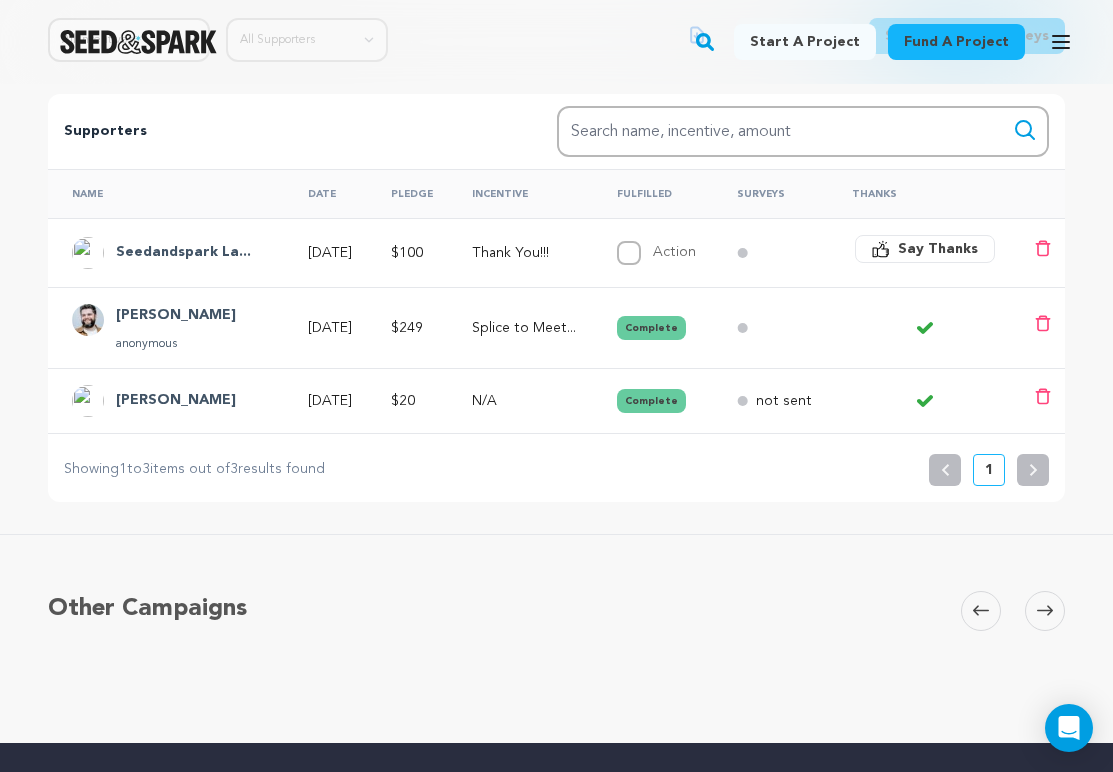 click on "Seedandspark La..." at bounding box center (183, 253) 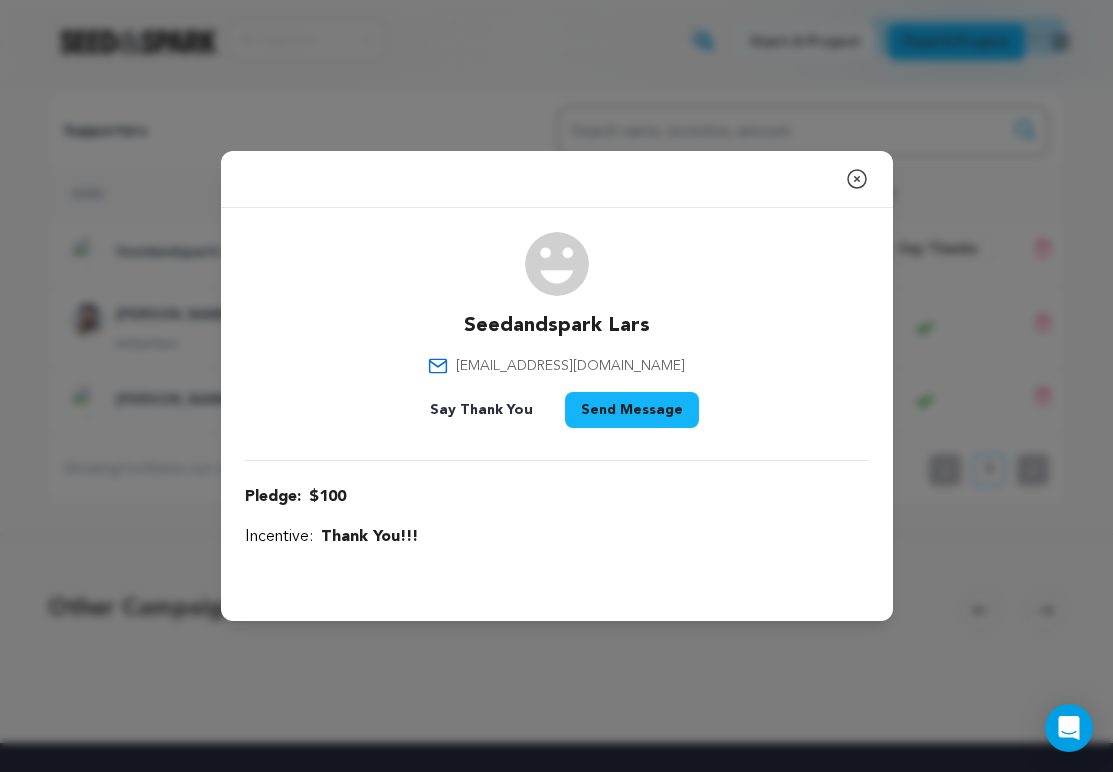 click on "Close modal
Seedandspark Lars
[EMAIL_ADDRESS][DOMAIN_NAME]" at bounding box center (556, 386) 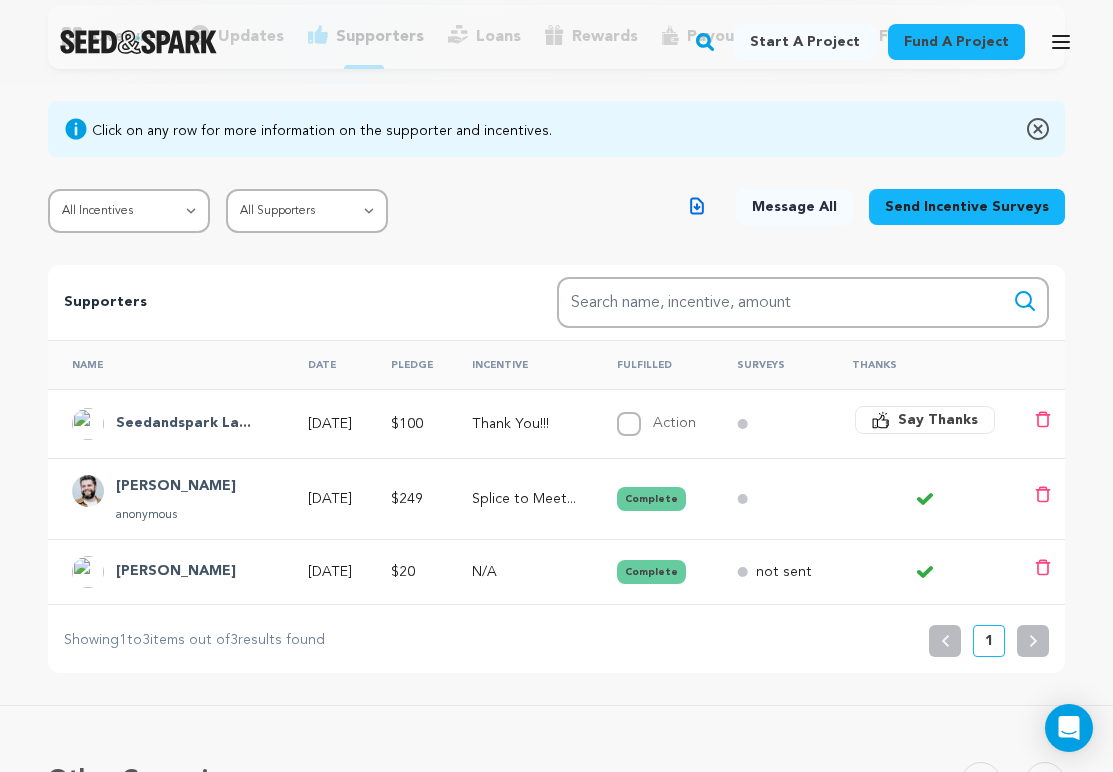 scroll, scrollTop: 205, scrollLeft: 0, axis: vertical 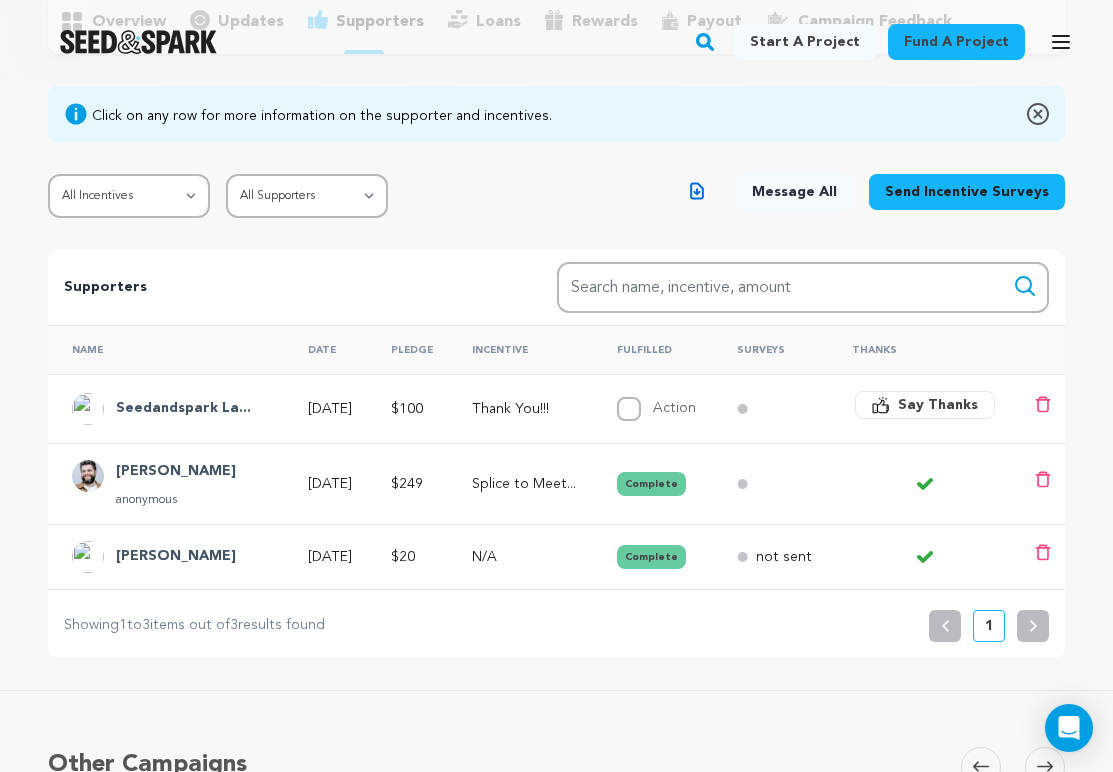 click on "Seedandspark La..." at bounding box center (183, 409) 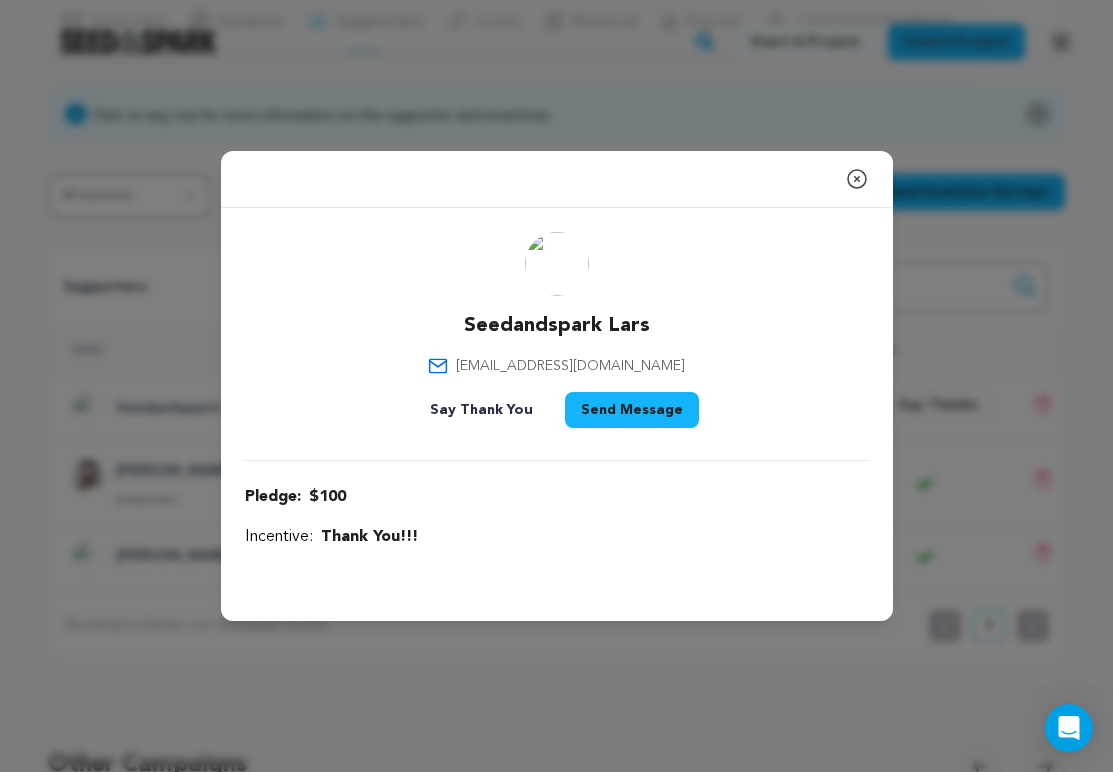 click 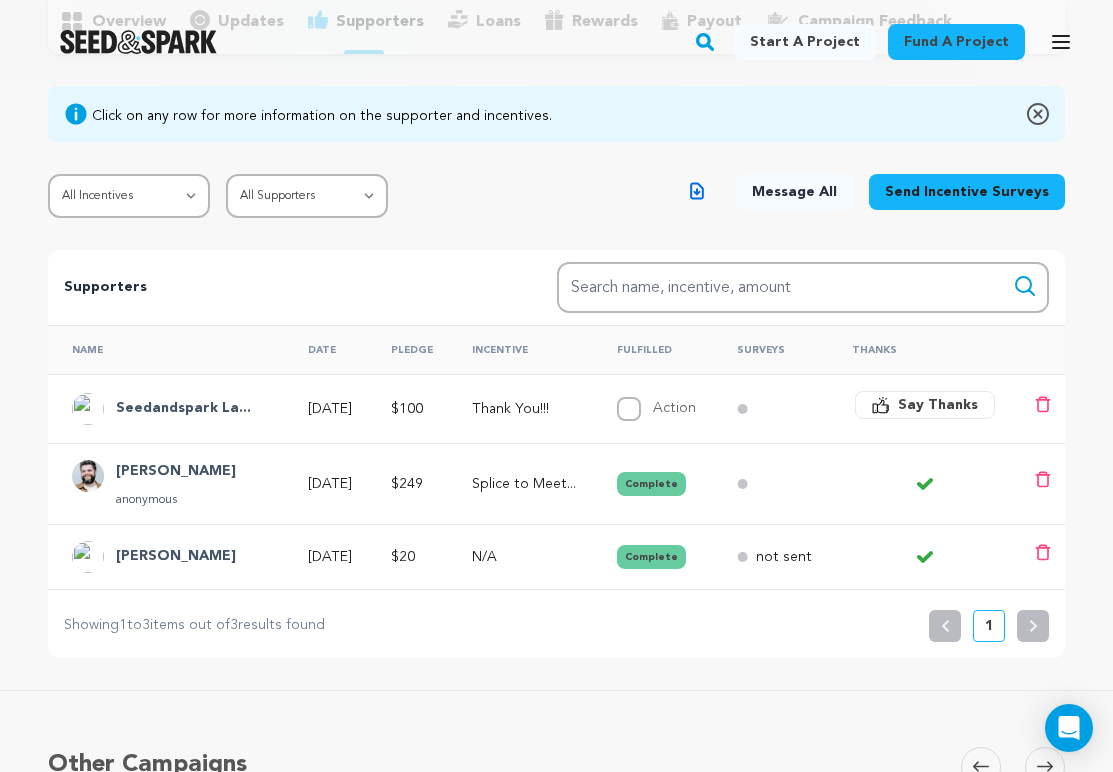 click on "Seedandspark La..." at bounding box center (183, 409) 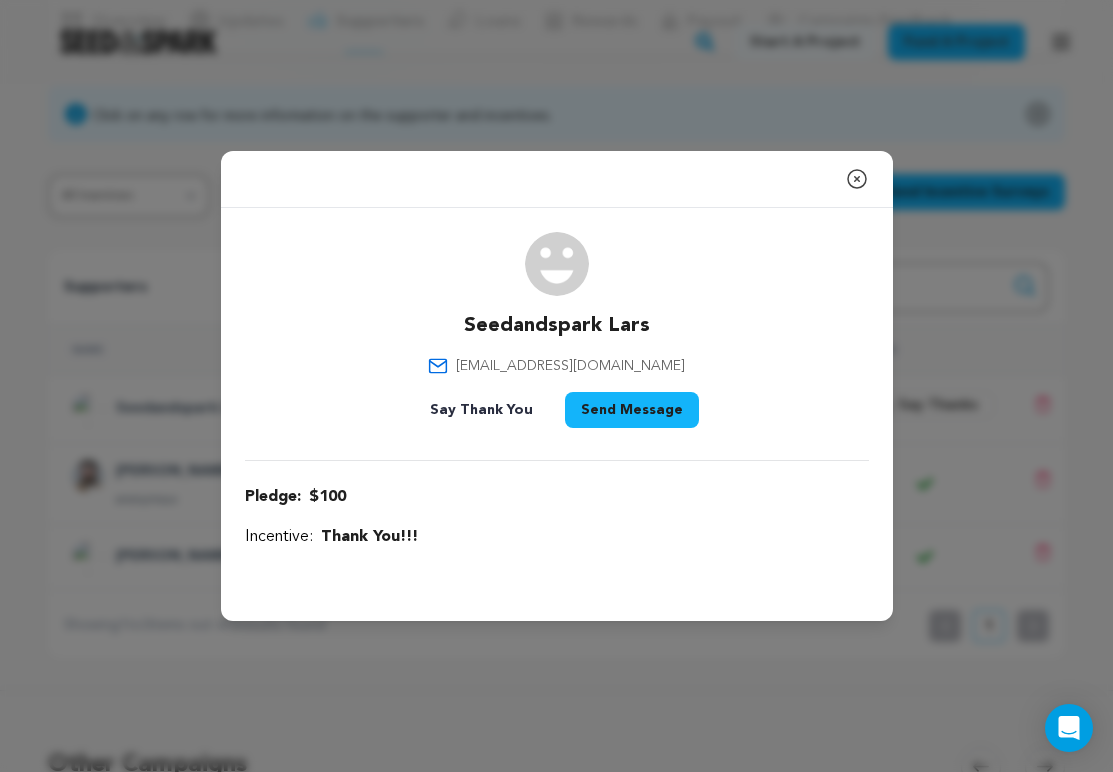 click 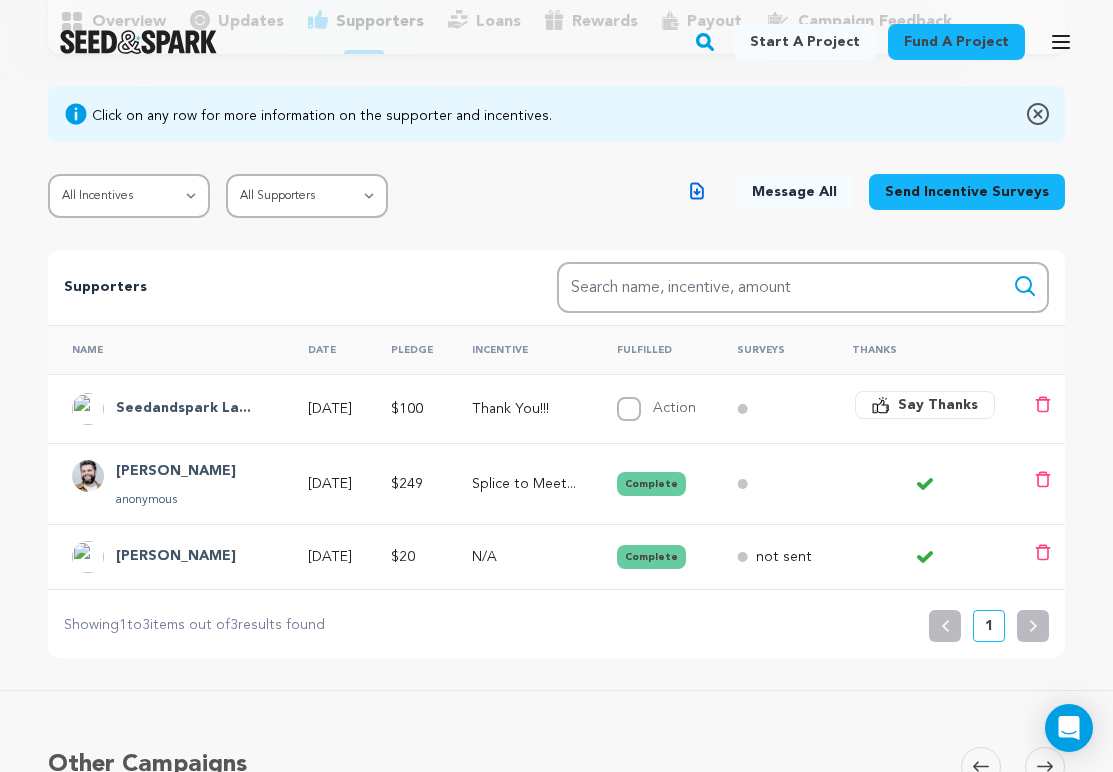 click on "Seedandspark La..." at bounding box center [183, 409] 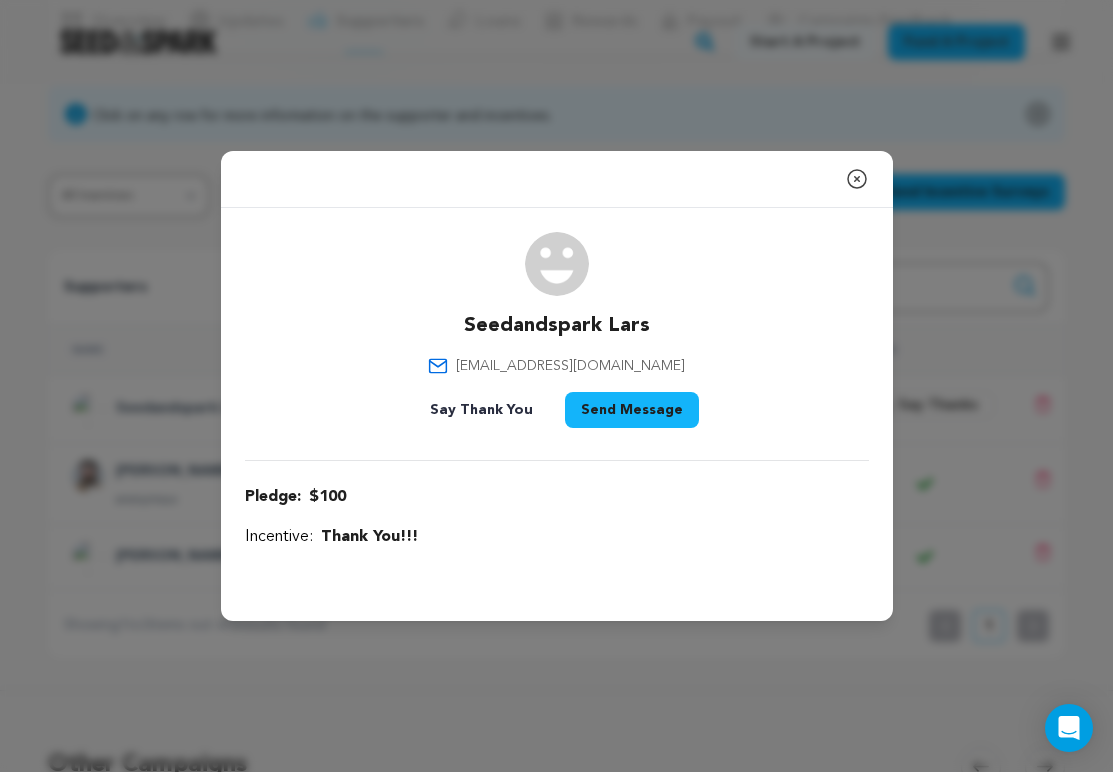 click on "Close modal
Seedandspark Lars
18larzee33@gmail.com" at bounding box center (556, 386) 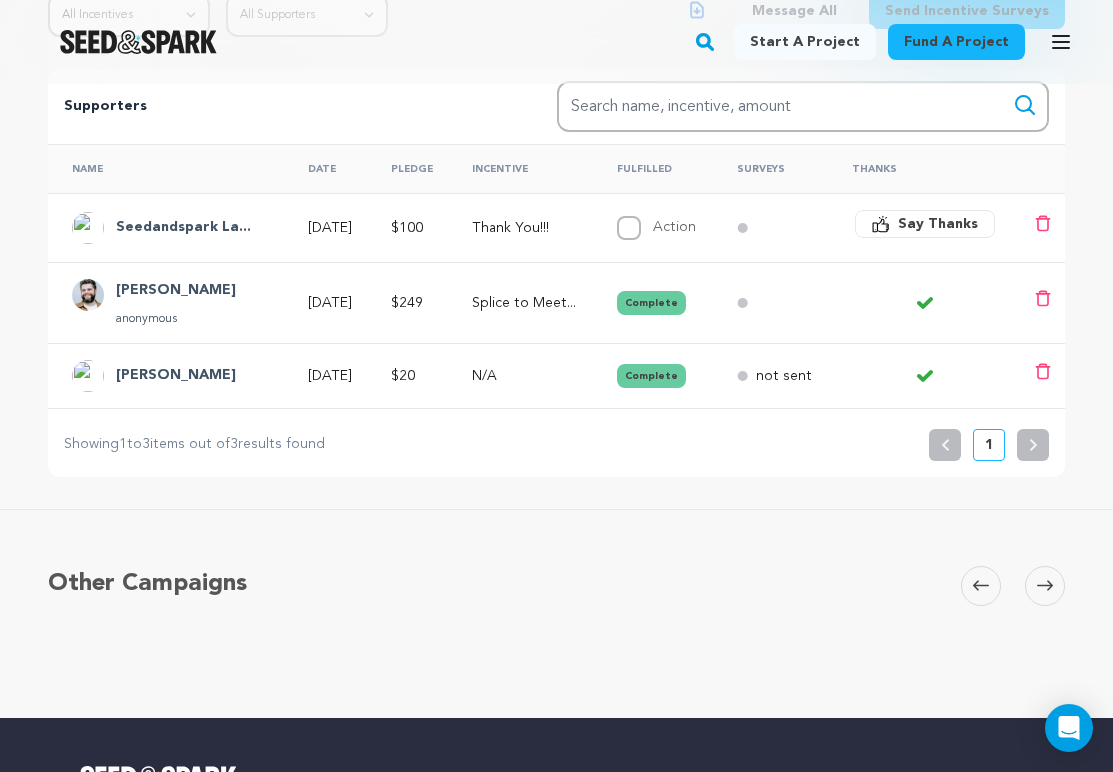 scroll, scrollTop: 98, scrollLeft: 0, axis: vertical 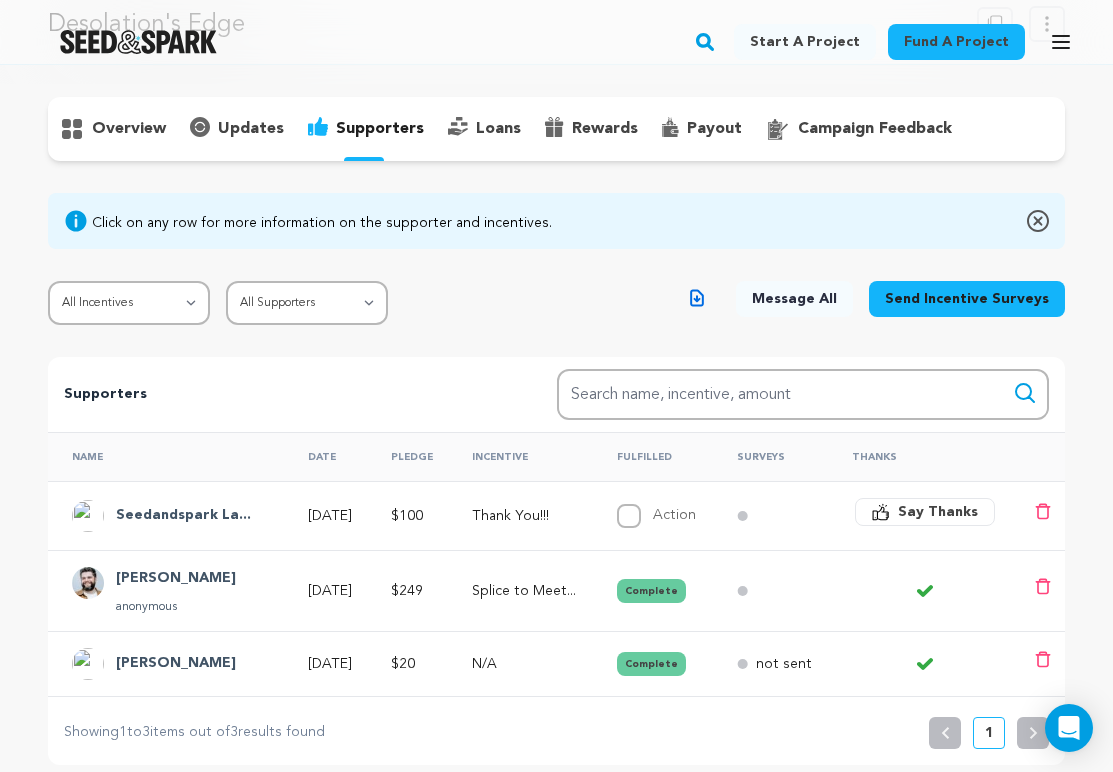 click on "overview" at bounding box center [129, 129] 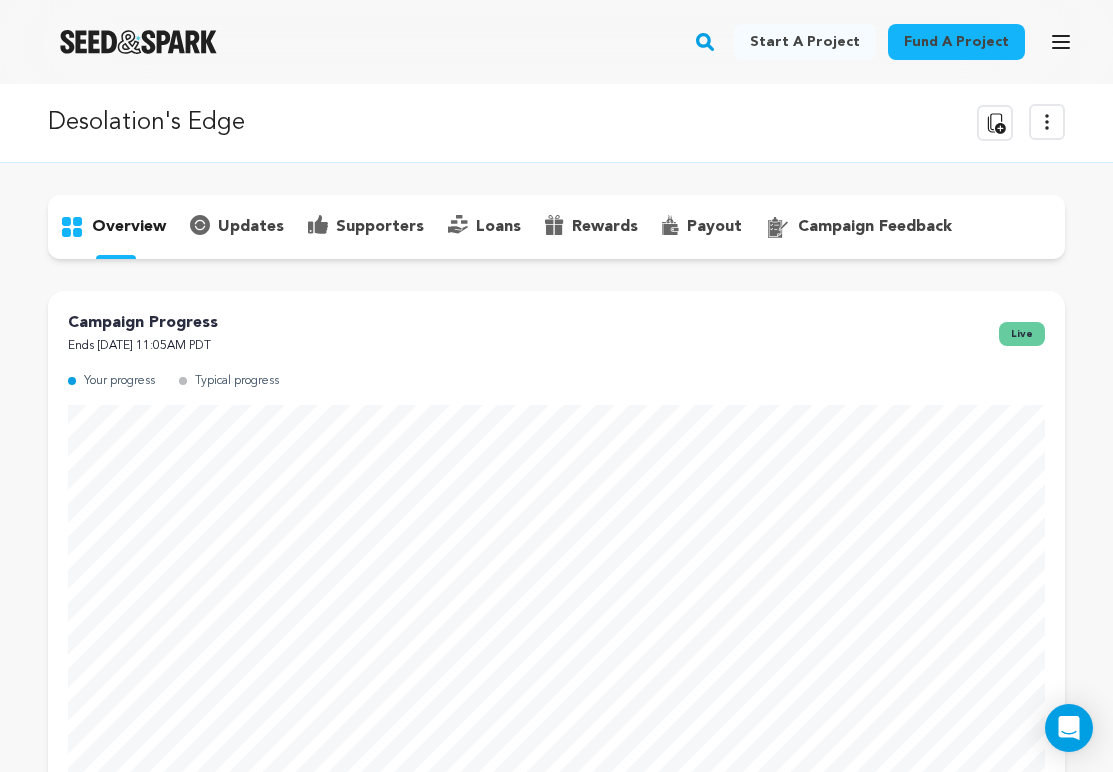 scroll, scrollTop: 0, scrollLeft: 0, axis: both 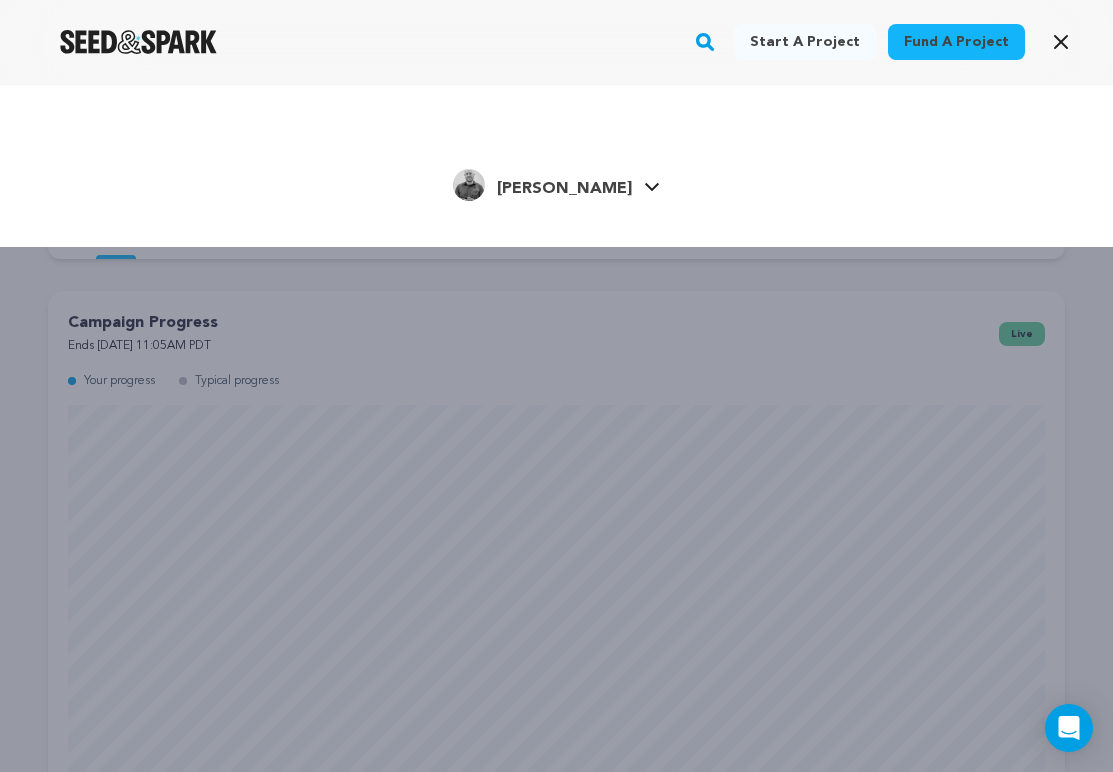 click on "[PERSON_NAME]" at bounding box center [564, 189] 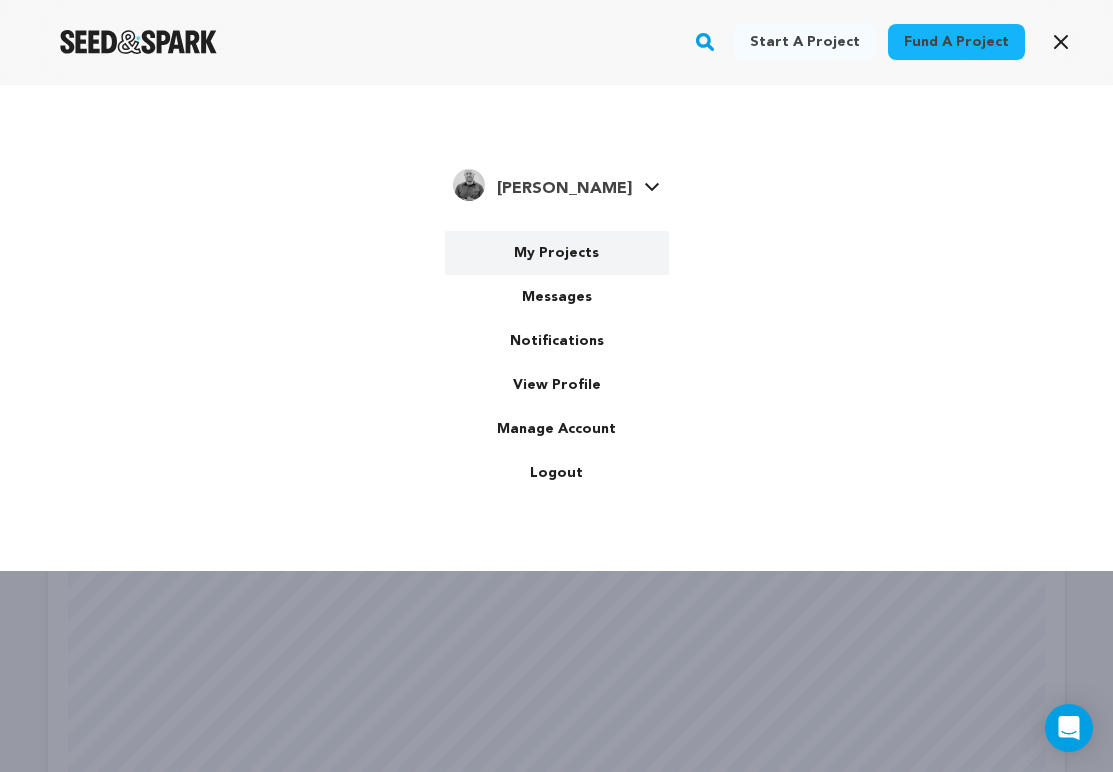 click on "My Projects" at bounding box center (557, 253) 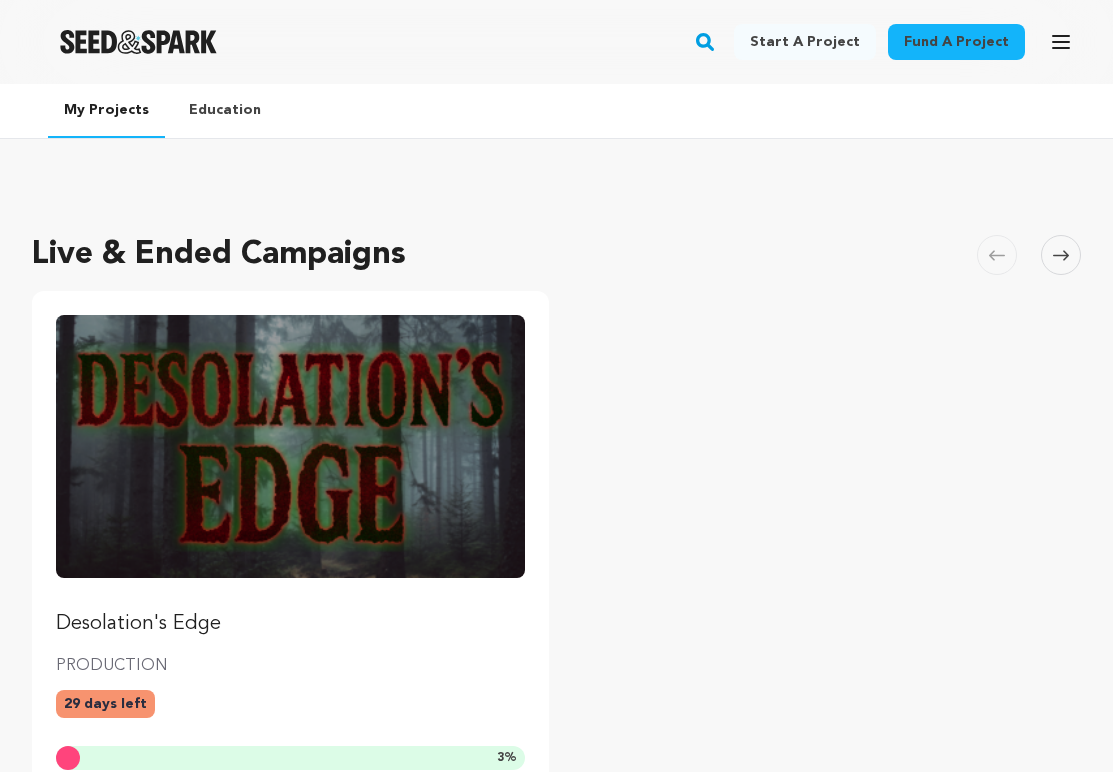scroll, scrollTop: 0, scrollLeft: 0, axis: both 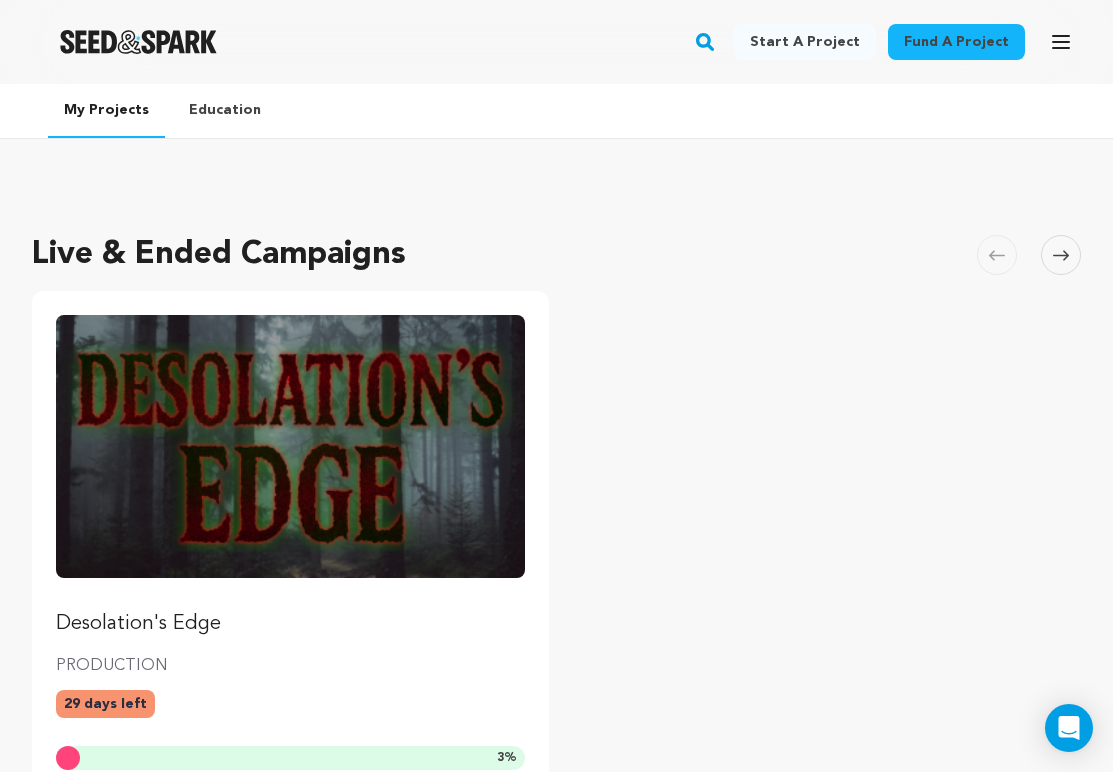 click at bounding box center [290, 446] 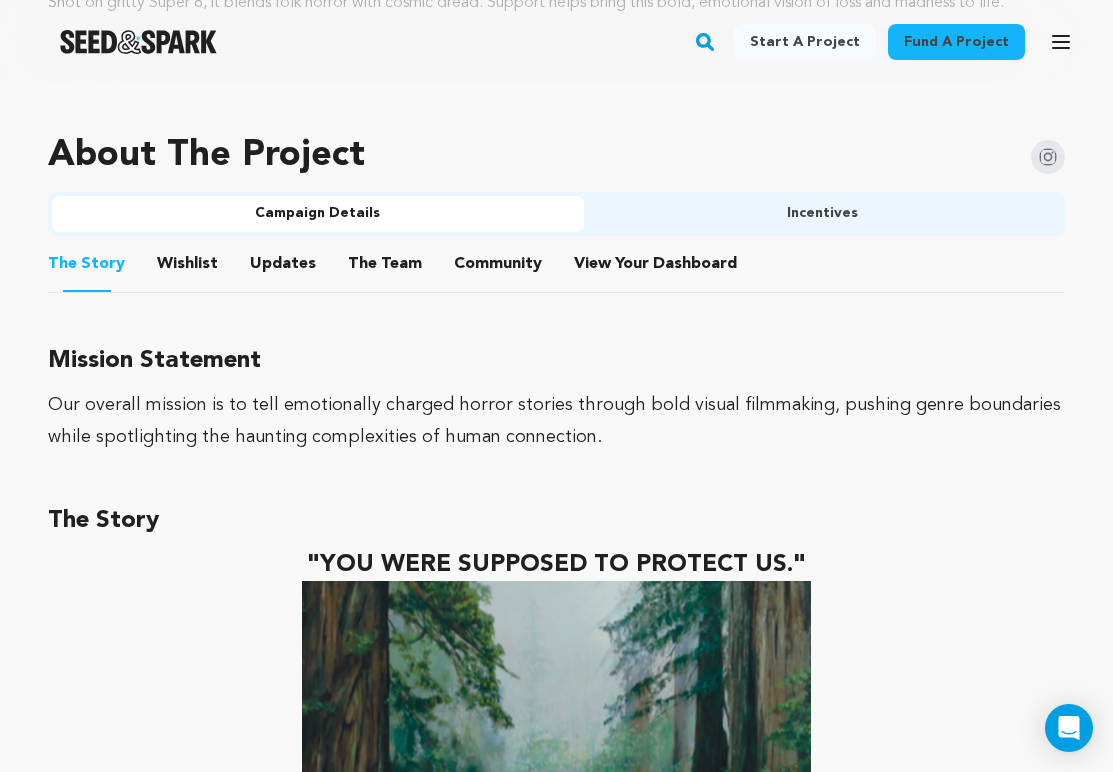 scroll, scrollTop: 1231, scrollLeft: 0, axis: vertical 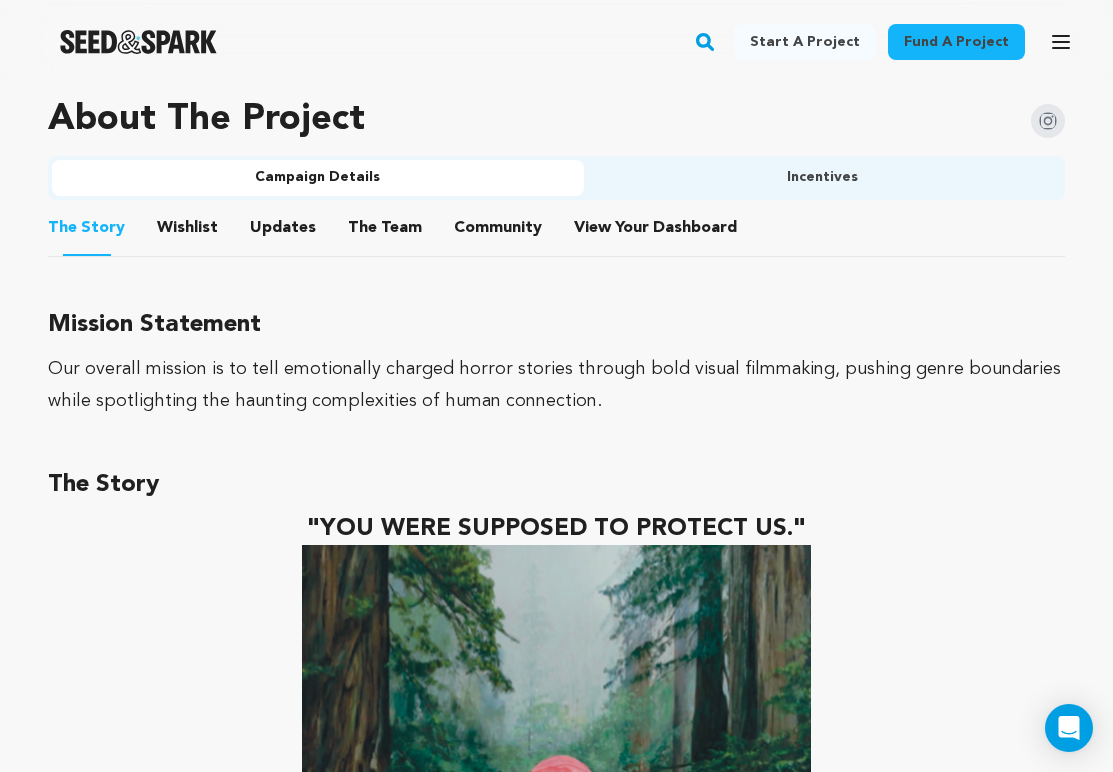 click on "Incentives" at bounding box center [823, 178] 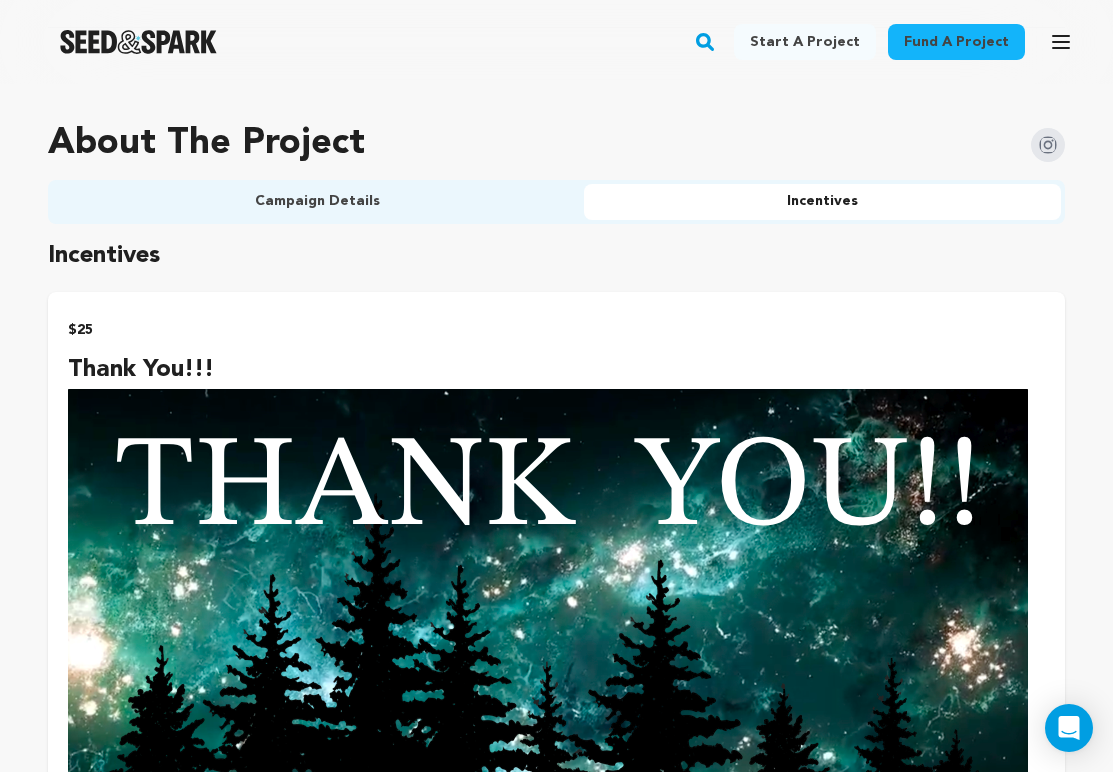 scroll, scrollTop: 1153, scrollLeft: 0, axis: vertical 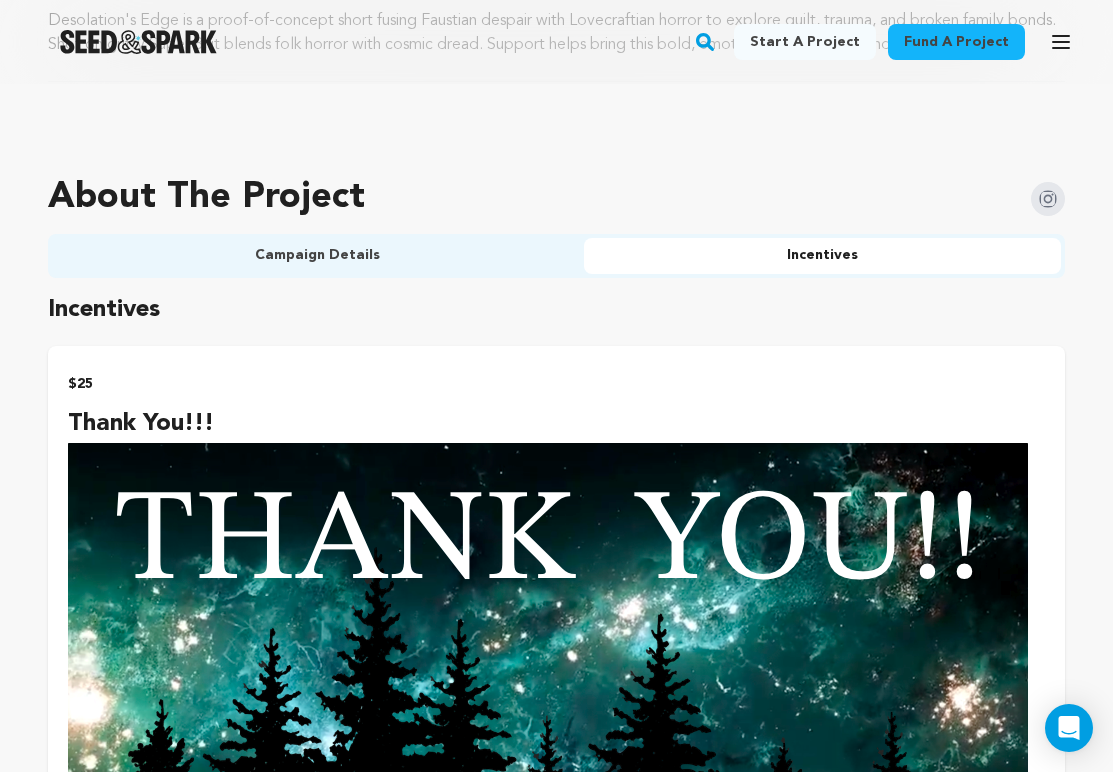 click at bounding box center (548, 712) 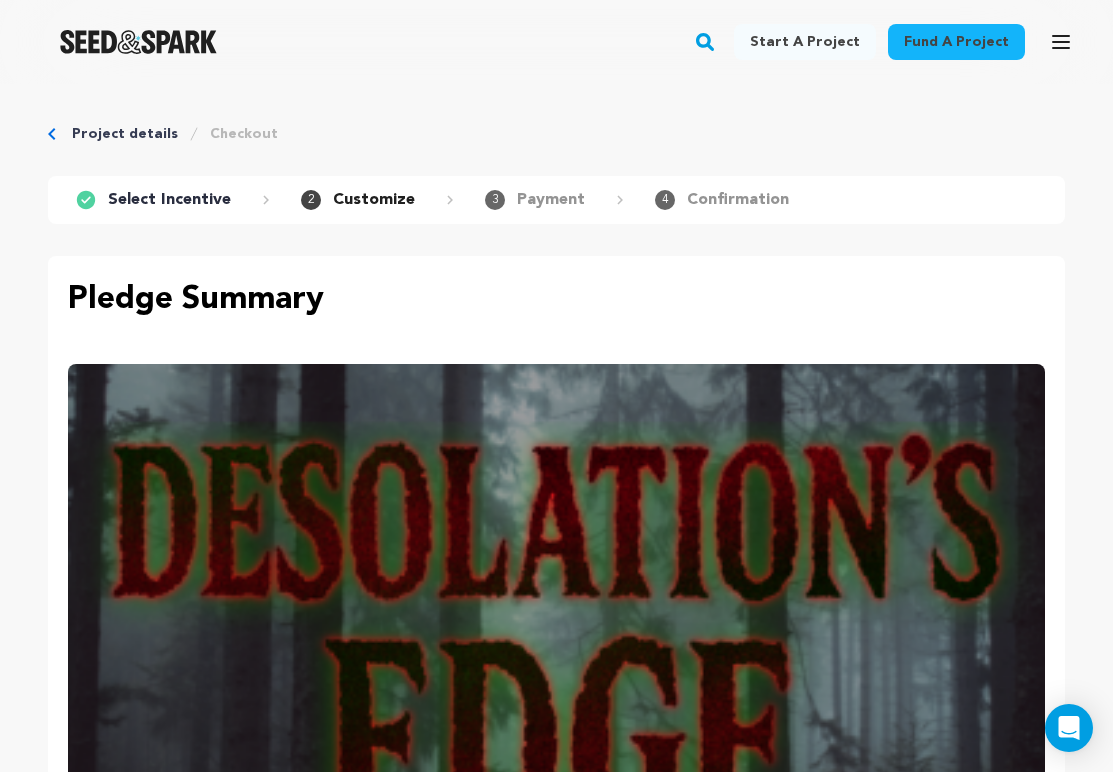 scroll, scrollTop: 0, scrollLeft: 0, axis: both 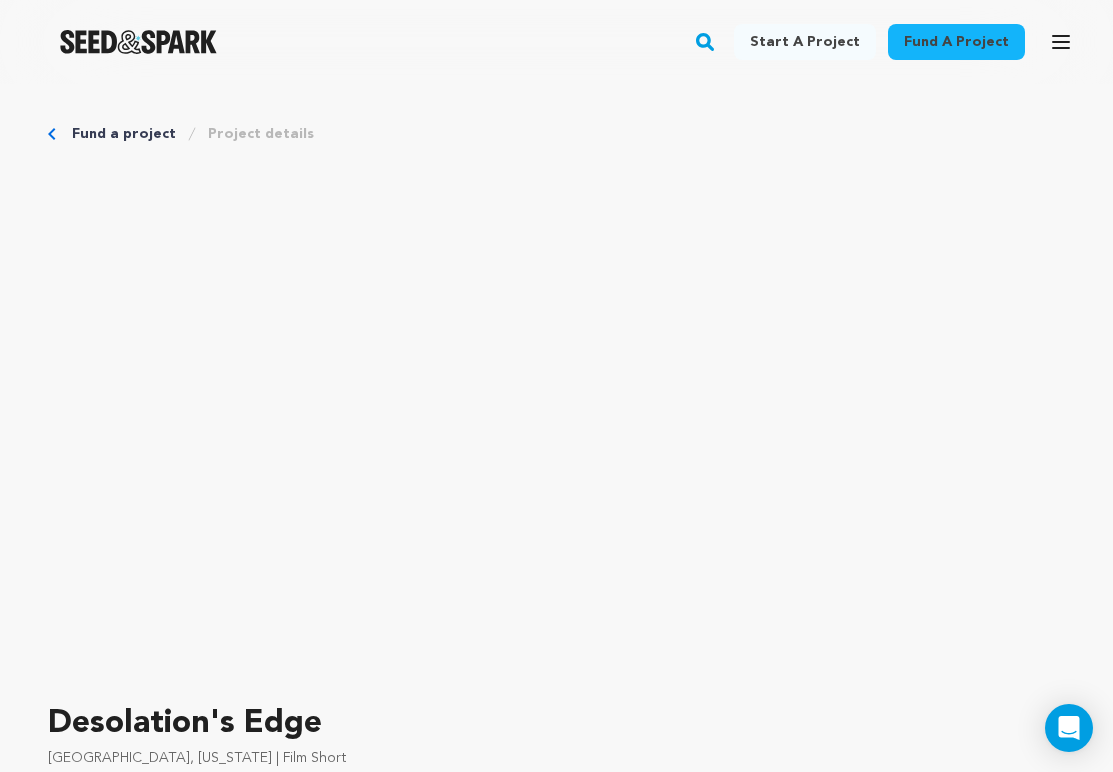 click 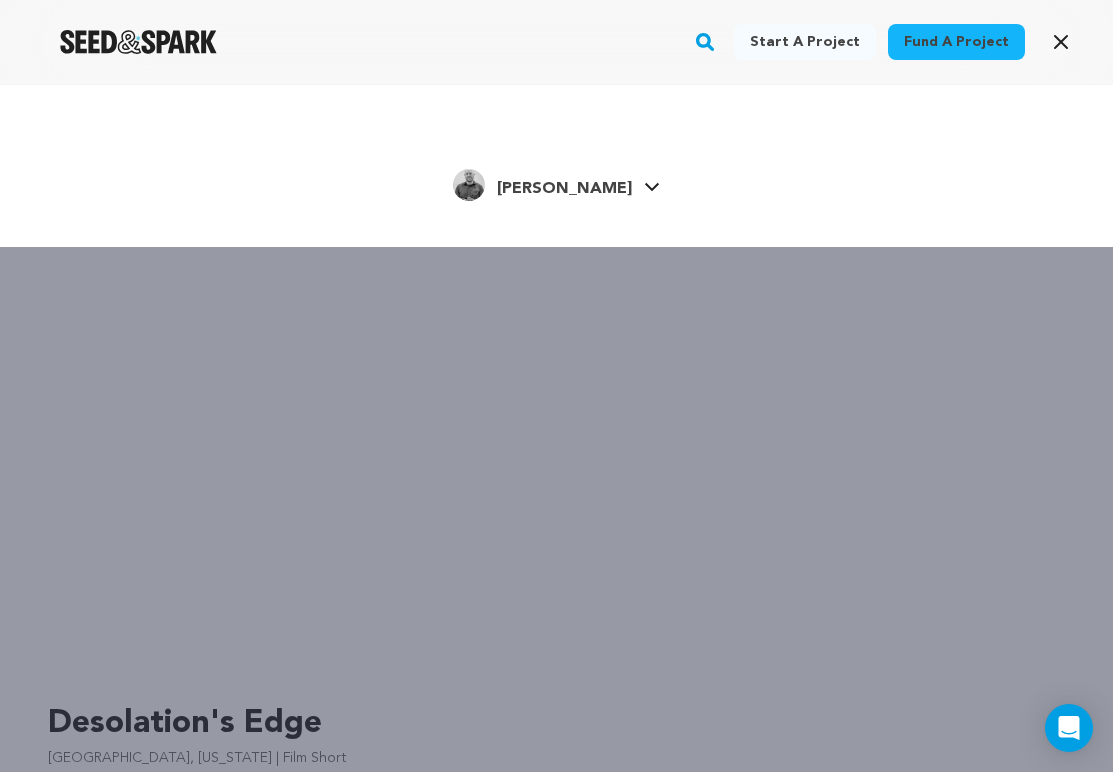 click on "[PERSON_NAME]" at bounding box center (564, 189) 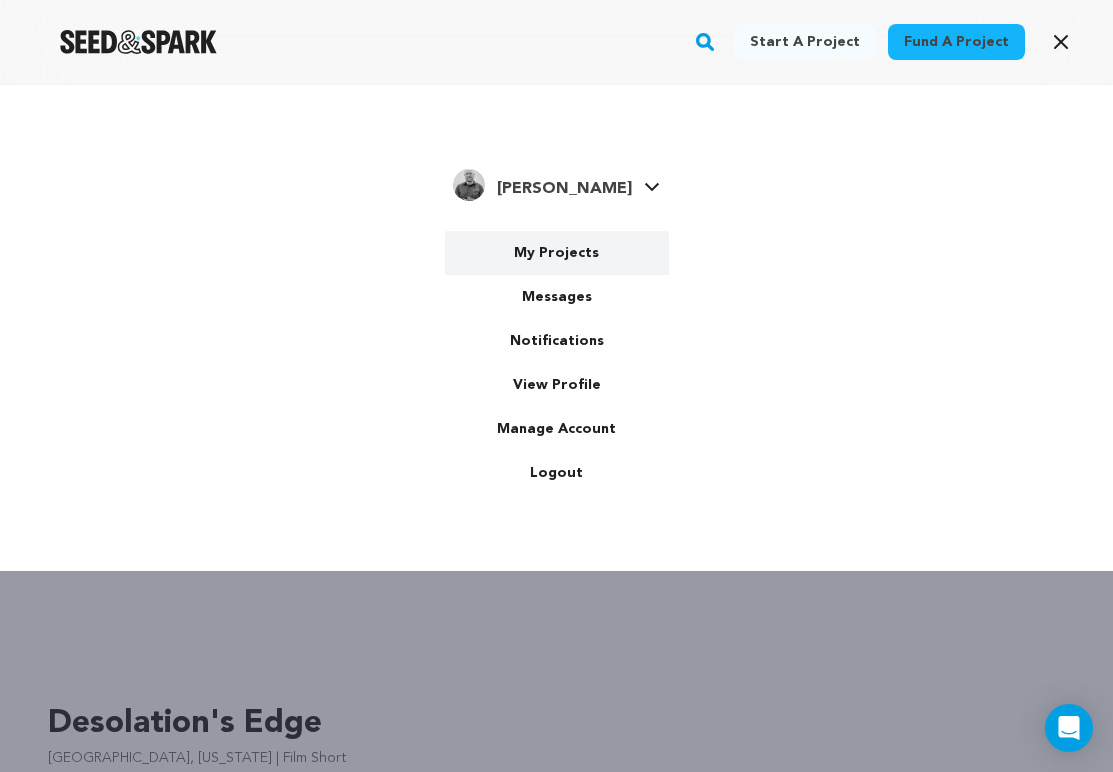 click on "My Projects" at bounding box center (557, 253) 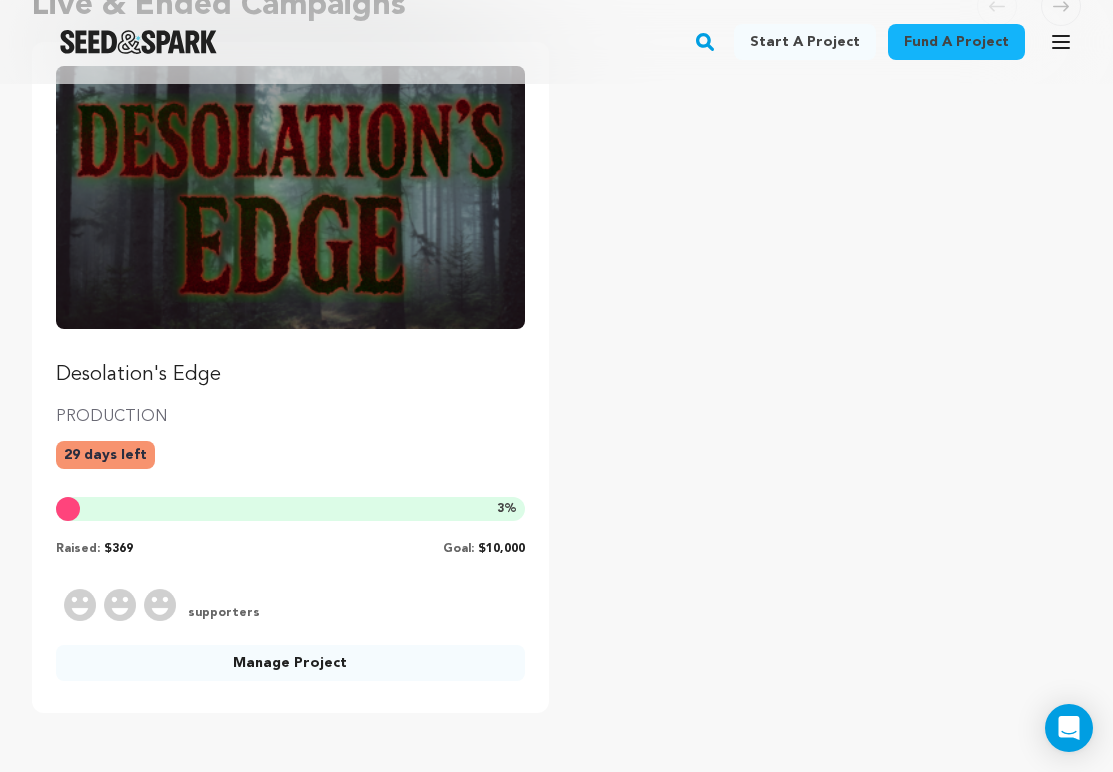 scroll, scrollTop: 248, scrollLeft: 0, axis: vertical 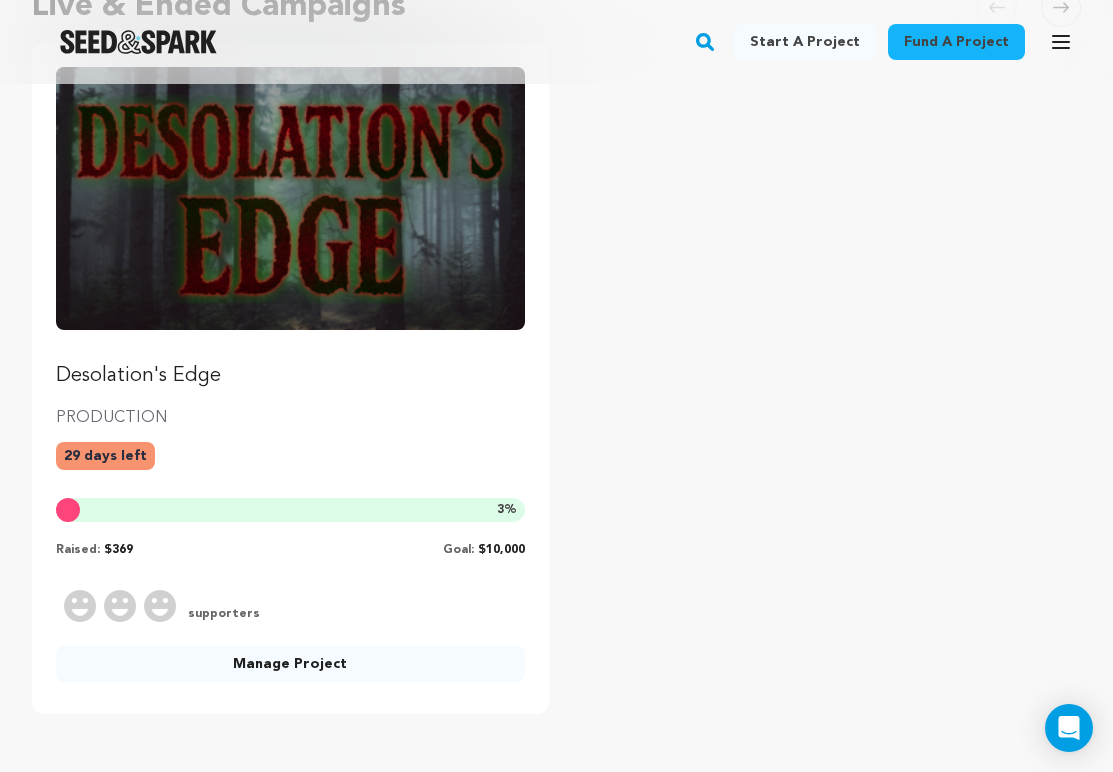 click on "Manage Project" at bounding box center [290, 664] 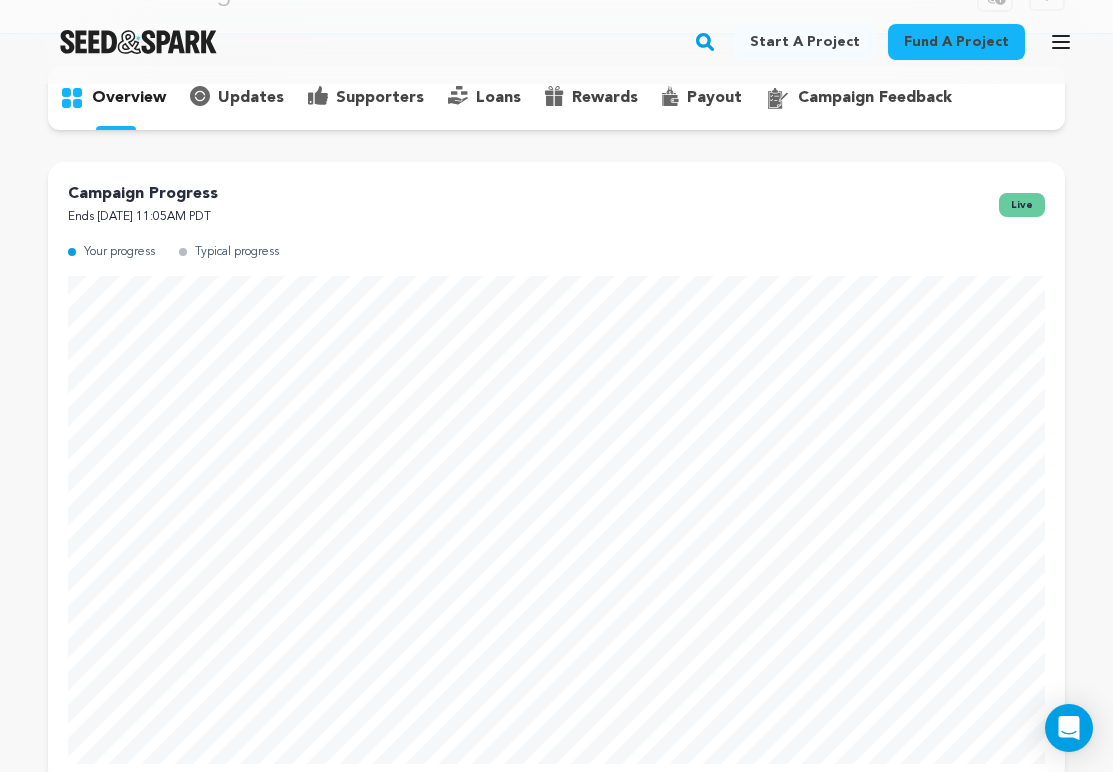 scroll, scrollTop: 124, scrollLeft: 0, axis: vertical 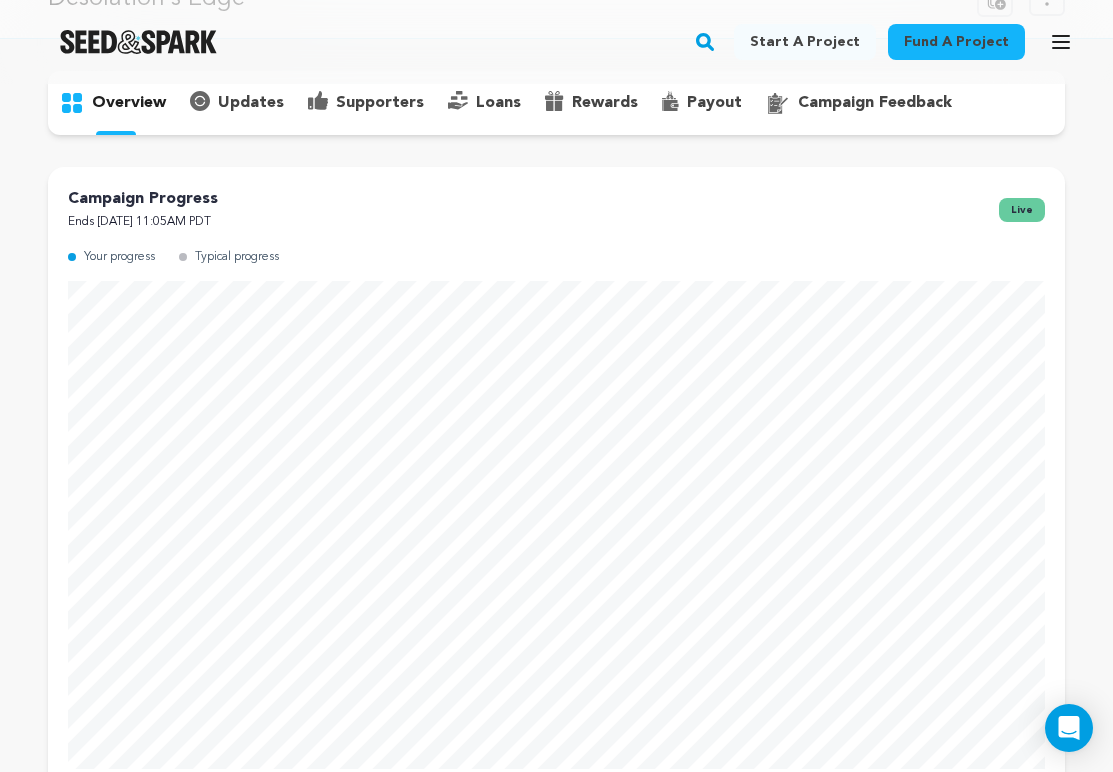 click on "supporters" at bounding box center [380, 103] 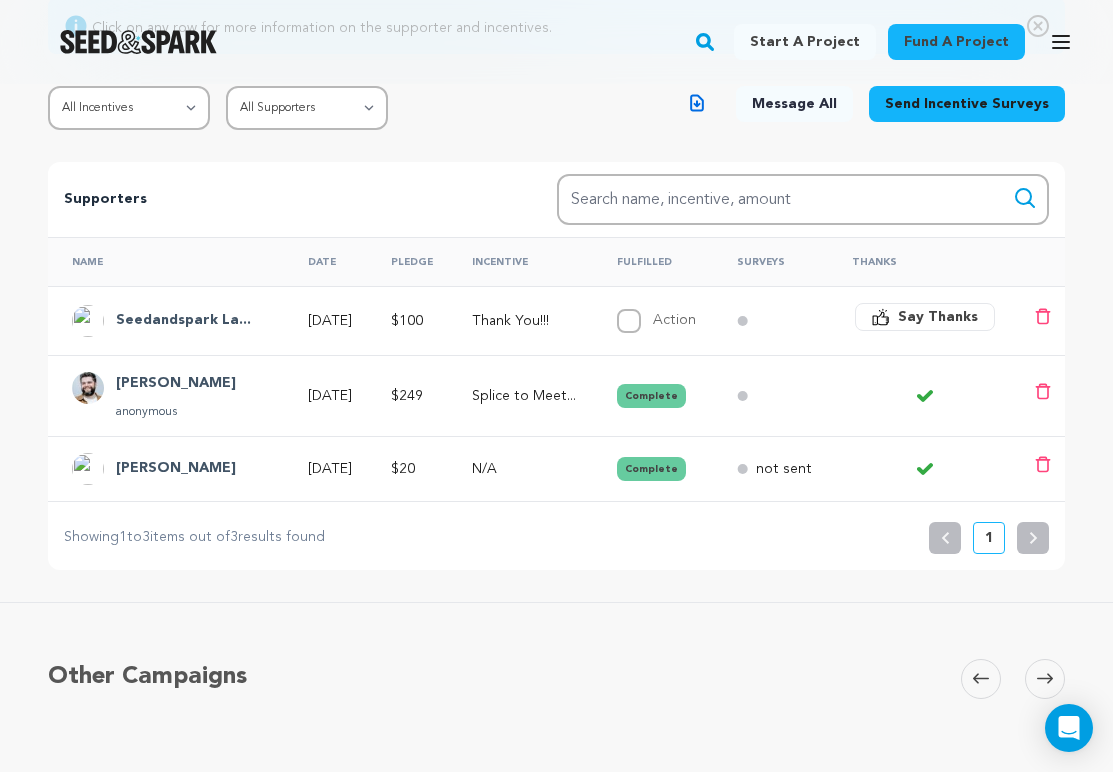 scroll, scrollTop: 291, scrollLeft: 0, axis: vertical 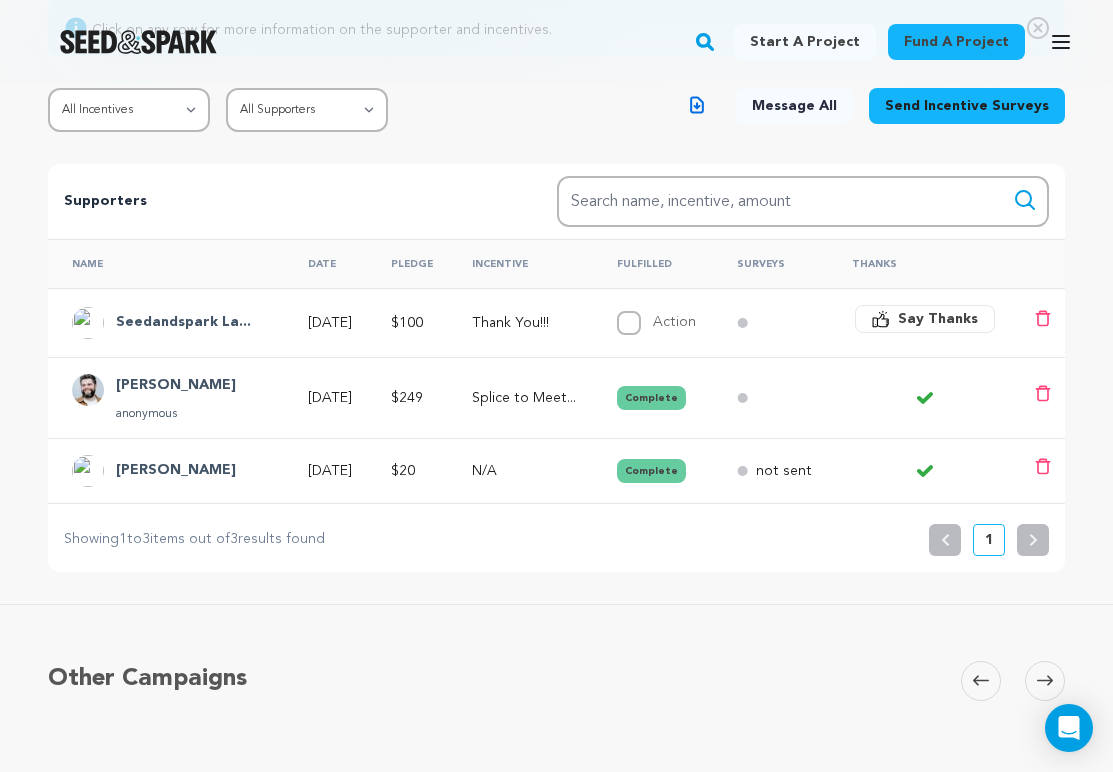 click on "anonymous" at bounding box center [176, 414] 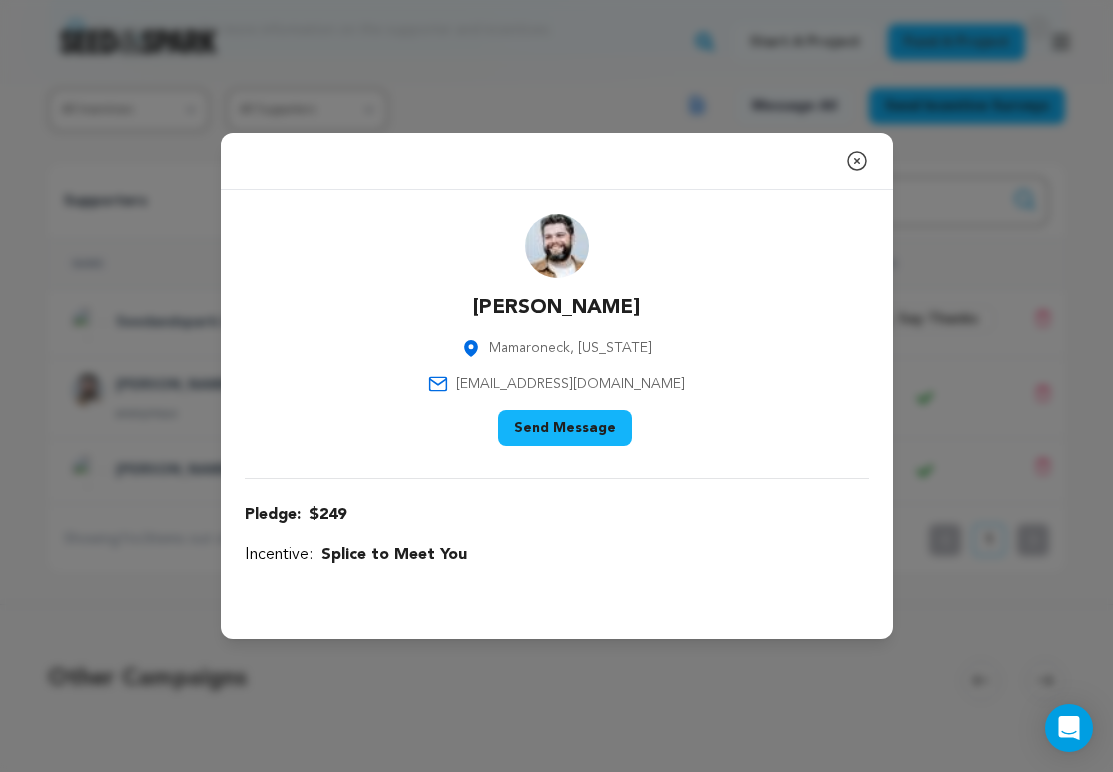 click 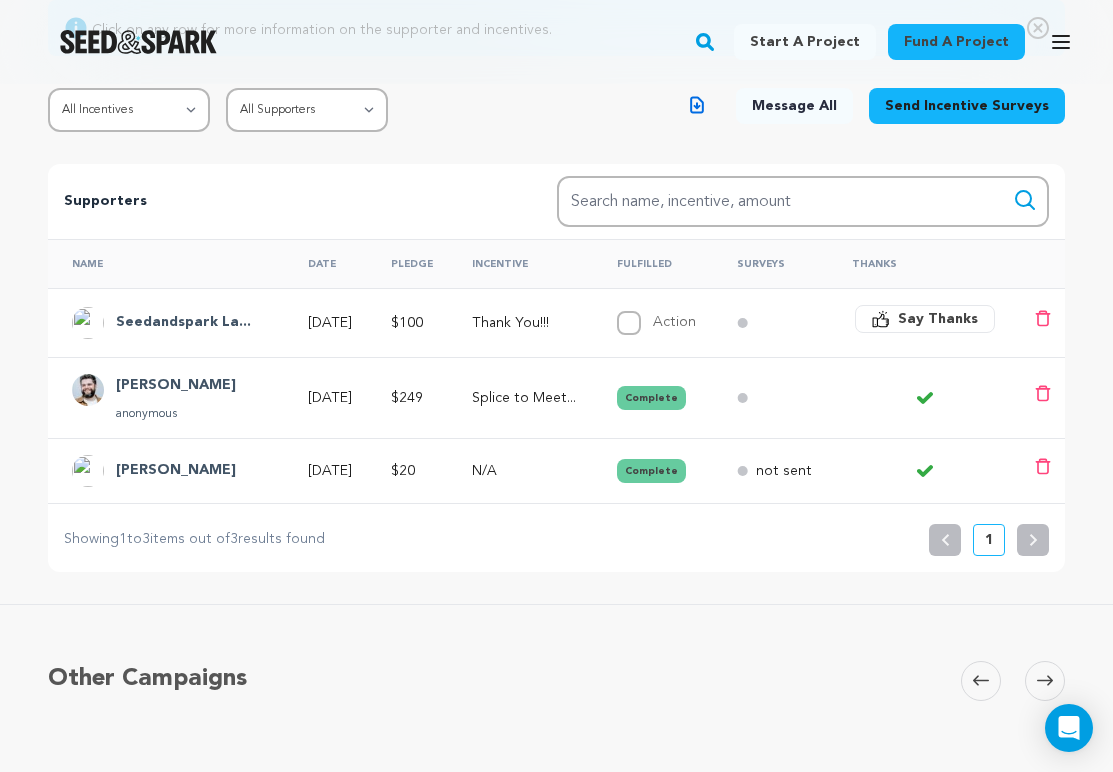 click 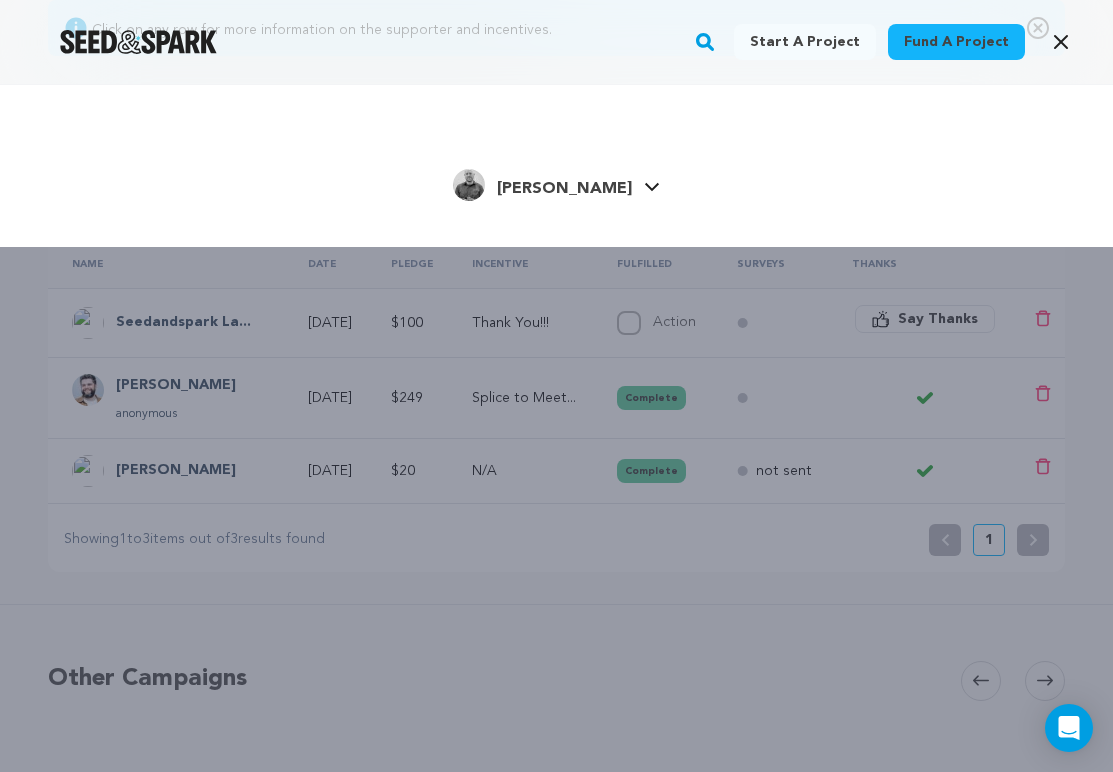 click on "Michael C.
Michael C." at bounding box center [556, 186] 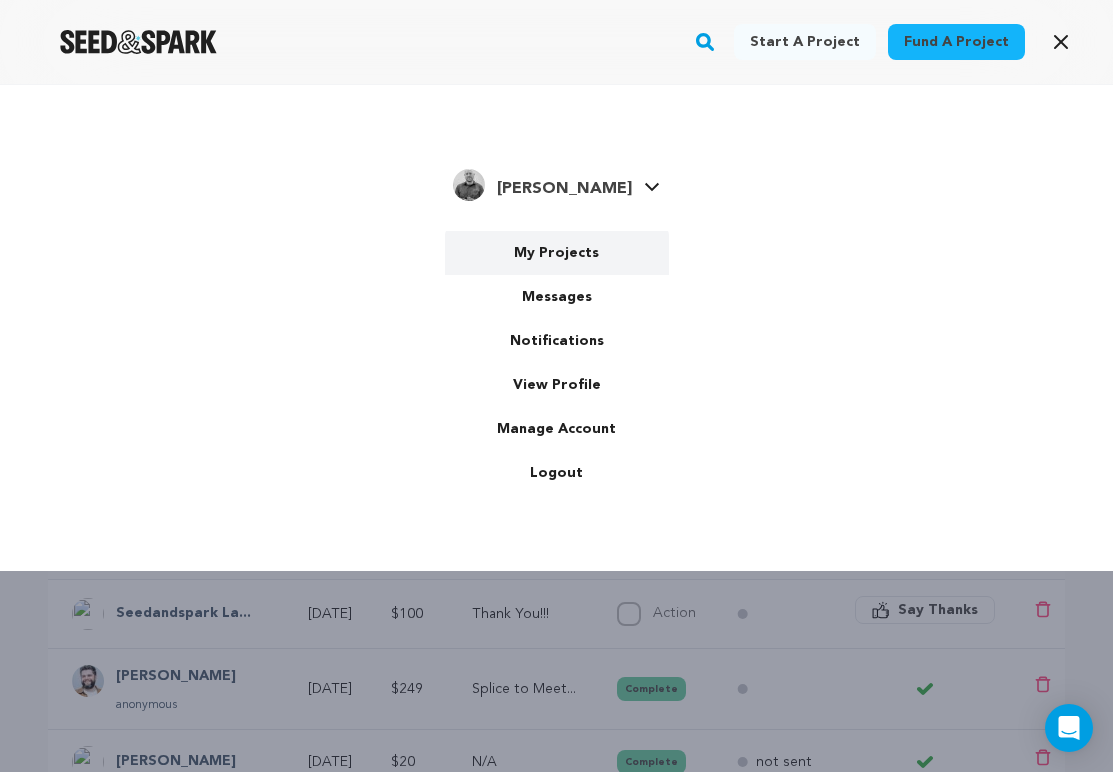 click on "My Projects" at bounding box center (557, 253) 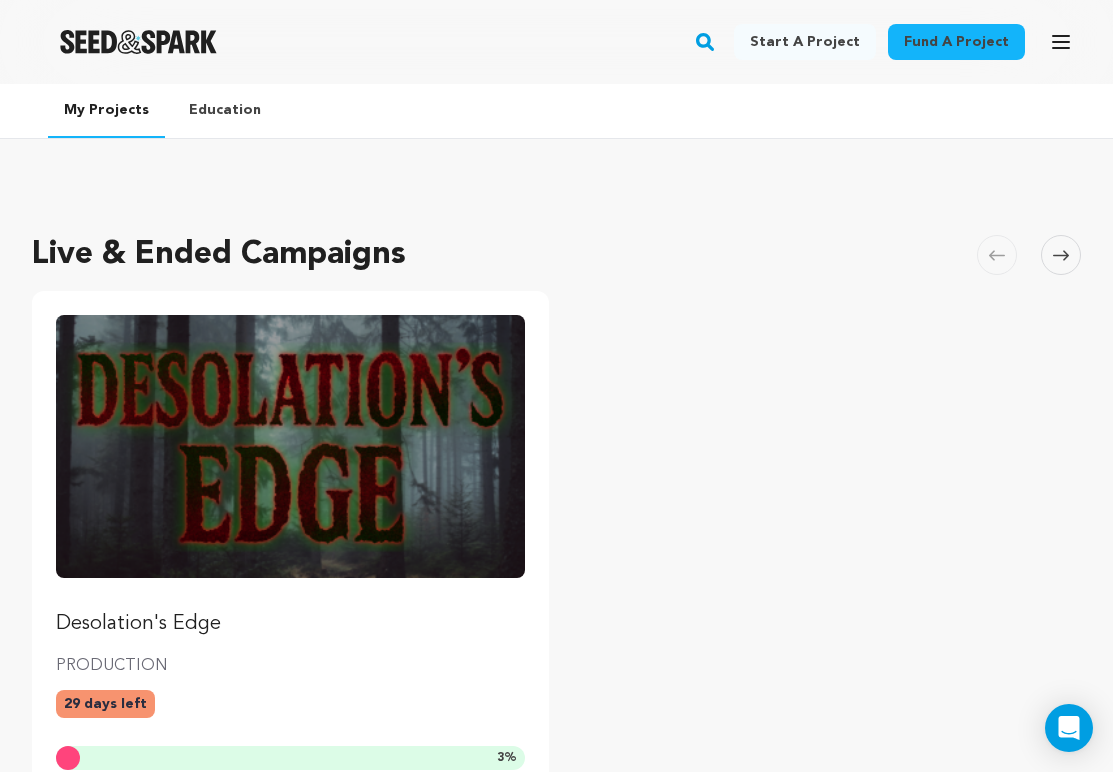 scroll, scrollTop: 0, scrollLeft: 0, axis: both 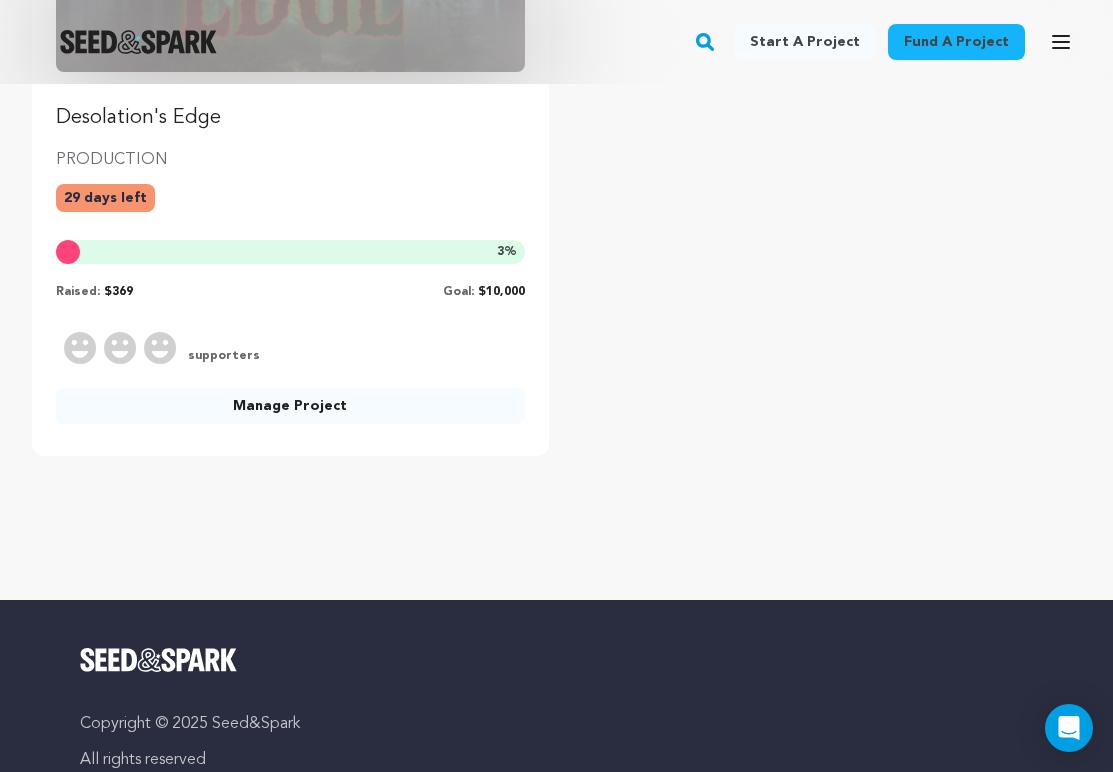 click on "Manage Project" at bounding box center (290, 406) 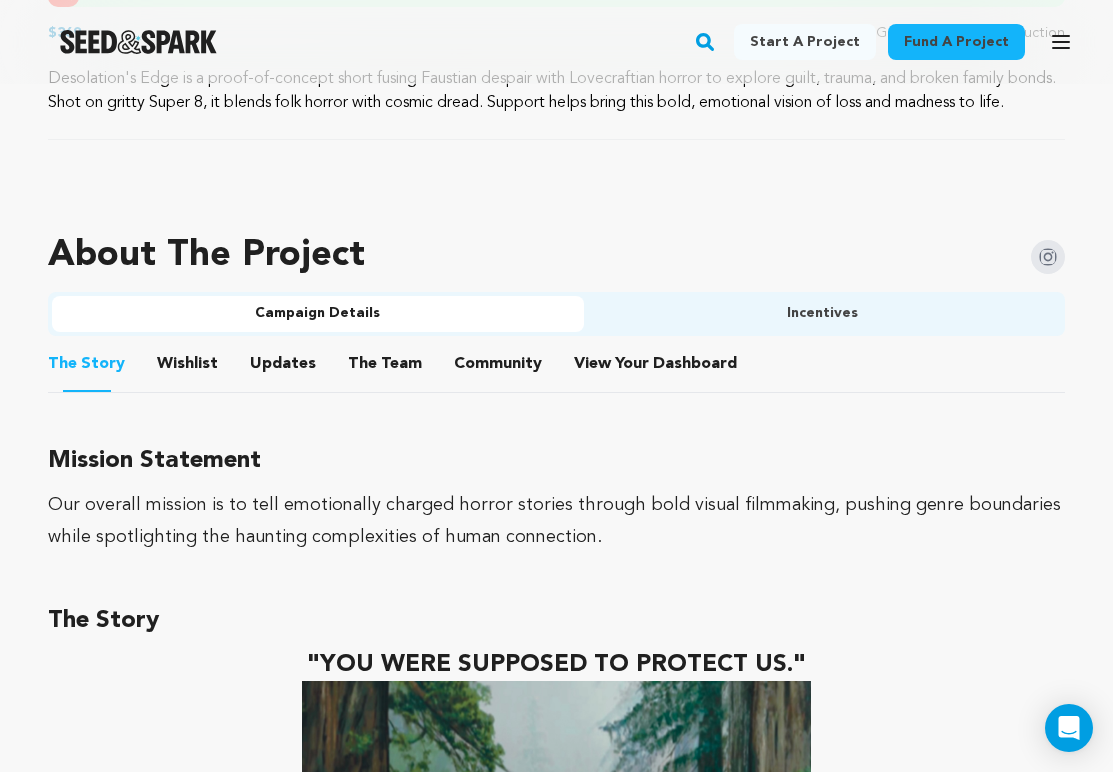 scroll, scrollTop: 1213, scrollLeft: 0, axis: vertical 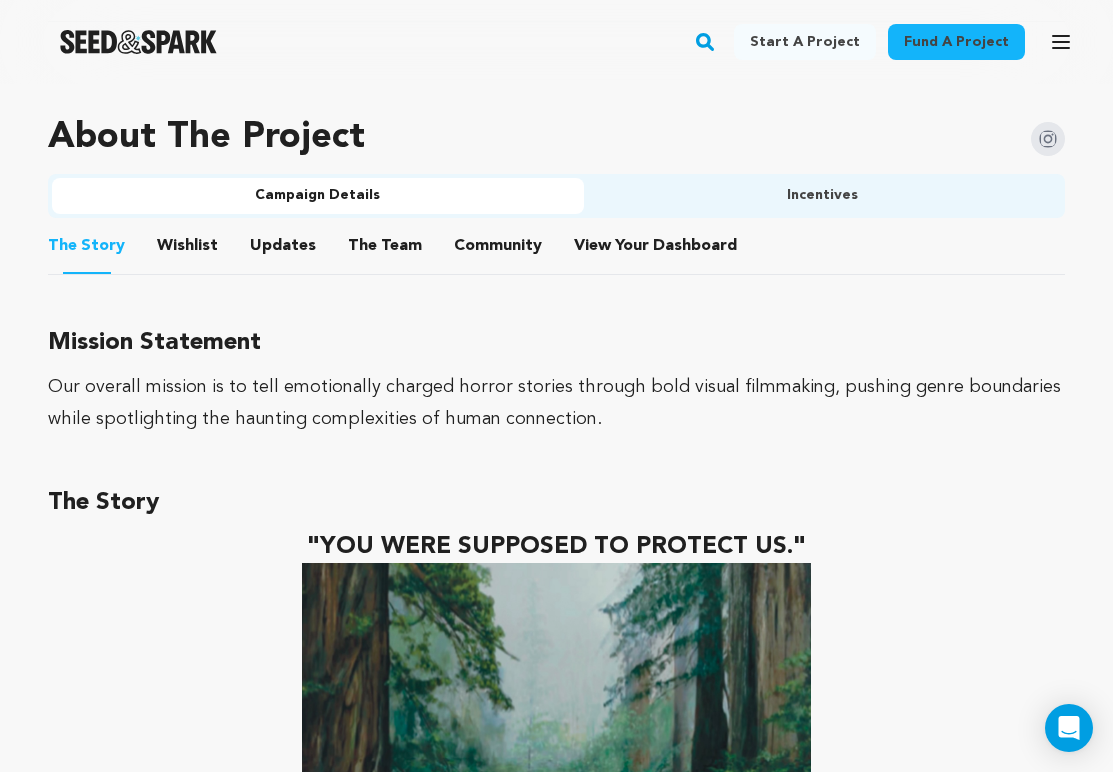 click on "Incentives" at bounding box center (823, 196) 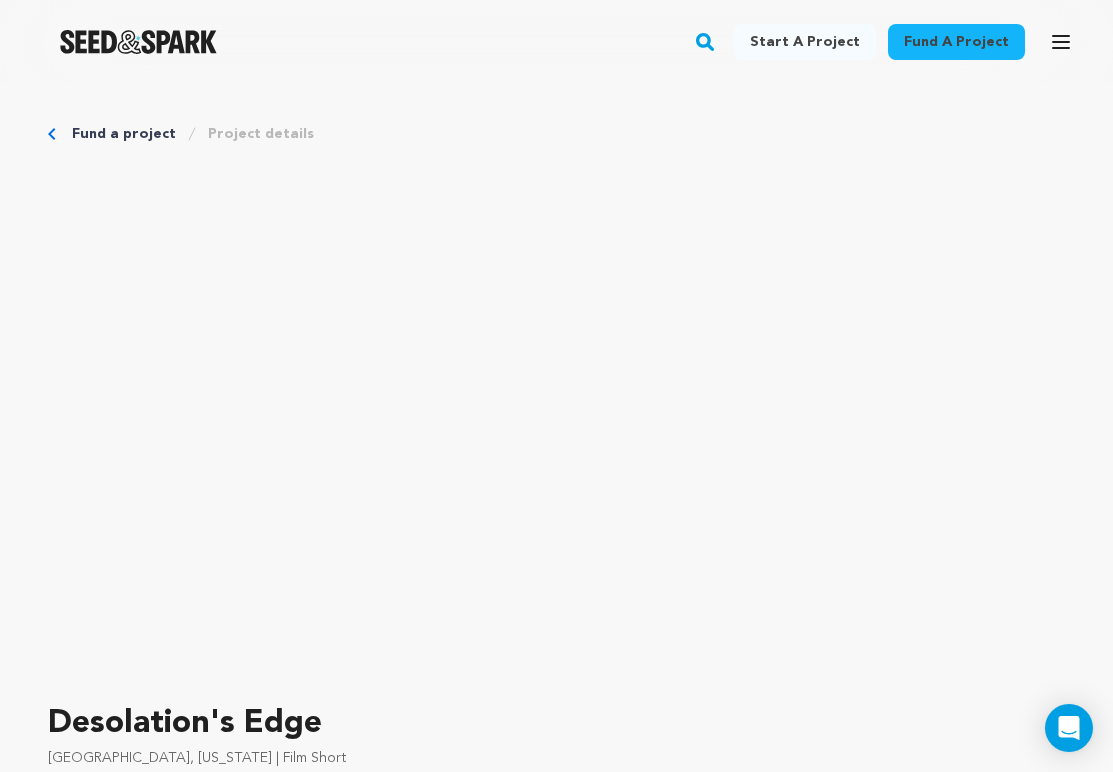 scroll, scrollTop: 0, scrollLeft: 0, axis: both 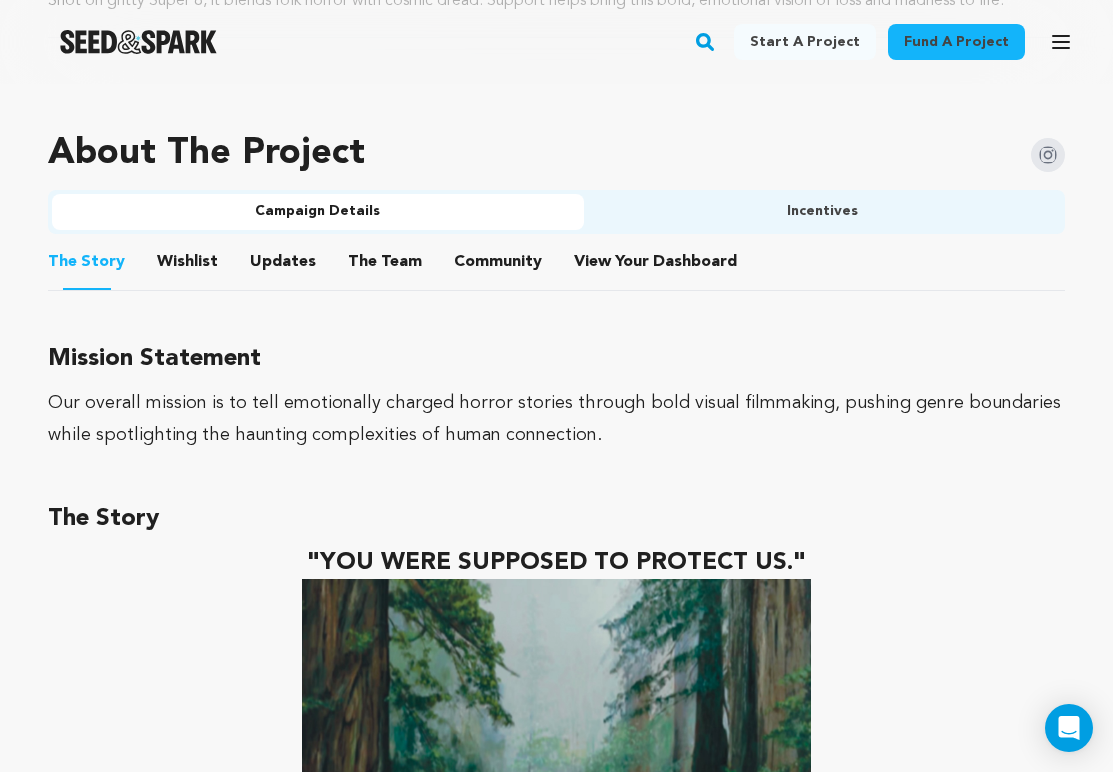 click on "Incentives" at bounding box center [823, 212] 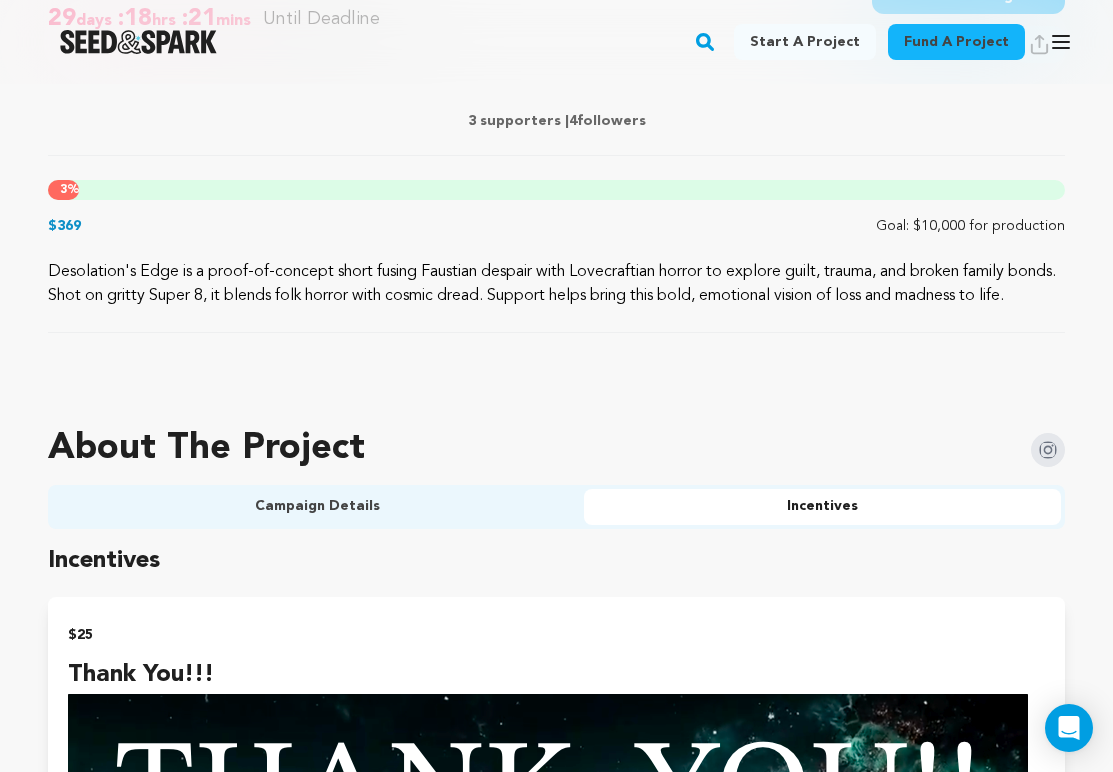 scroll, scrollTop: 222, scrollLeft: 0, axis: vertical 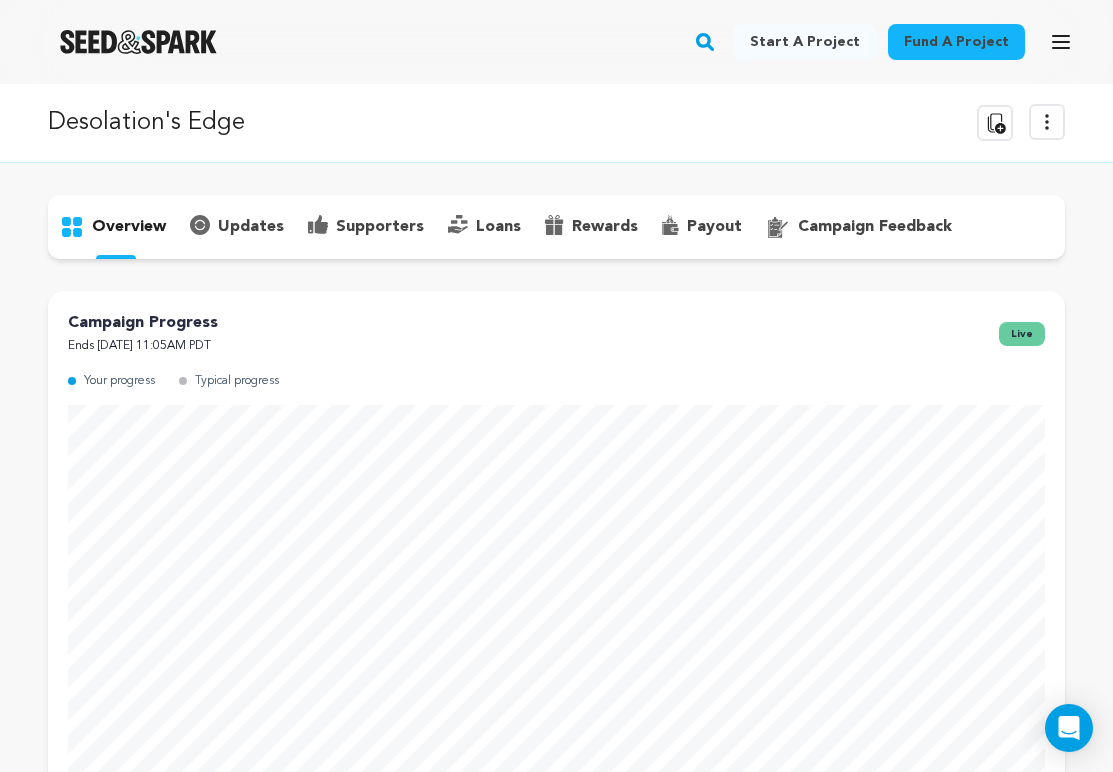 click on "supporters" at bounding box center [380, 227] 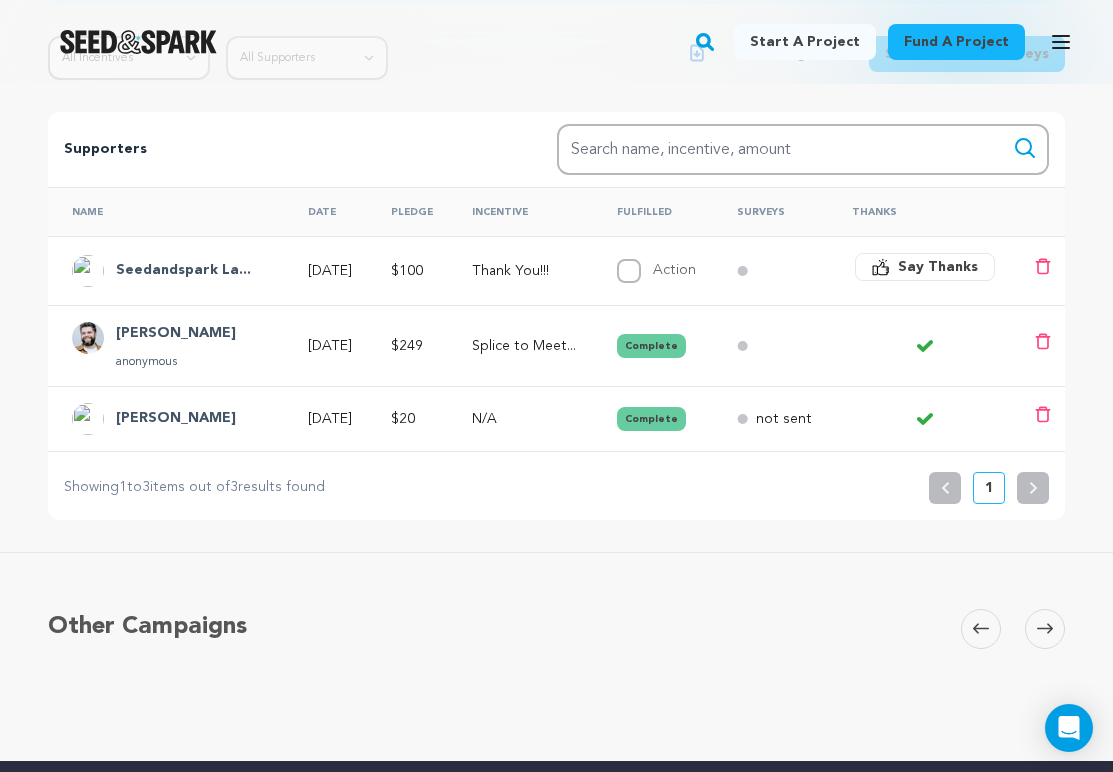 scroll, scrollTop: 334, scrollLeft: 0, axis: vertical 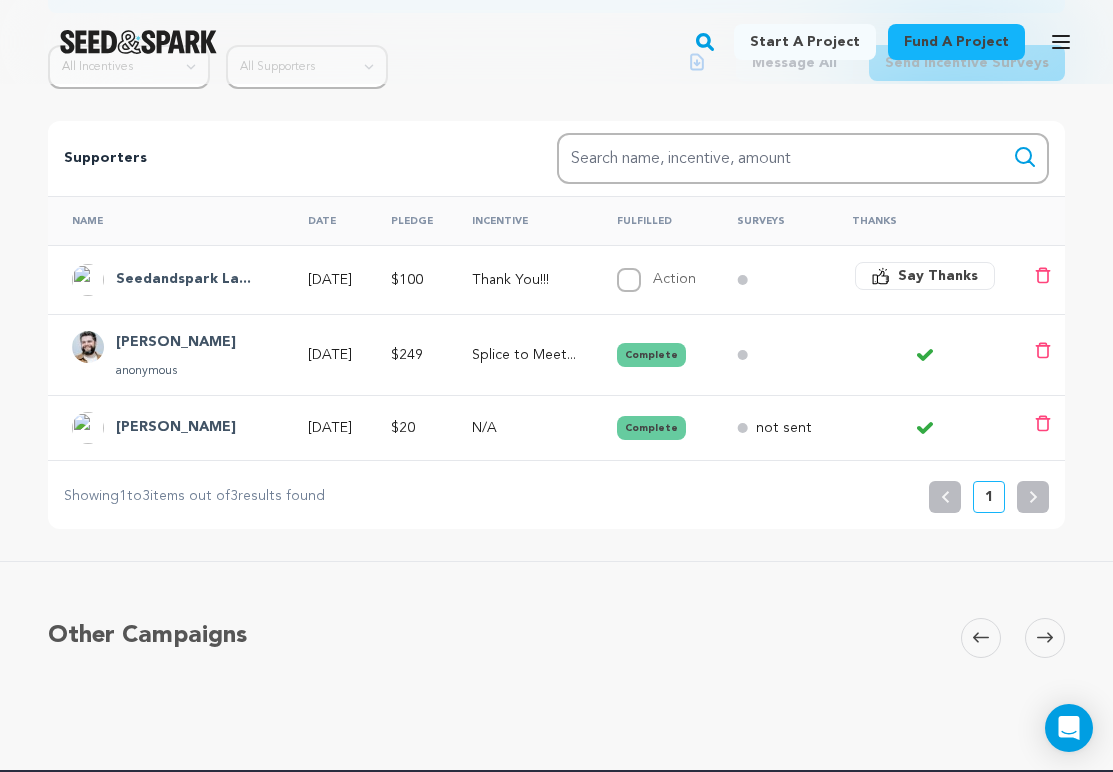 click on "Say Thanks" at bounding box center [938, 276] 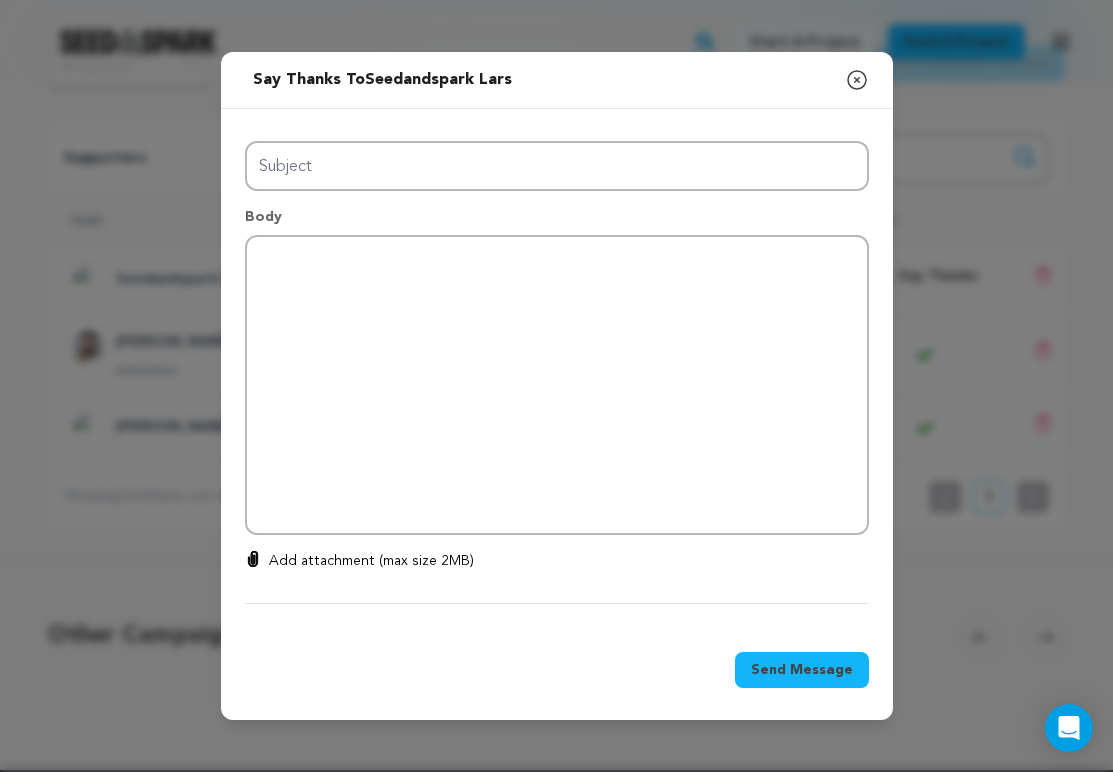 type on "Thanks for your support!" 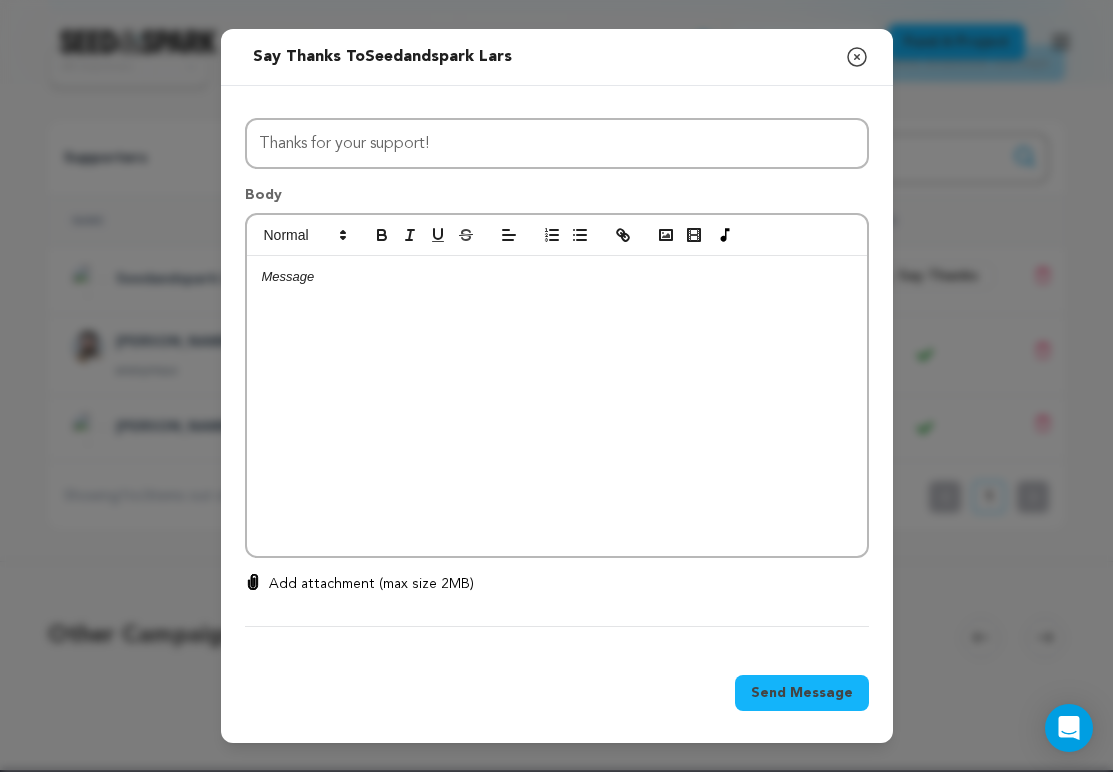 click at bounding box center [557, 406] 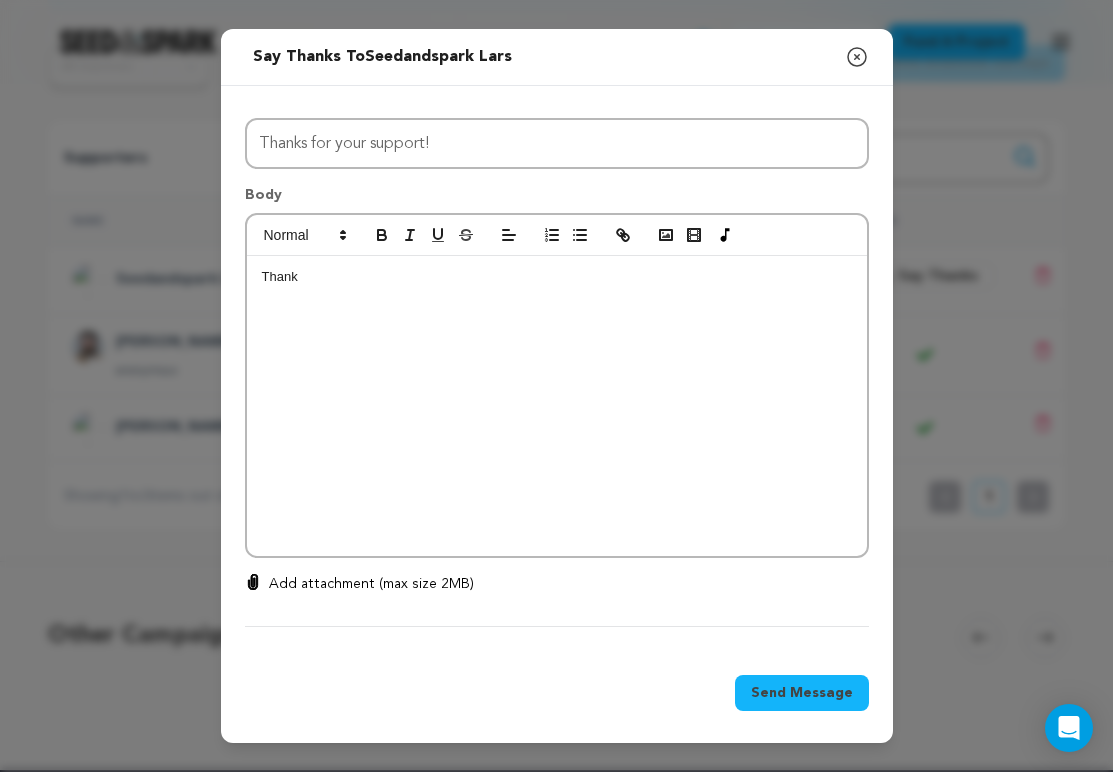 click on "Thank" at bounding box center (557, 406) 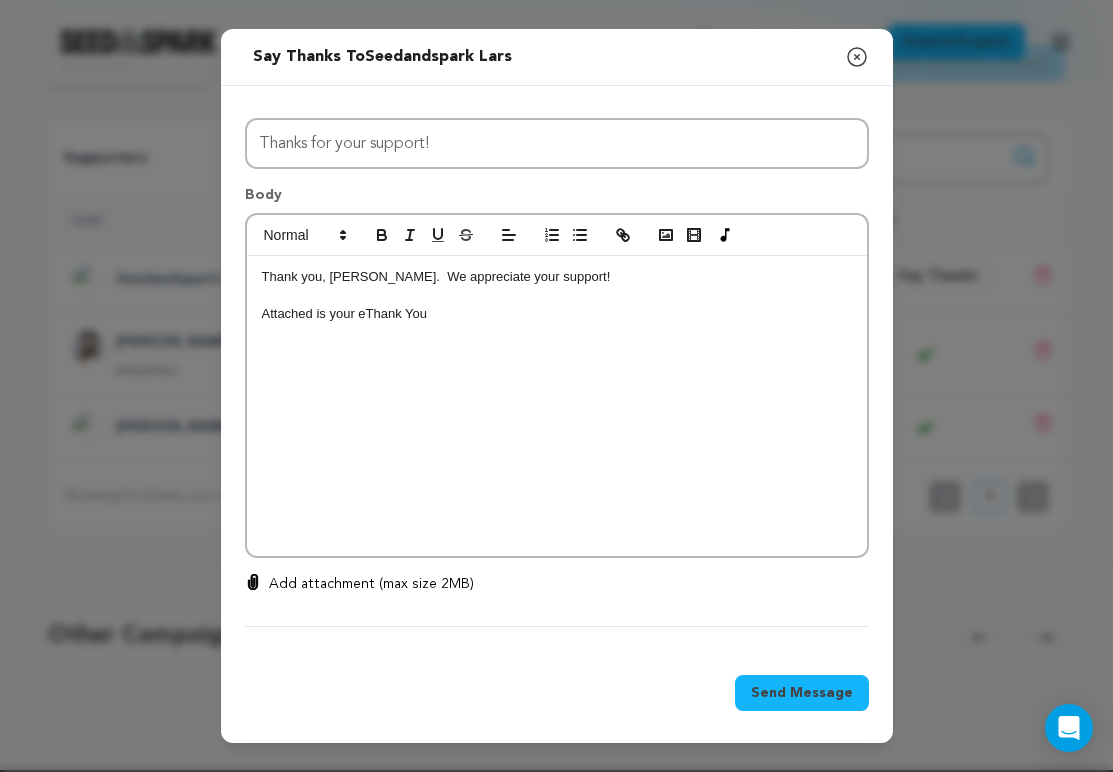 click on "Attached is your eThank You" at bounding box center (557, 314) 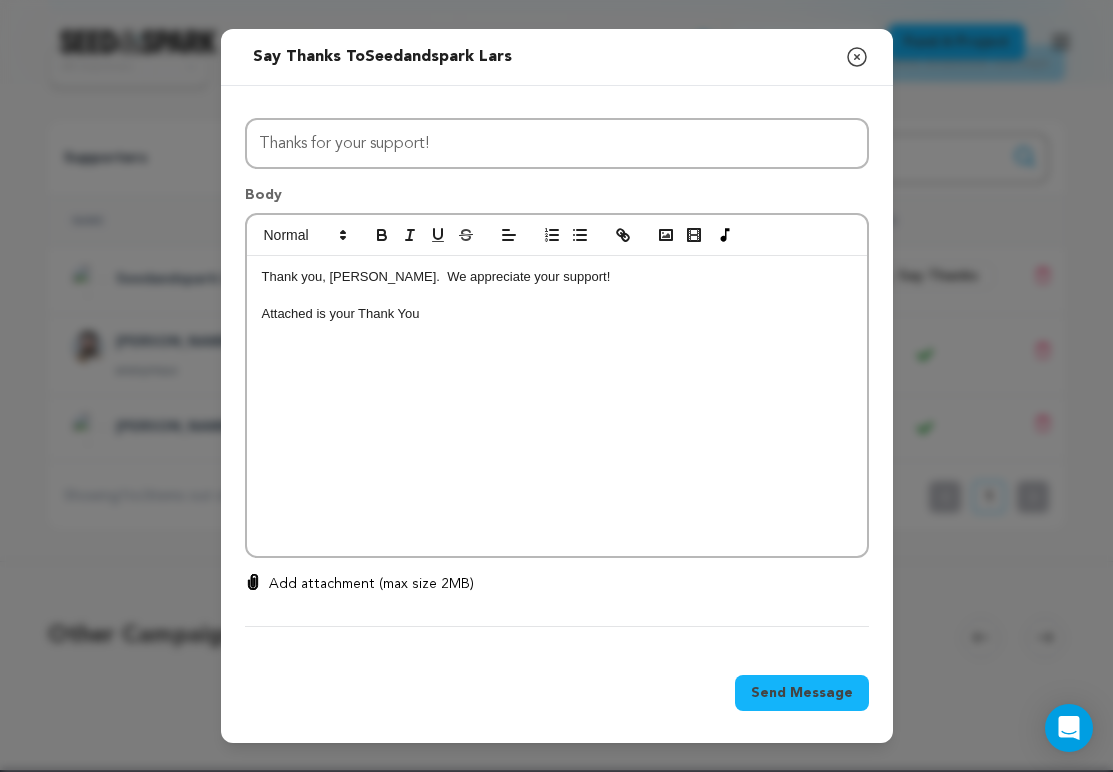 click on "Attached is your Thank You" at bounding box center [557, 314] 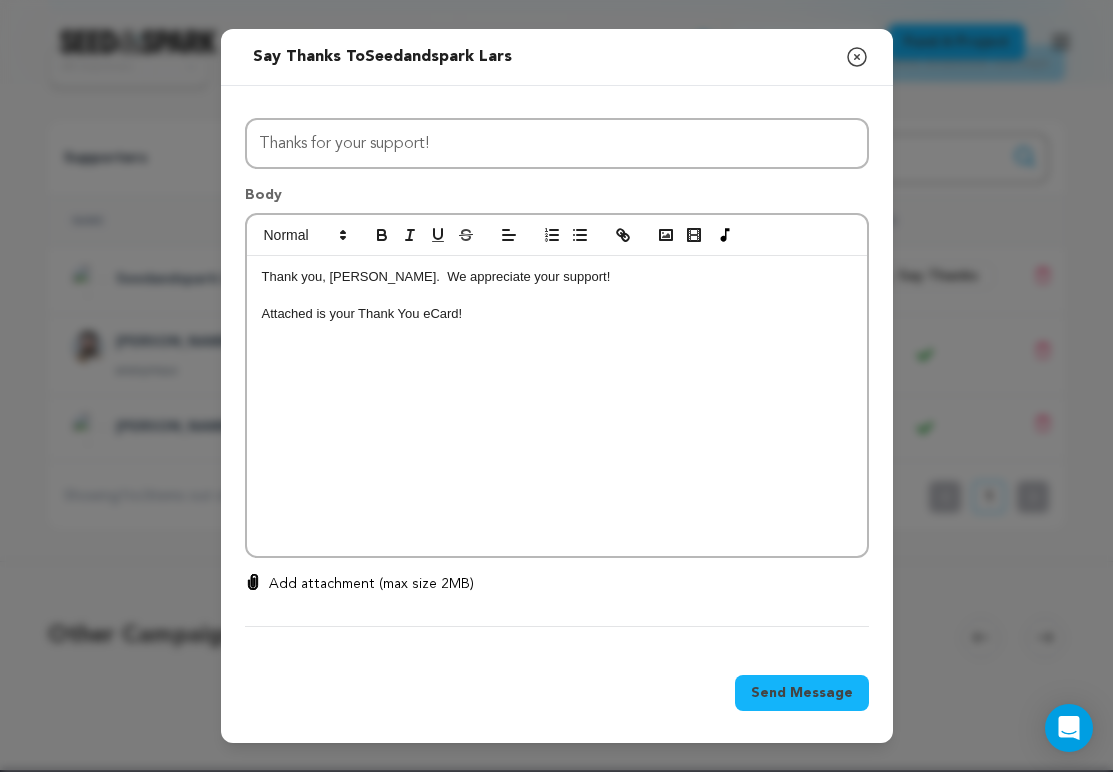 click 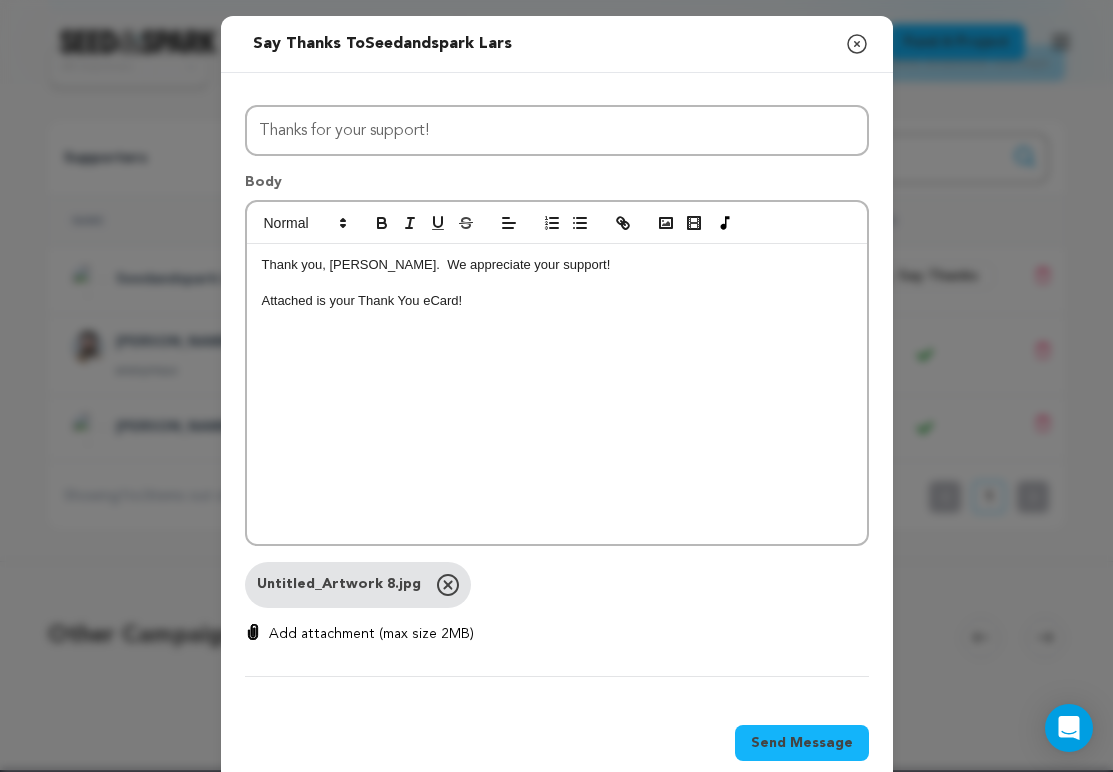 click on "Send Message" at bounding box center (802, 743) 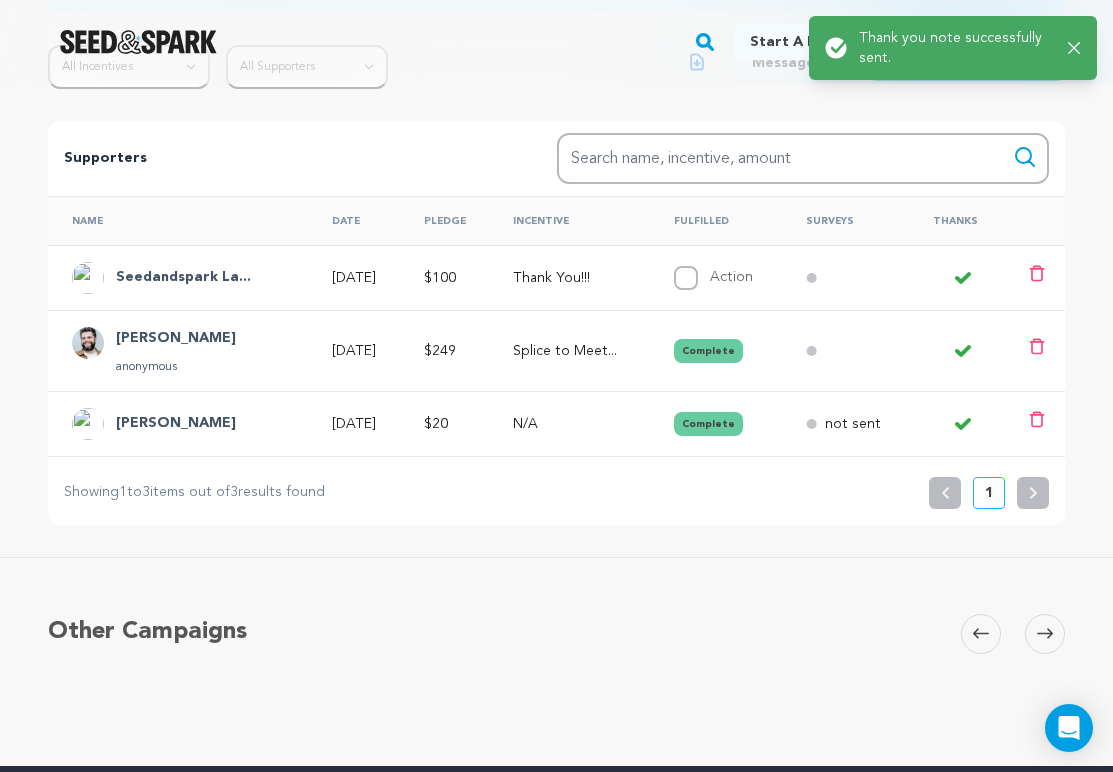 click on "Action" at bounding box center [686, 278] 